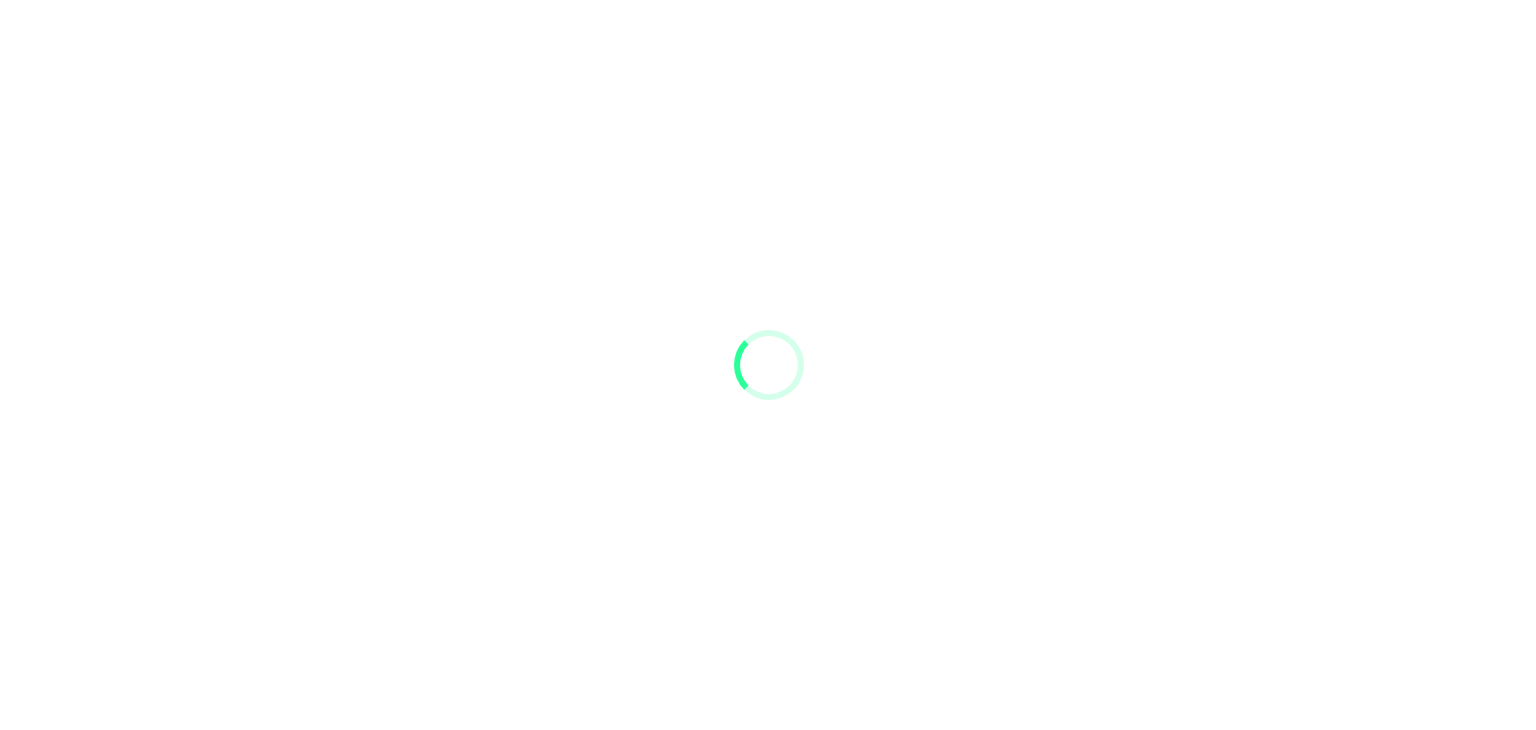 scroll, scrollTop: 0, scrollLeft: 0, axis: both 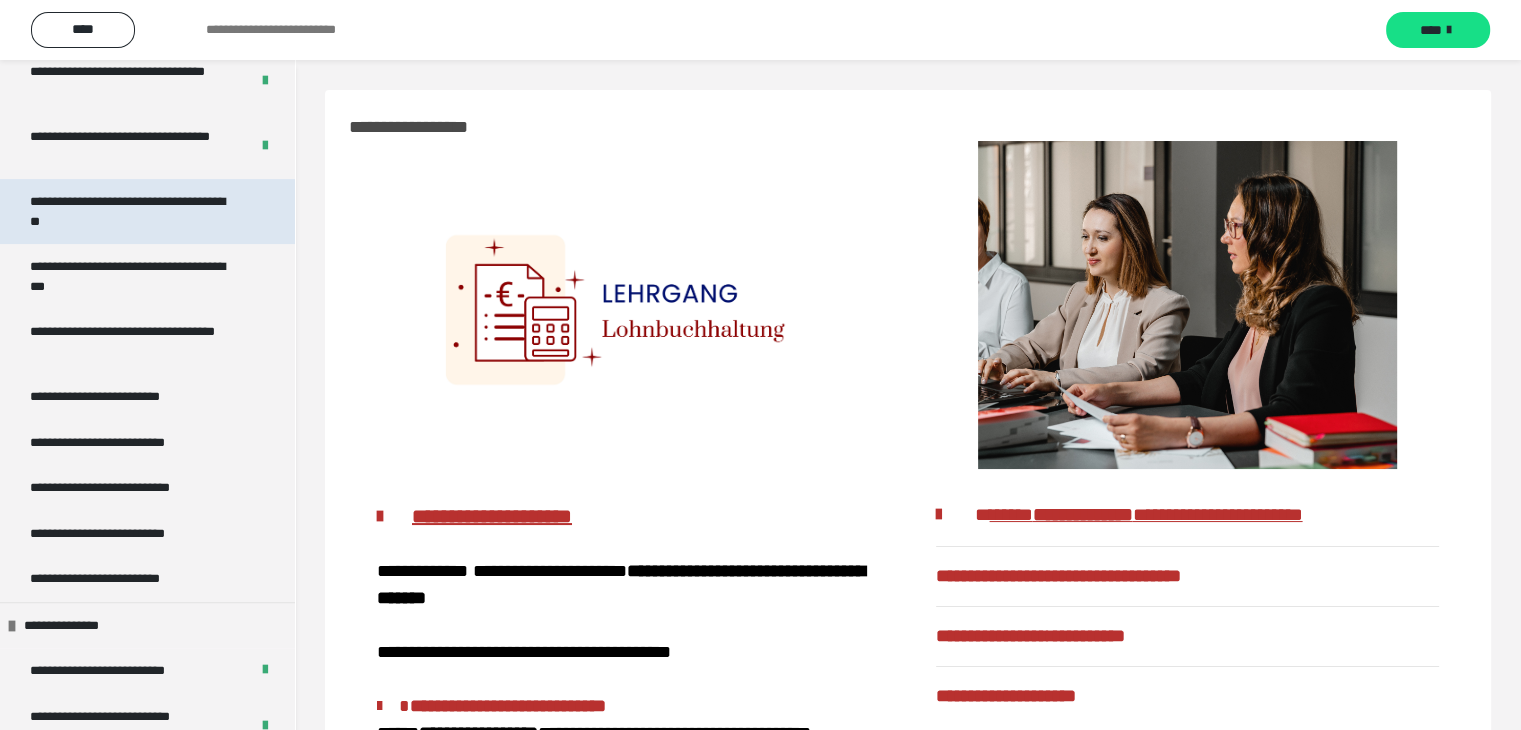 click on "**********" at bounding box center [132, 211] 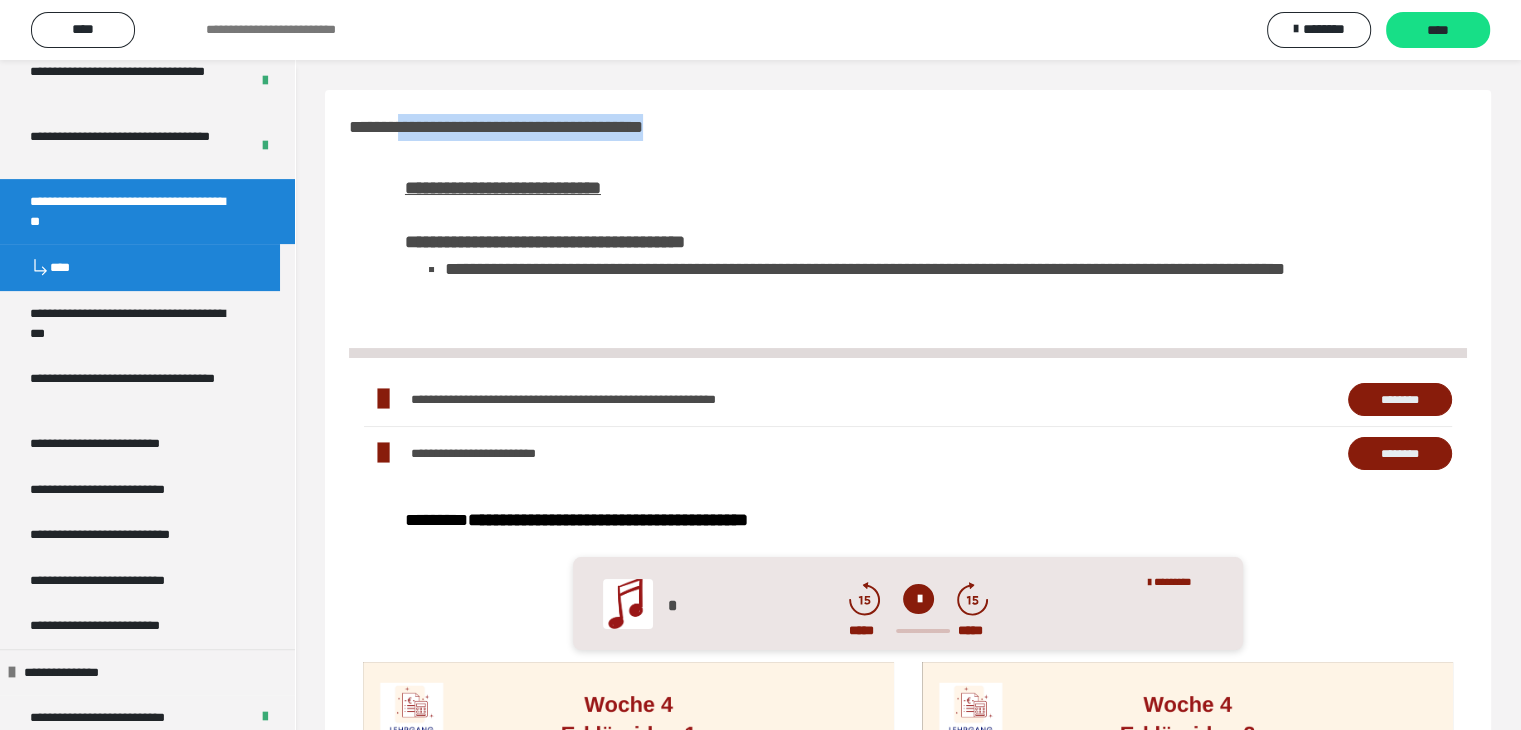 drag, startPoint x: 417, startPoint y: 127, endPoint x: 727, endPoint y: 134, distance: 310.079 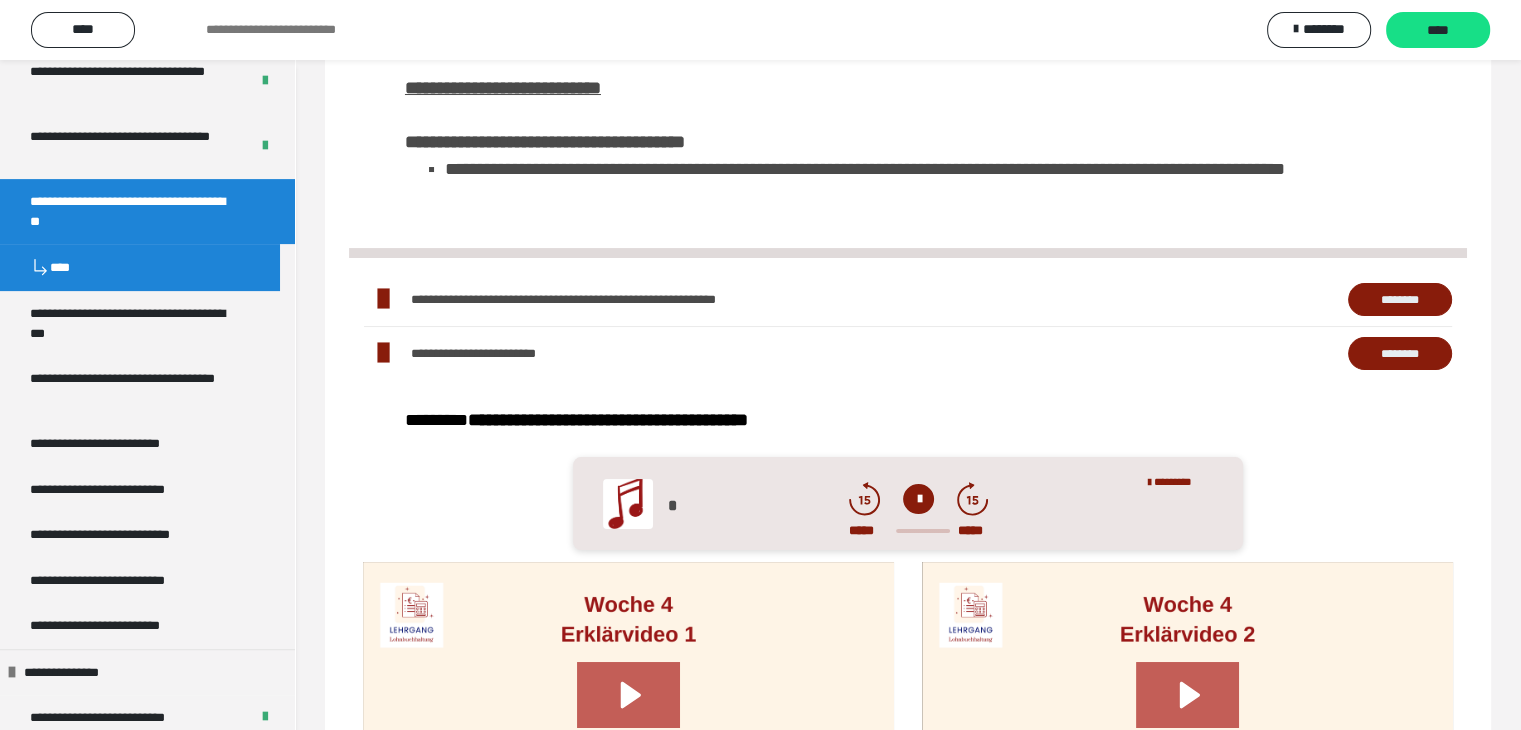 click on "********" at bounding box center [1400, 354] 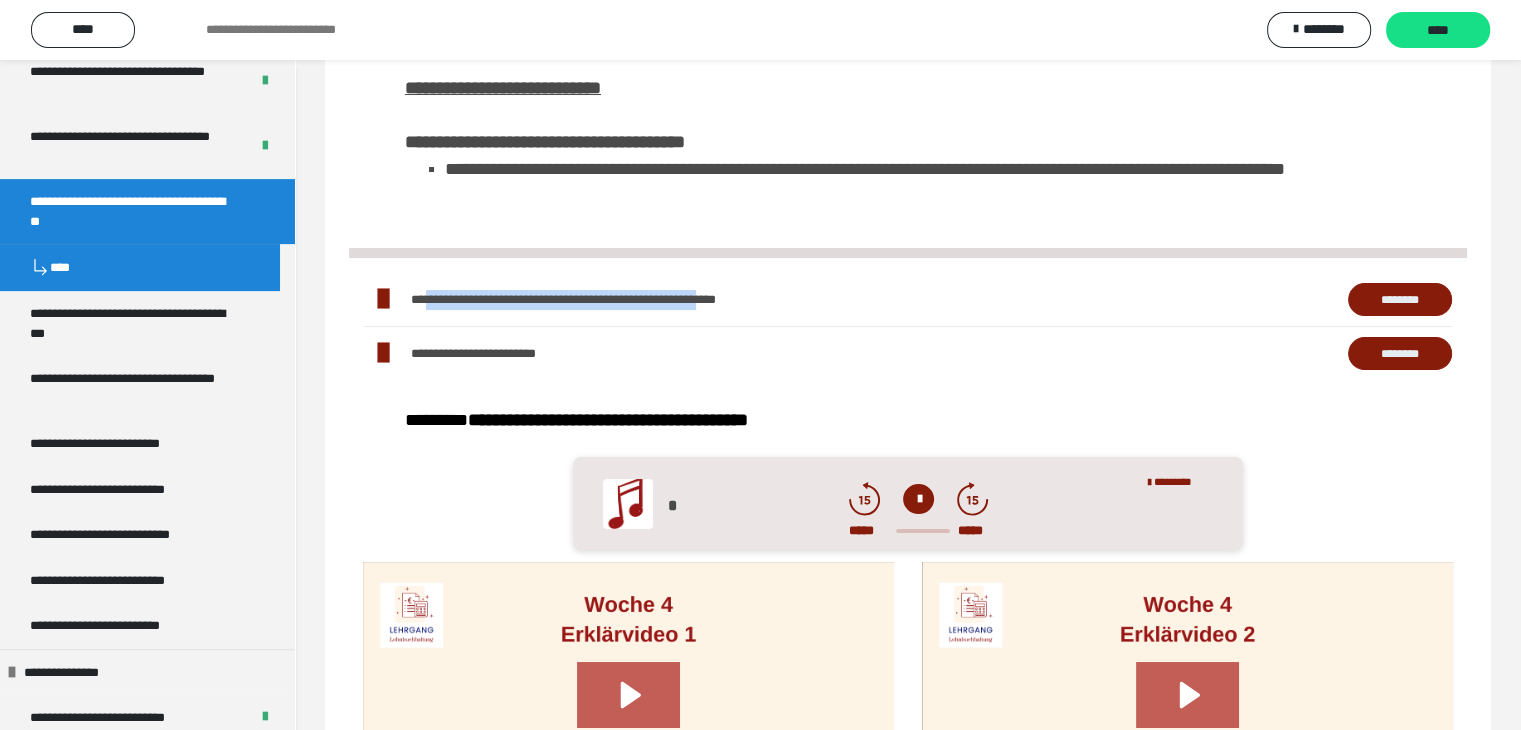 drag, startPoint x: 421, startPoint y: 298, endPoint x: 769, endPoint y: 309, distance: 348.1738 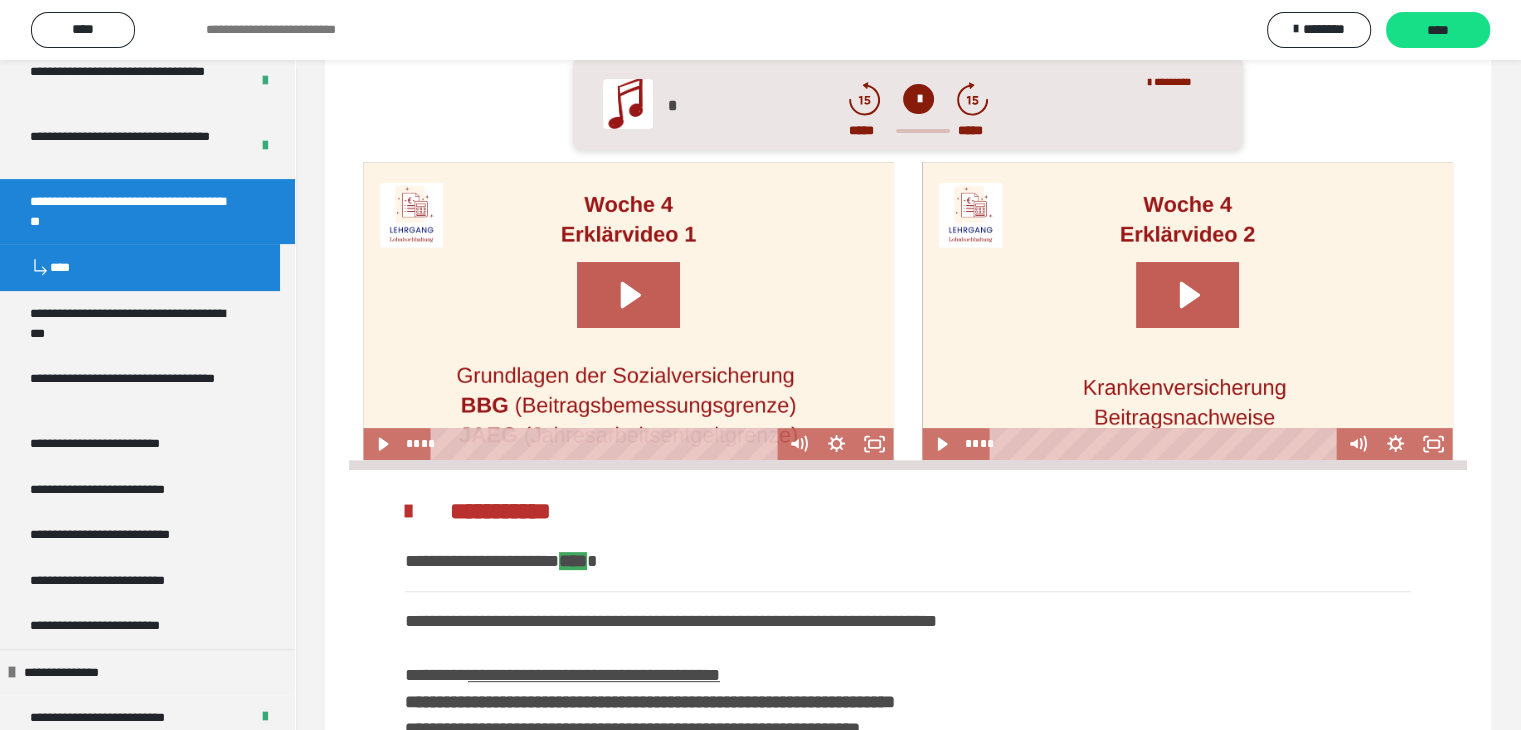 scroll, scrollTop: 589, scrollLeft: 0, axis: vertical 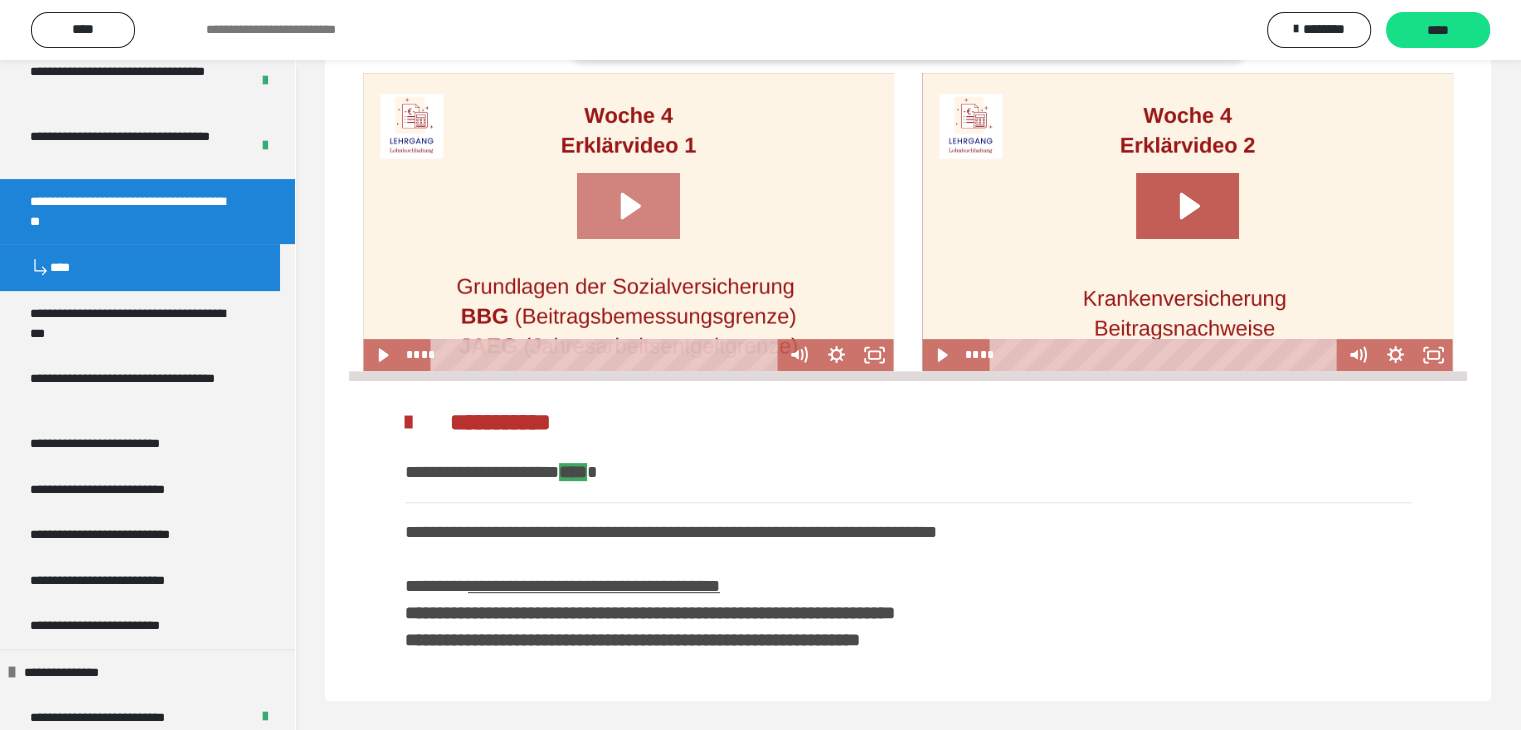 click 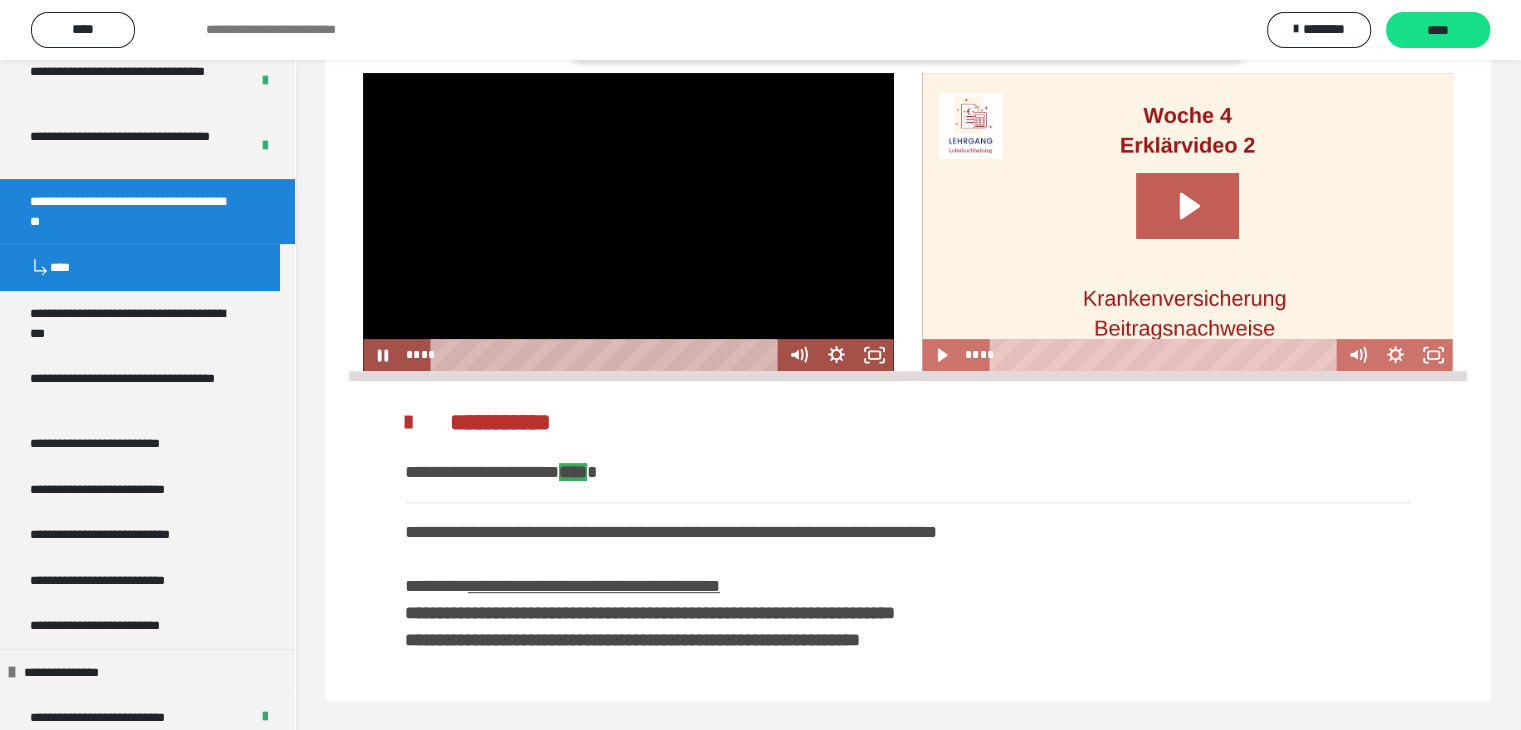 click at bounding box center [608, 355] 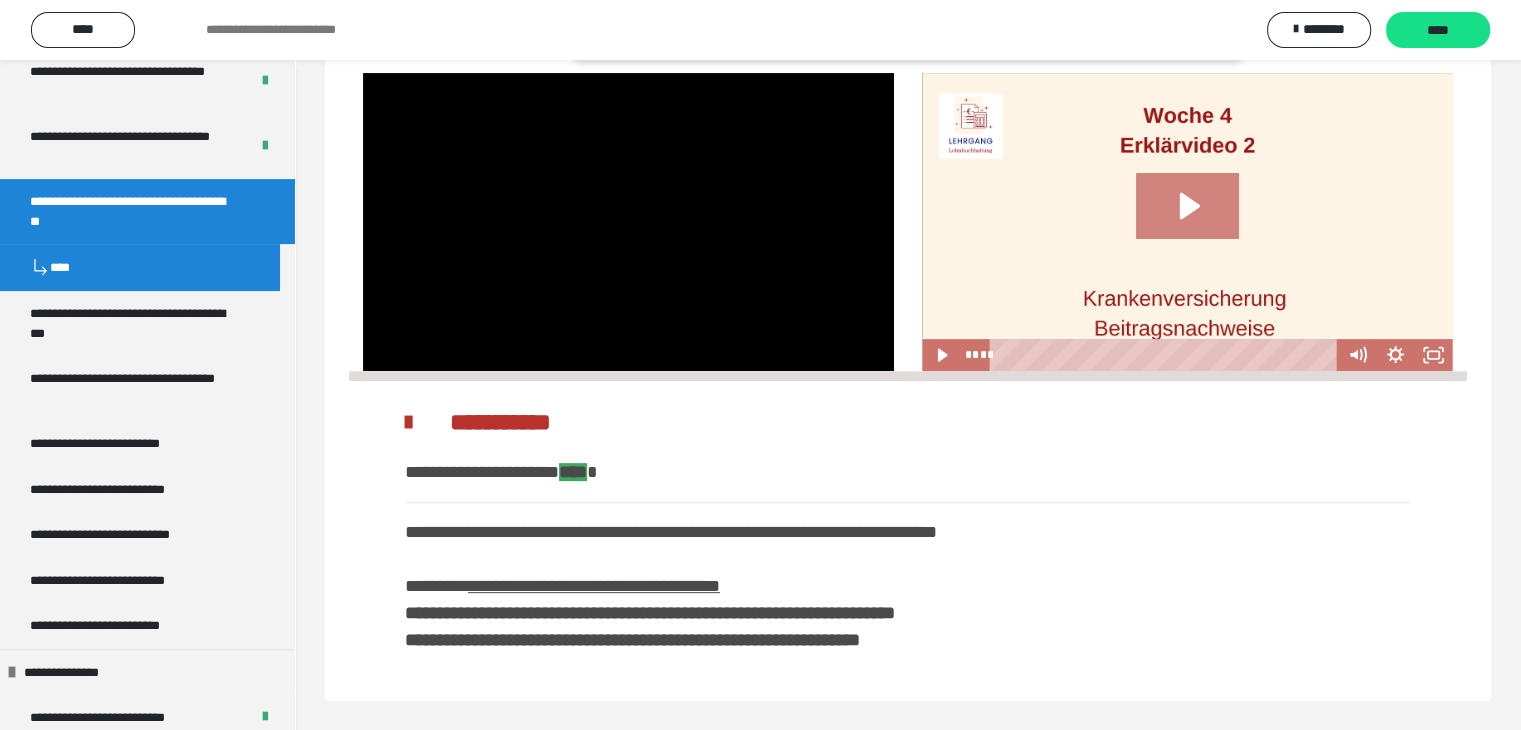 click 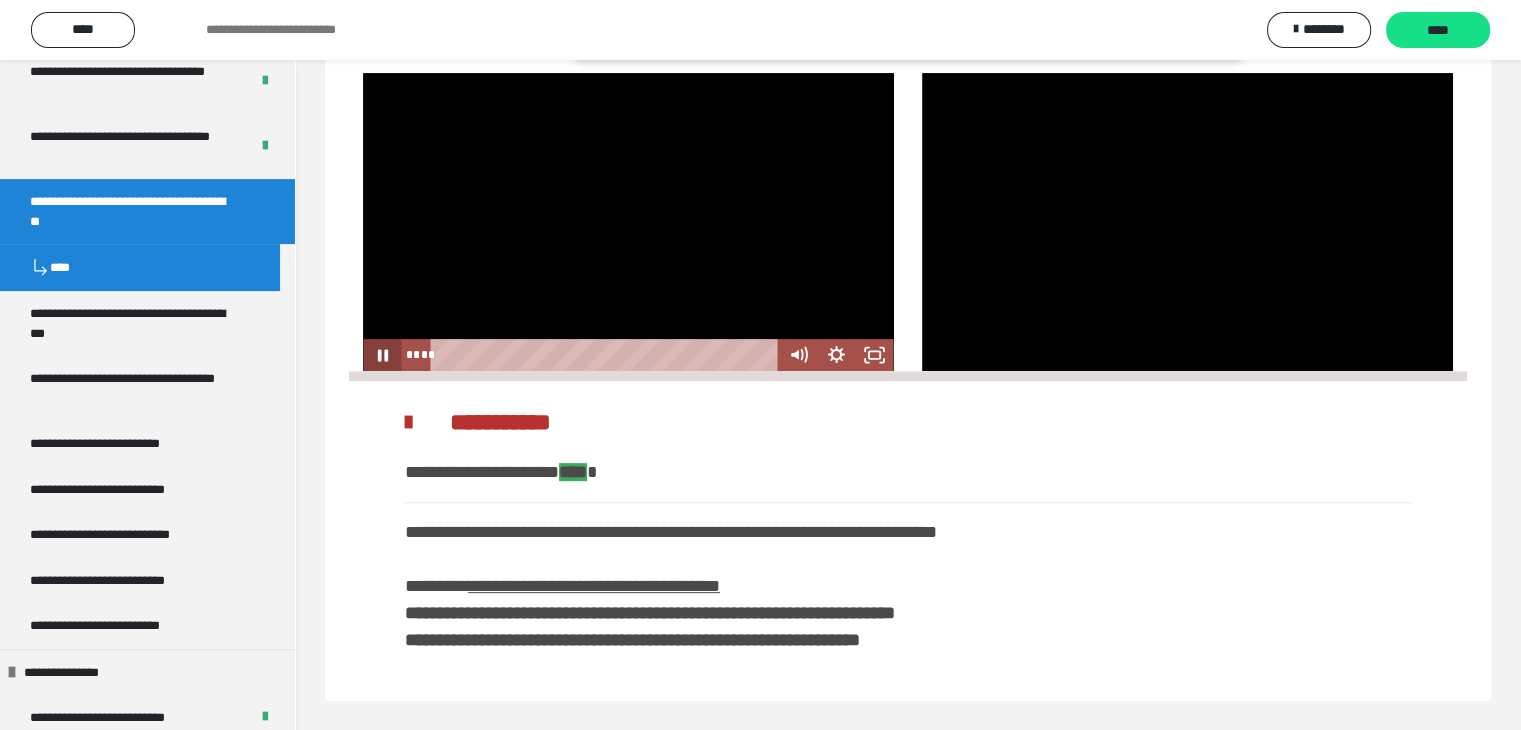 click 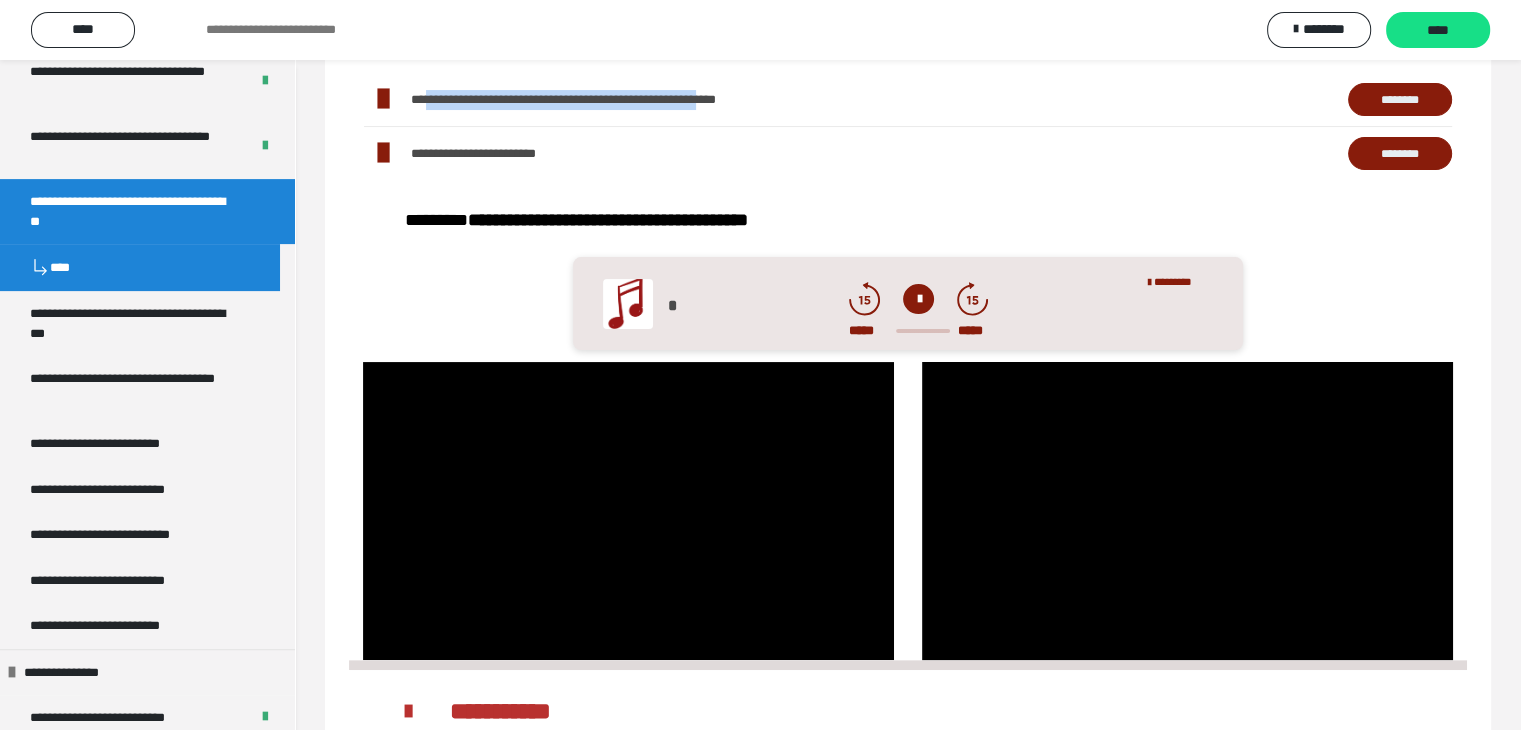 scroll, scrollTop: 400, scrollLeft: 0, axis: vertical 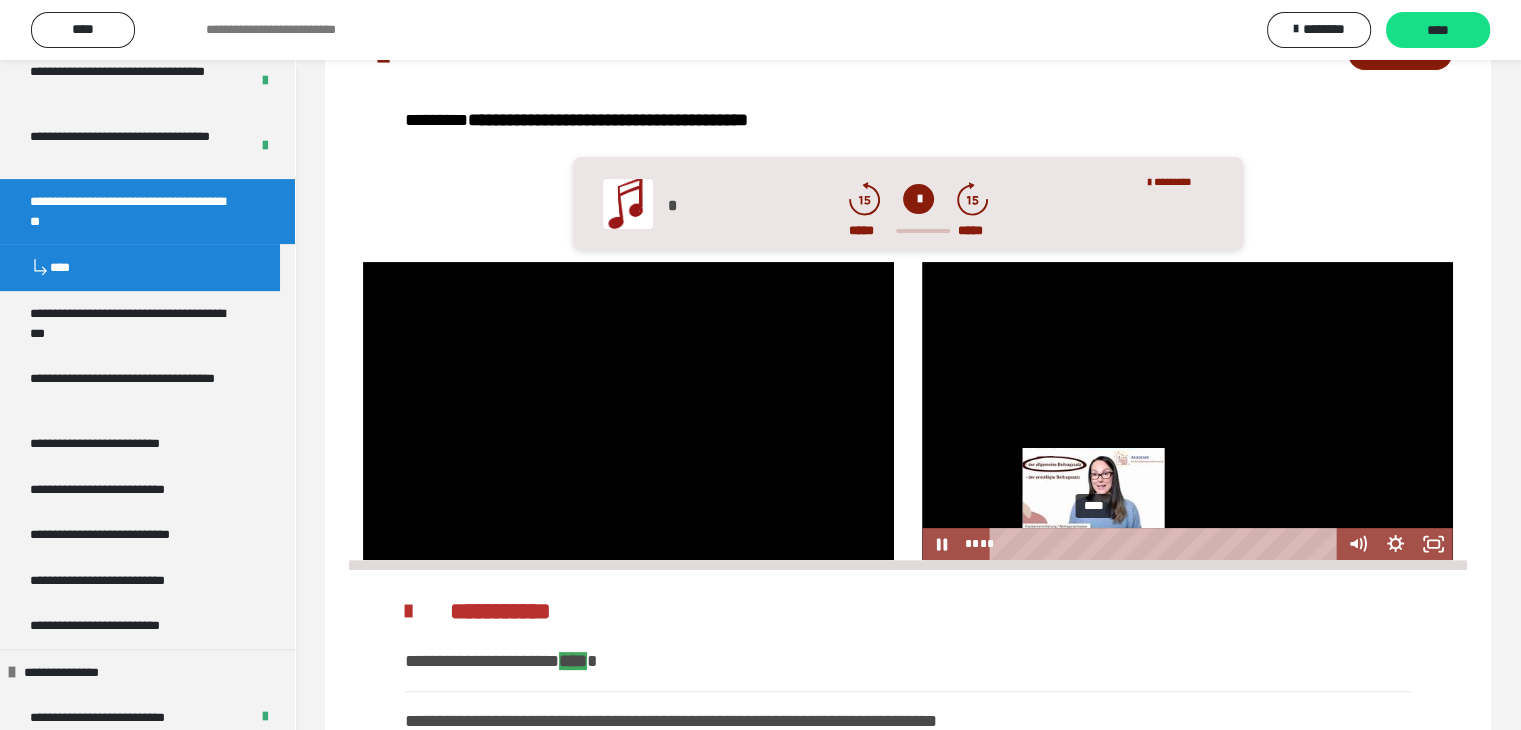 click on "****" at bounding box center (1167, 544) 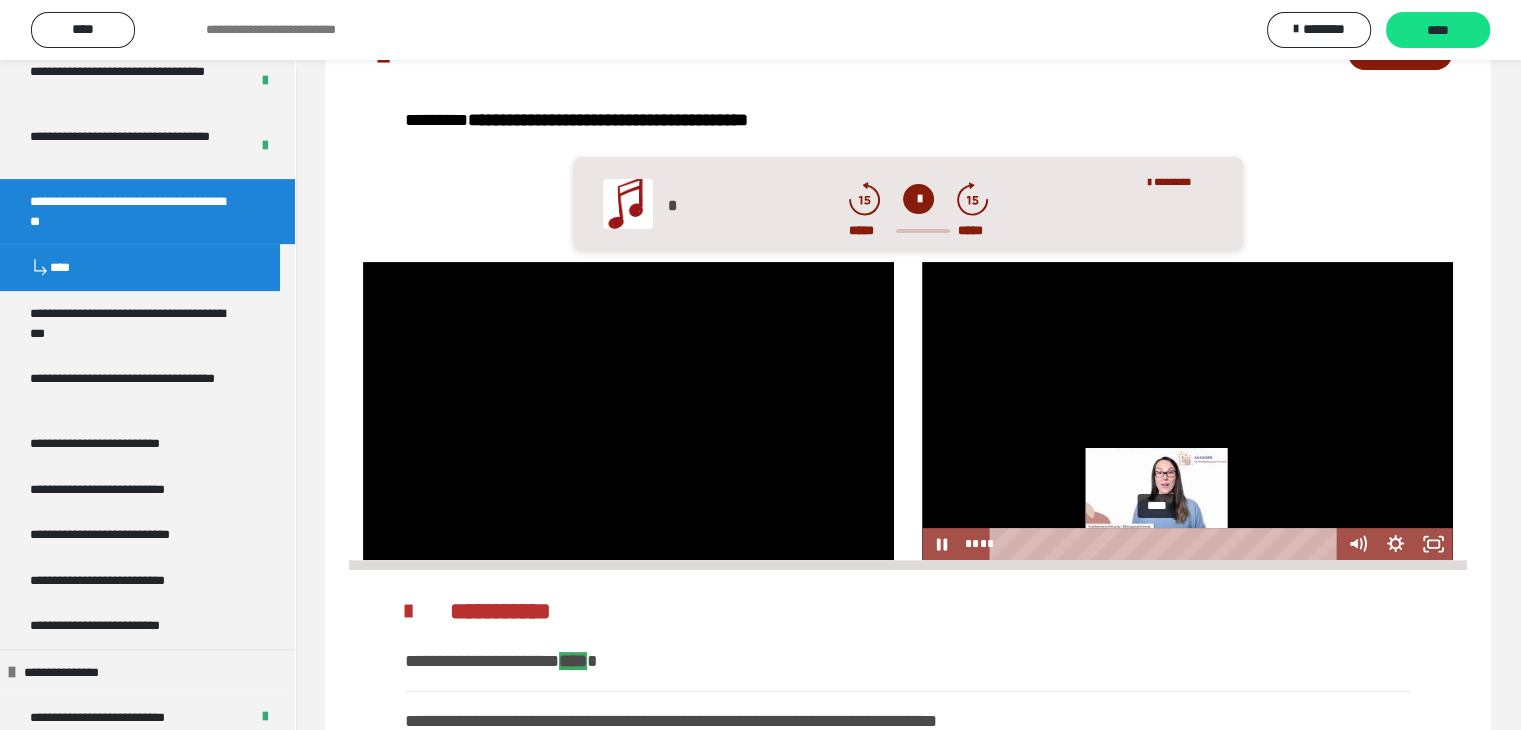 click on "****" at bounding box center (1167, 544) 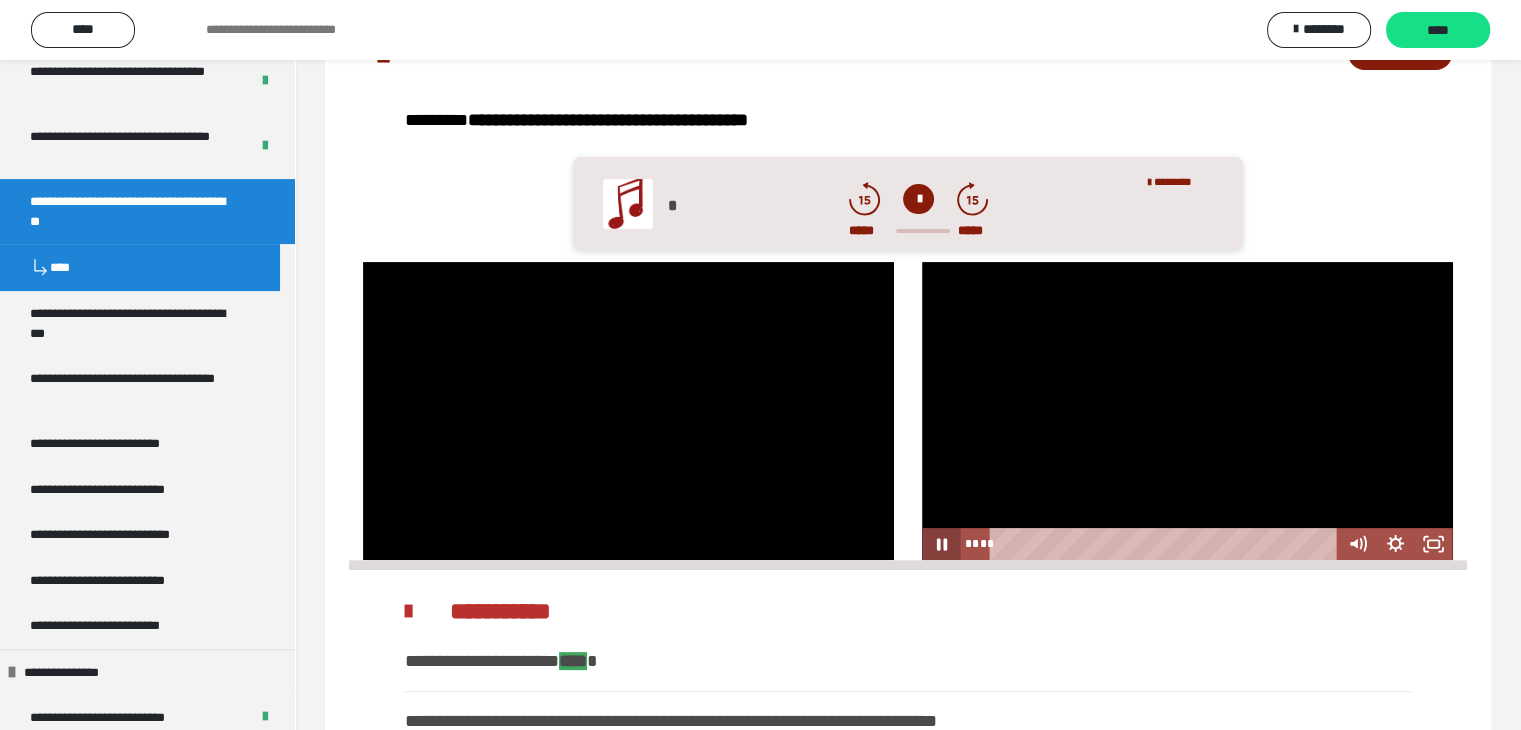 click 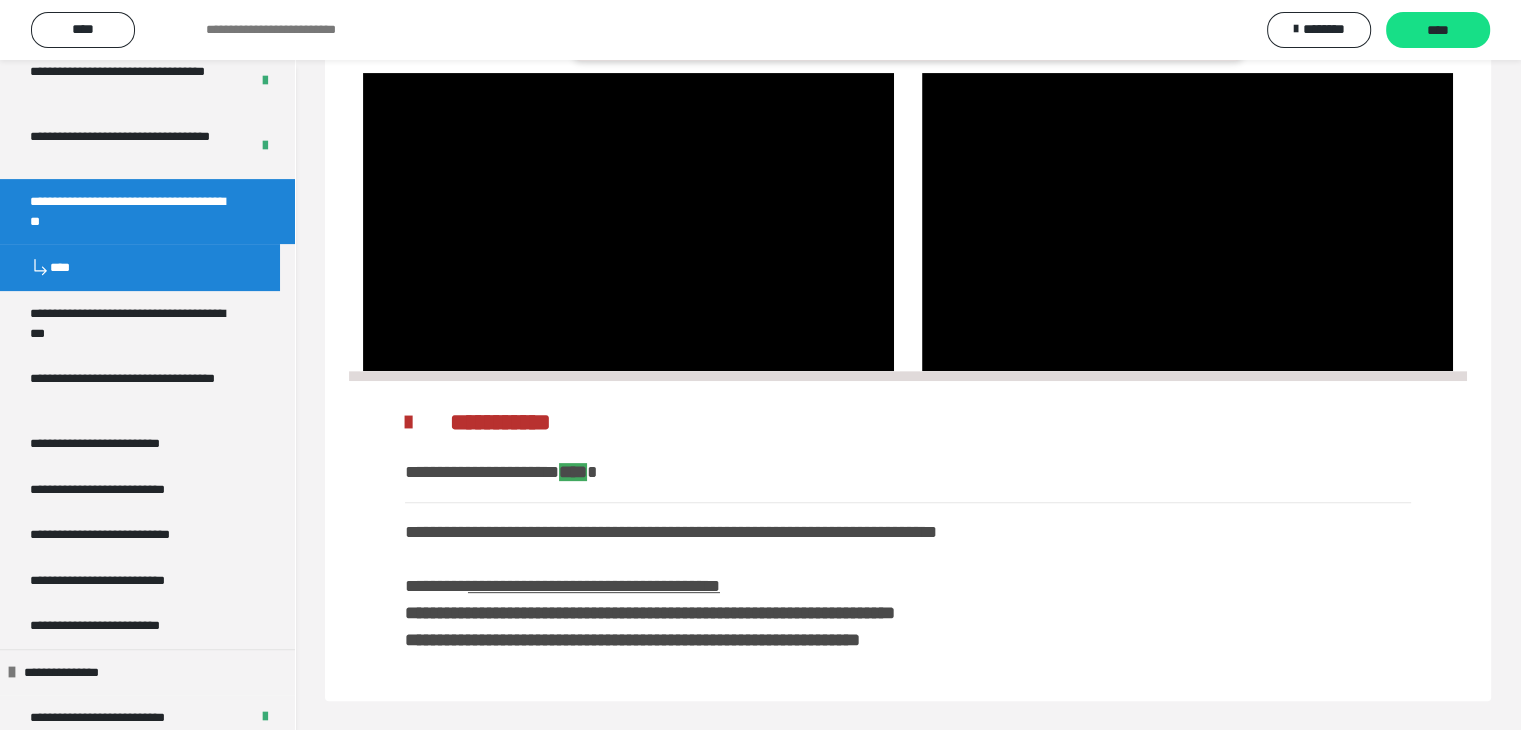 scroll, scrollTop: 0, scrollLeft: 0, axis: both 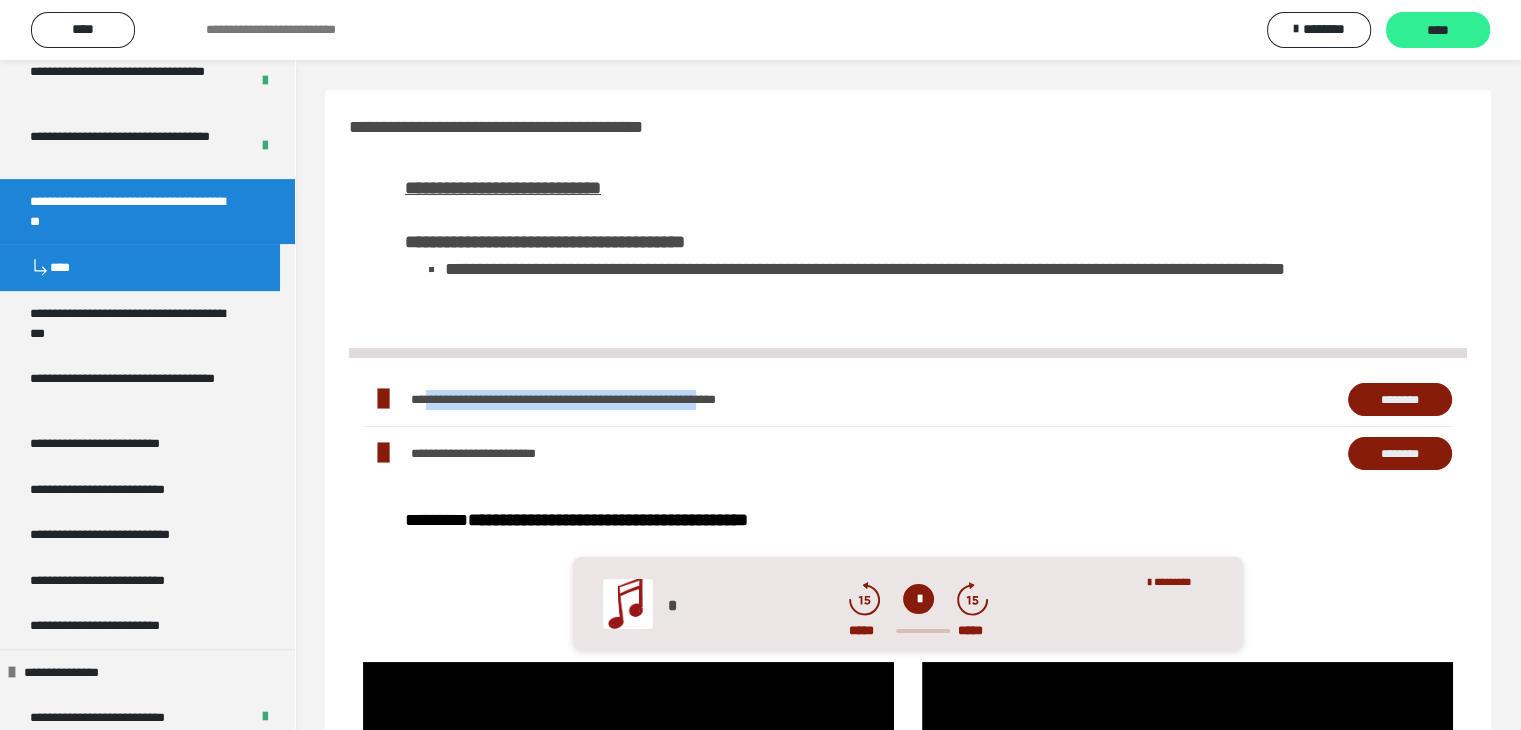 click on "****" at bounding box center (1438, 31) 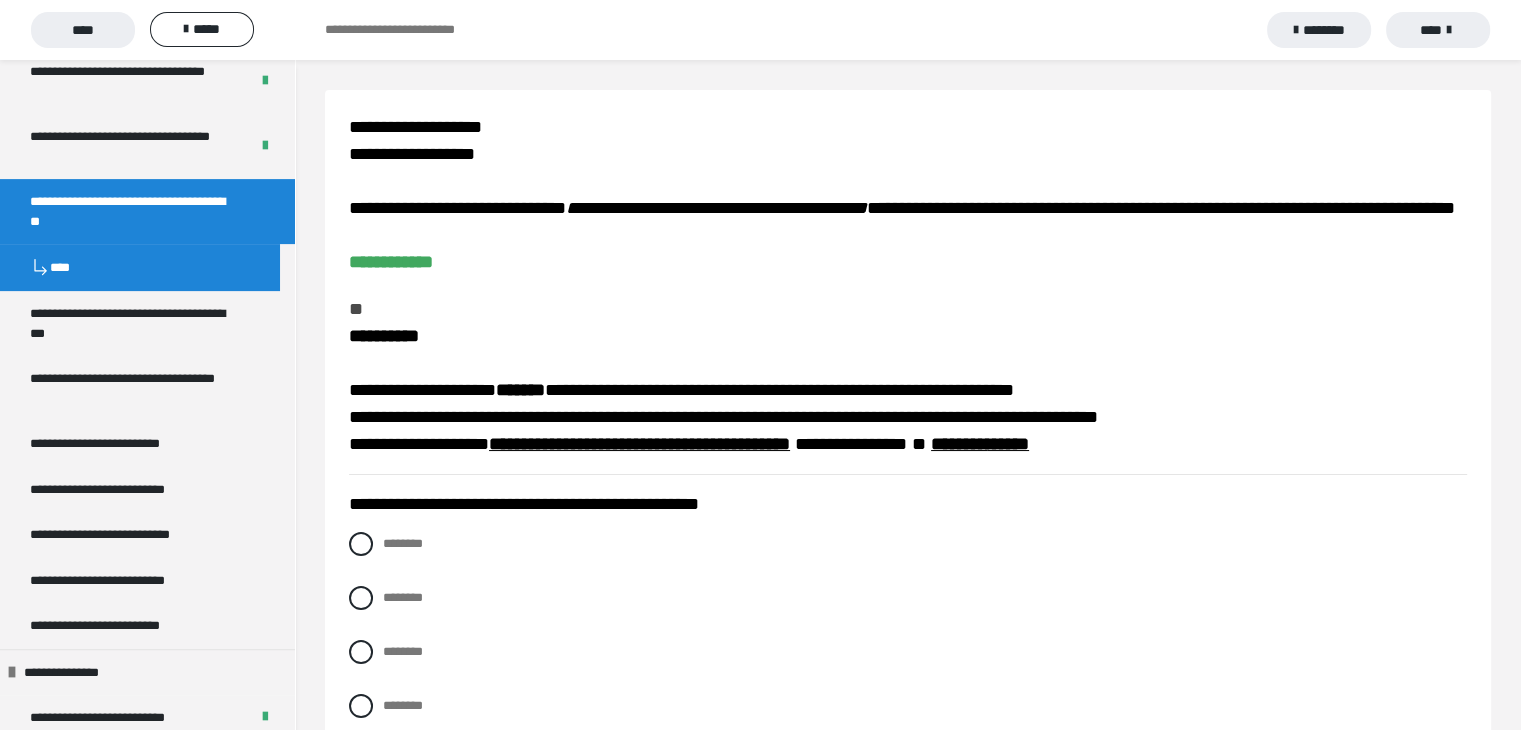 scroll, scrollTop: 100, scrollLeft: 0, axis: vertical 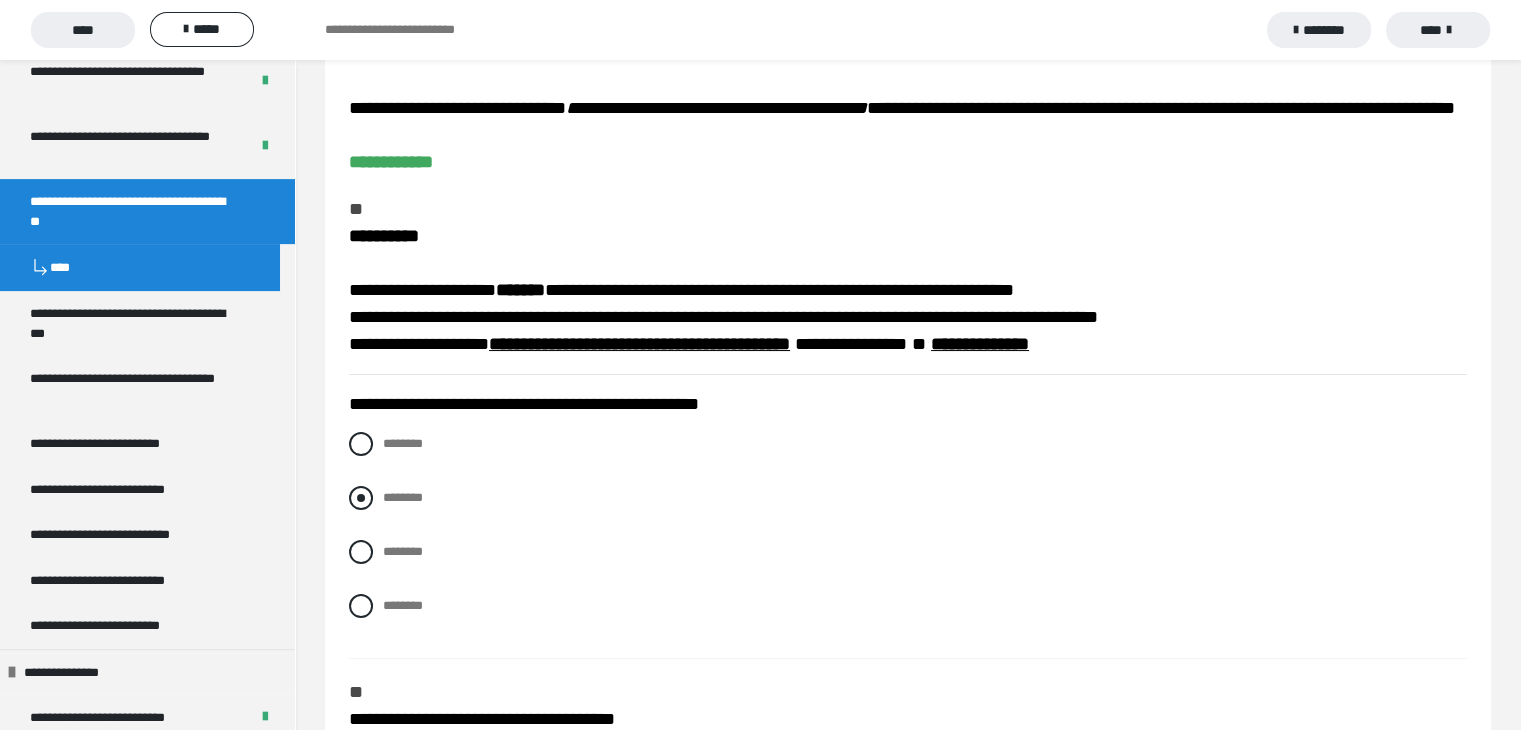 click at bounding box center (361, 498) 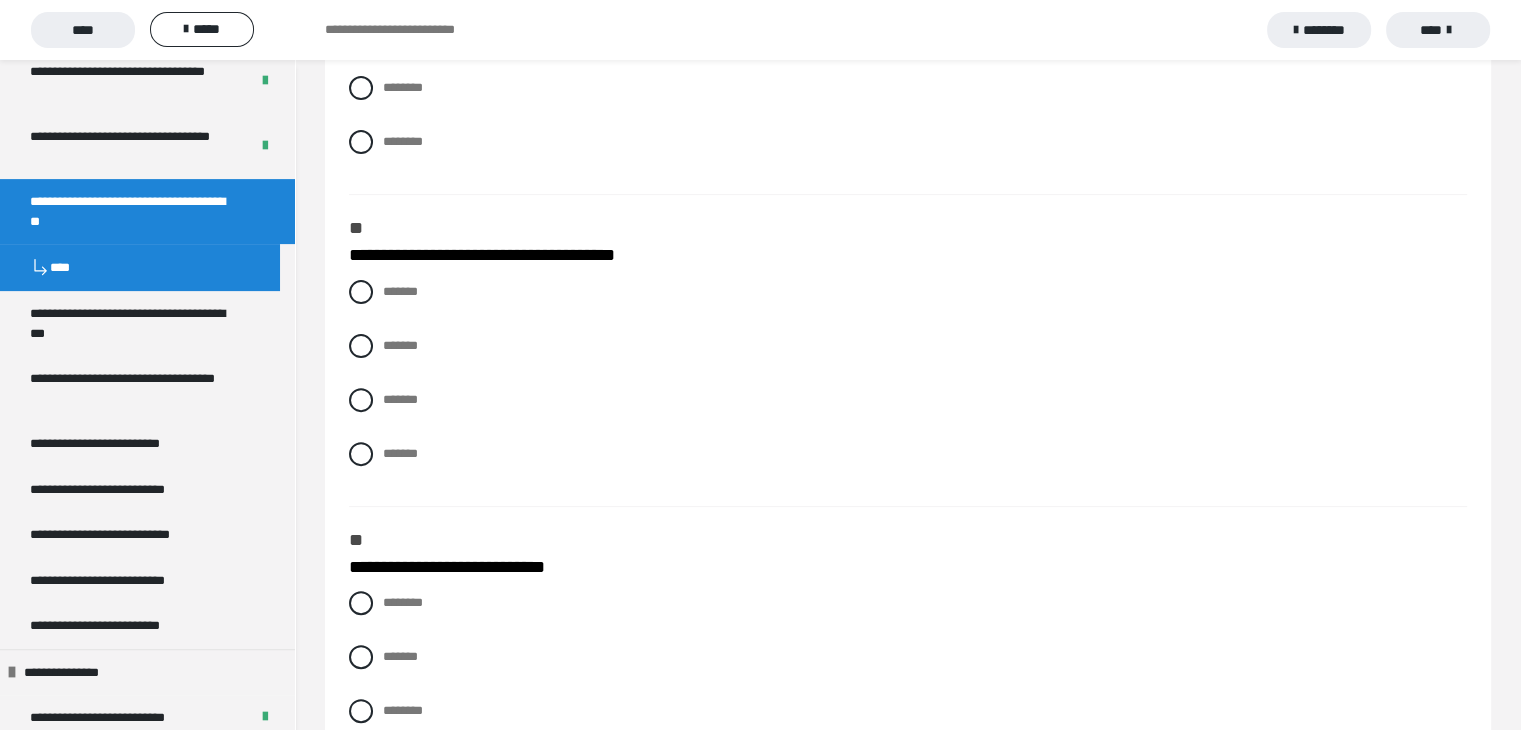 scroll, scrollTop: 600, scrollLeft: 0, axis: vertical 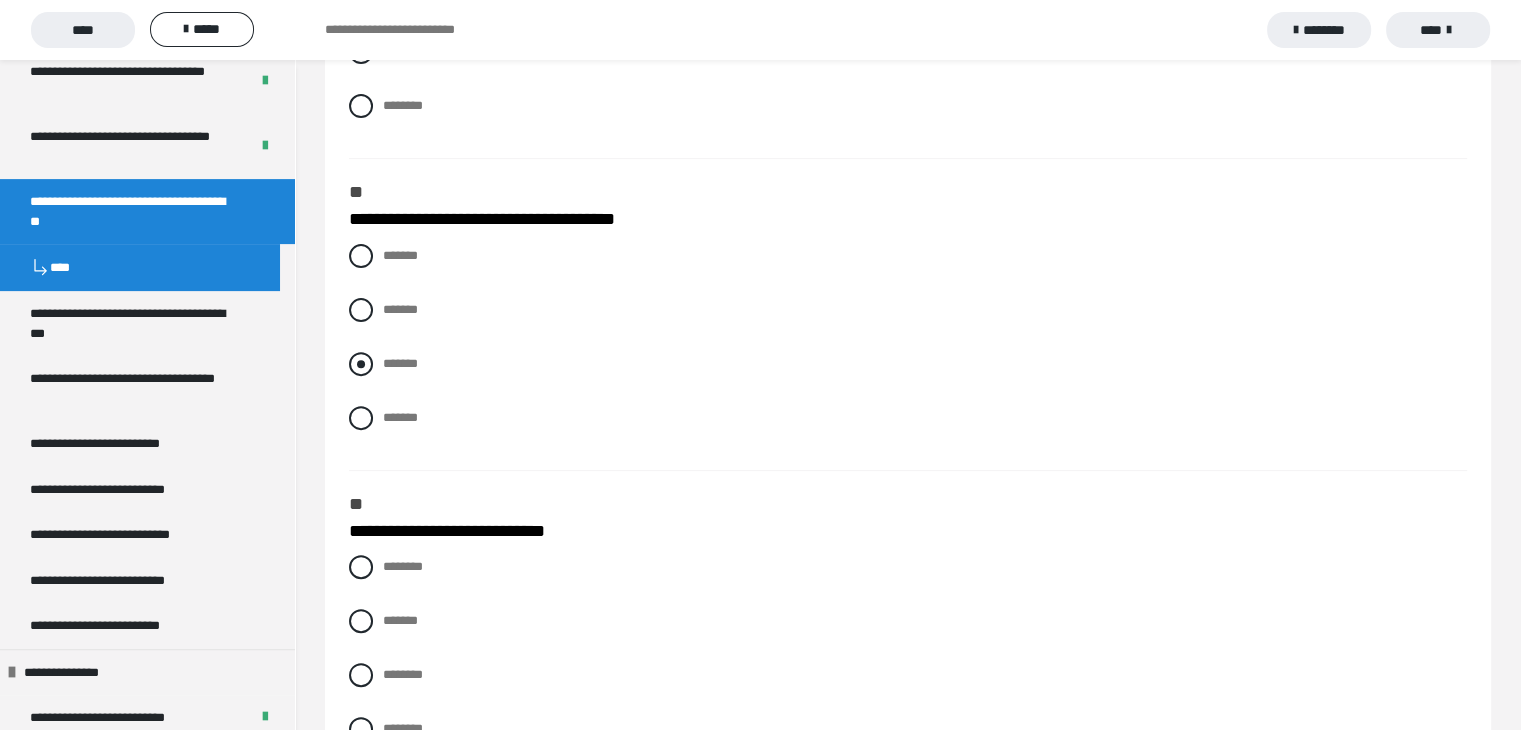 click at bounding box center [361, 364] 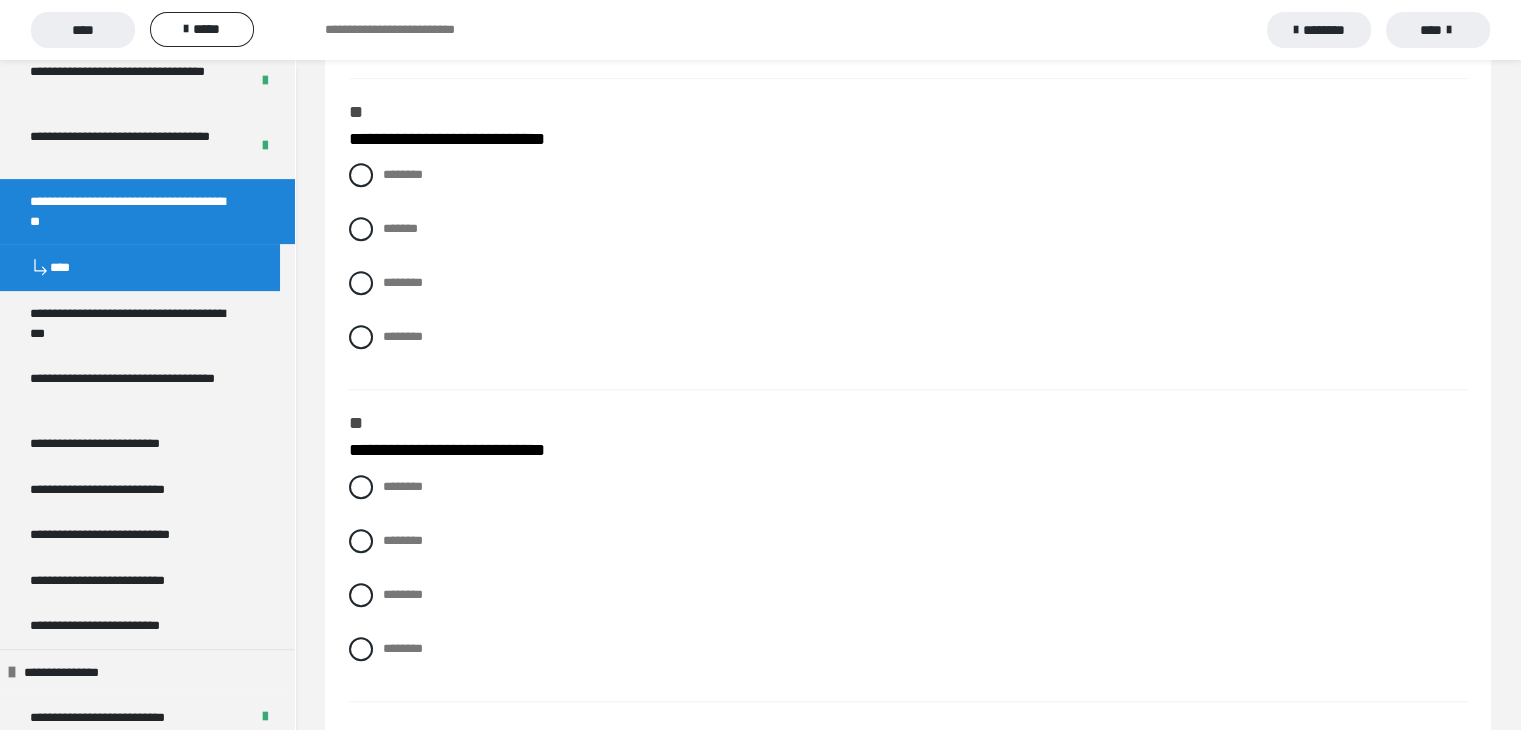 scroll, scrollTop: 1000, scrollLeft: 0, axis: vertical 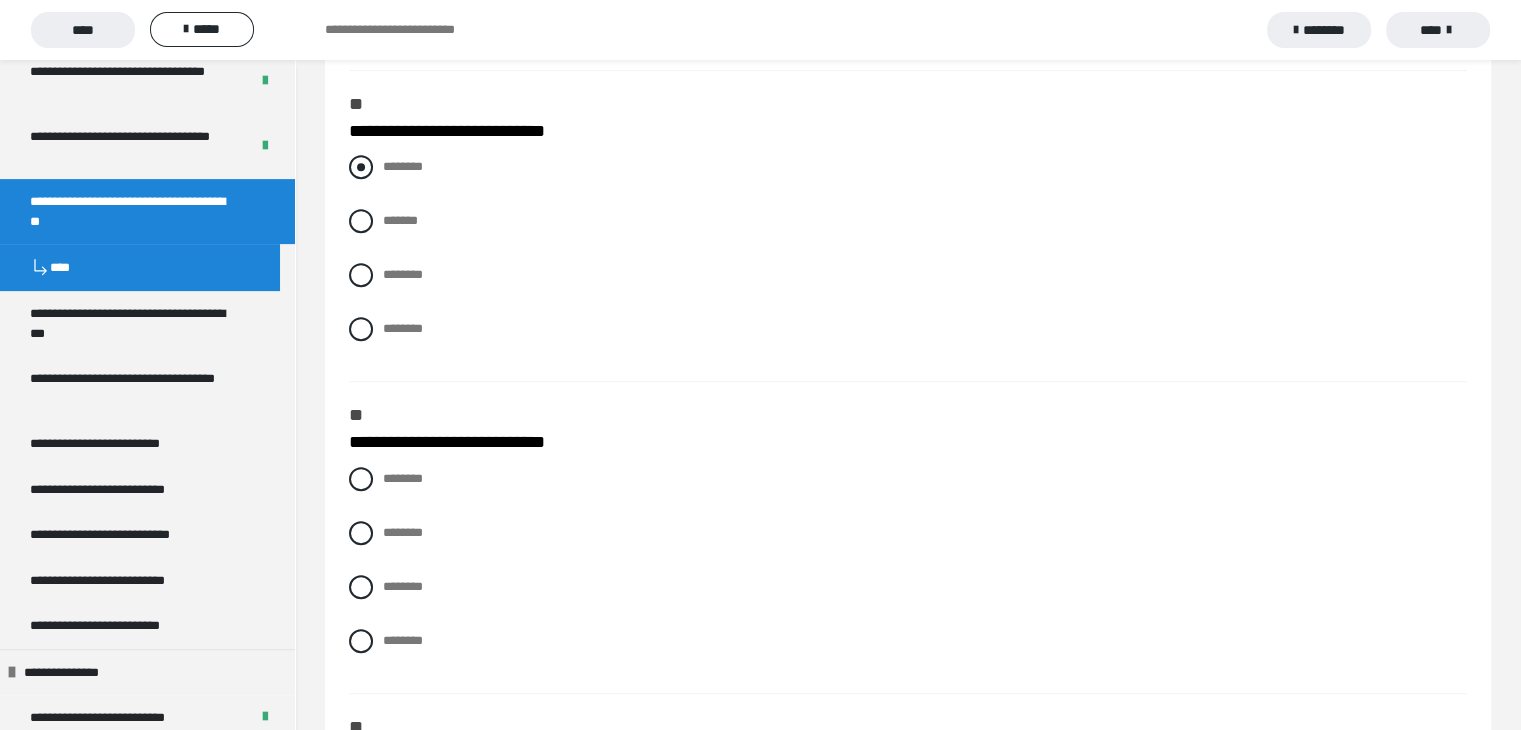click at bounding box center [361, 167] 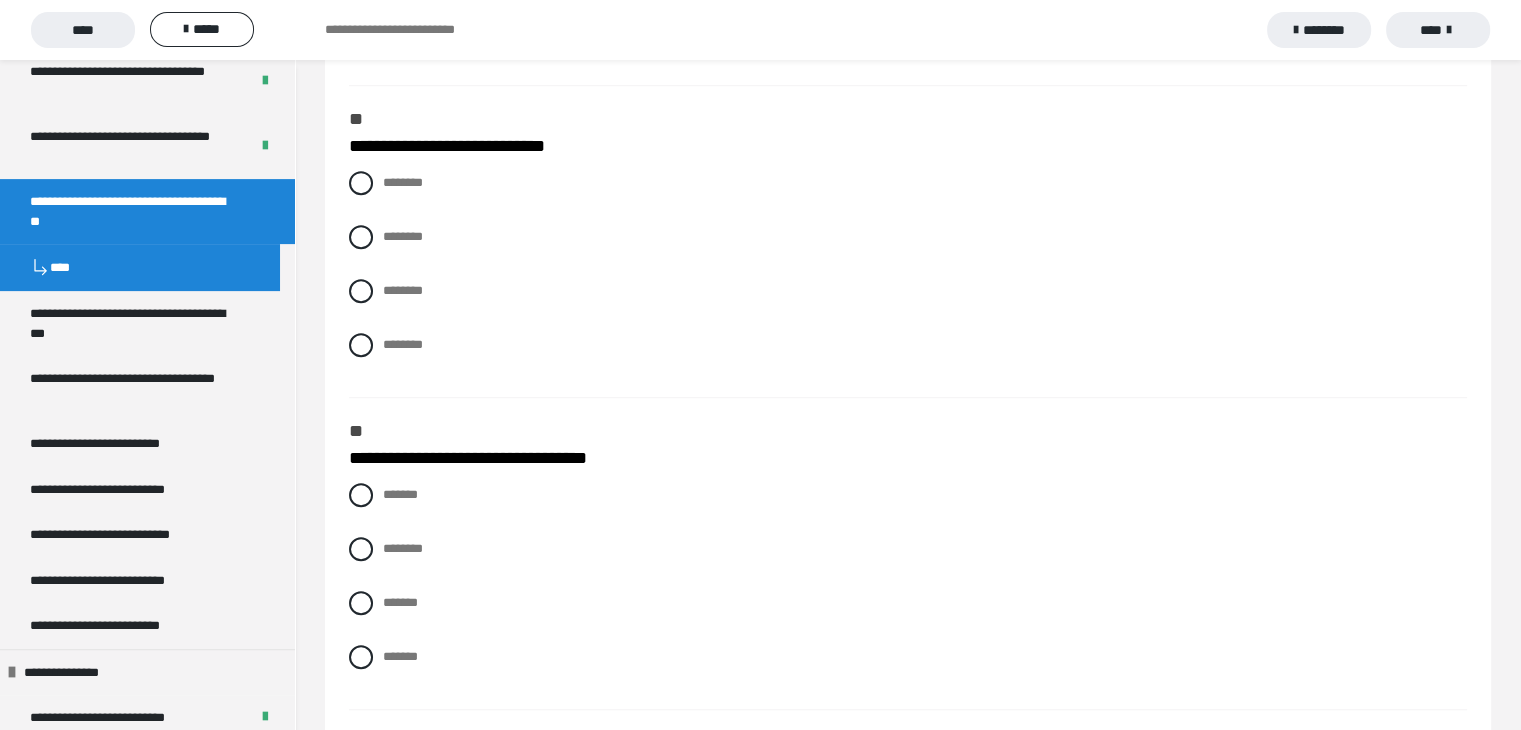 scroll, scrollTop: 1300, scrollLeft: 0, axis: vertical 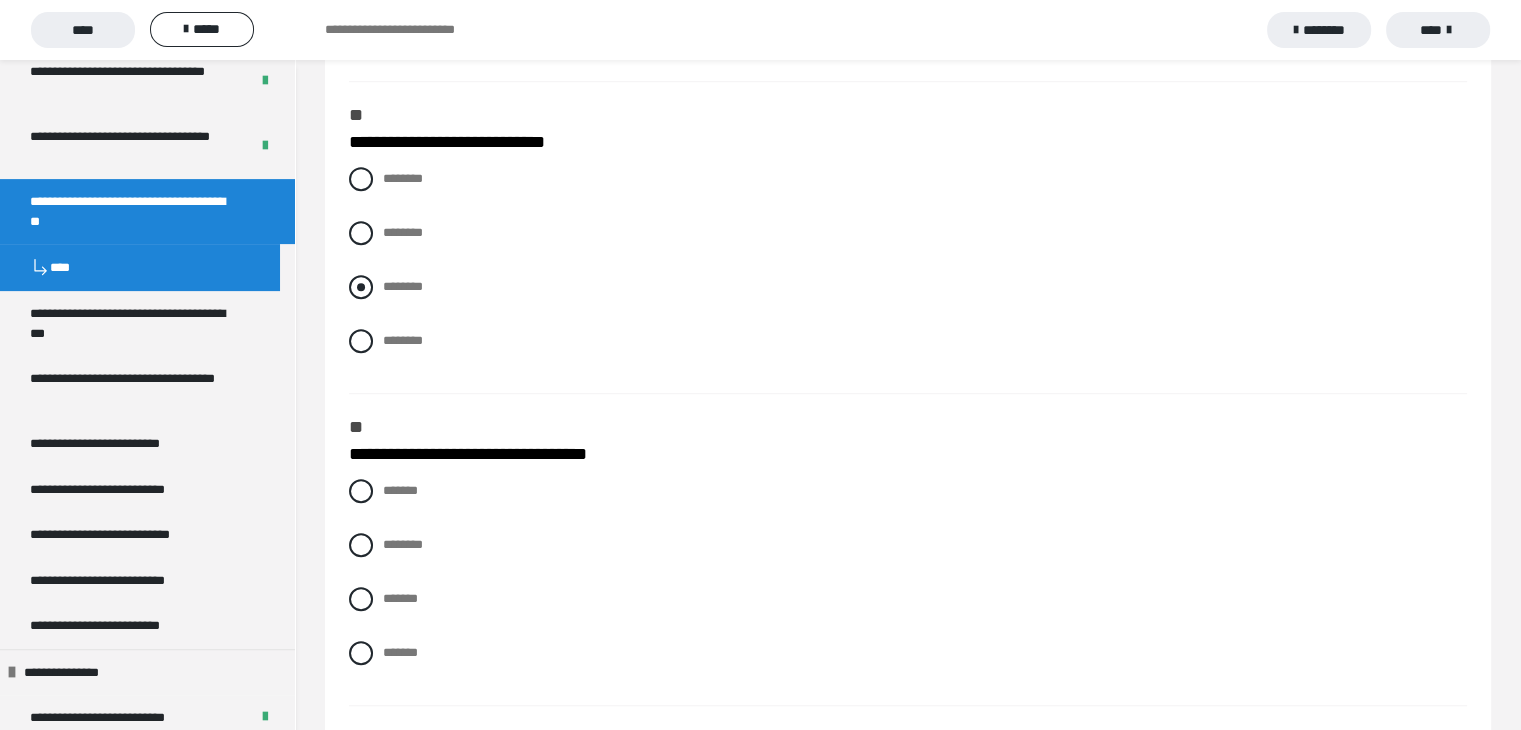 click at bounding box center [361, 287] 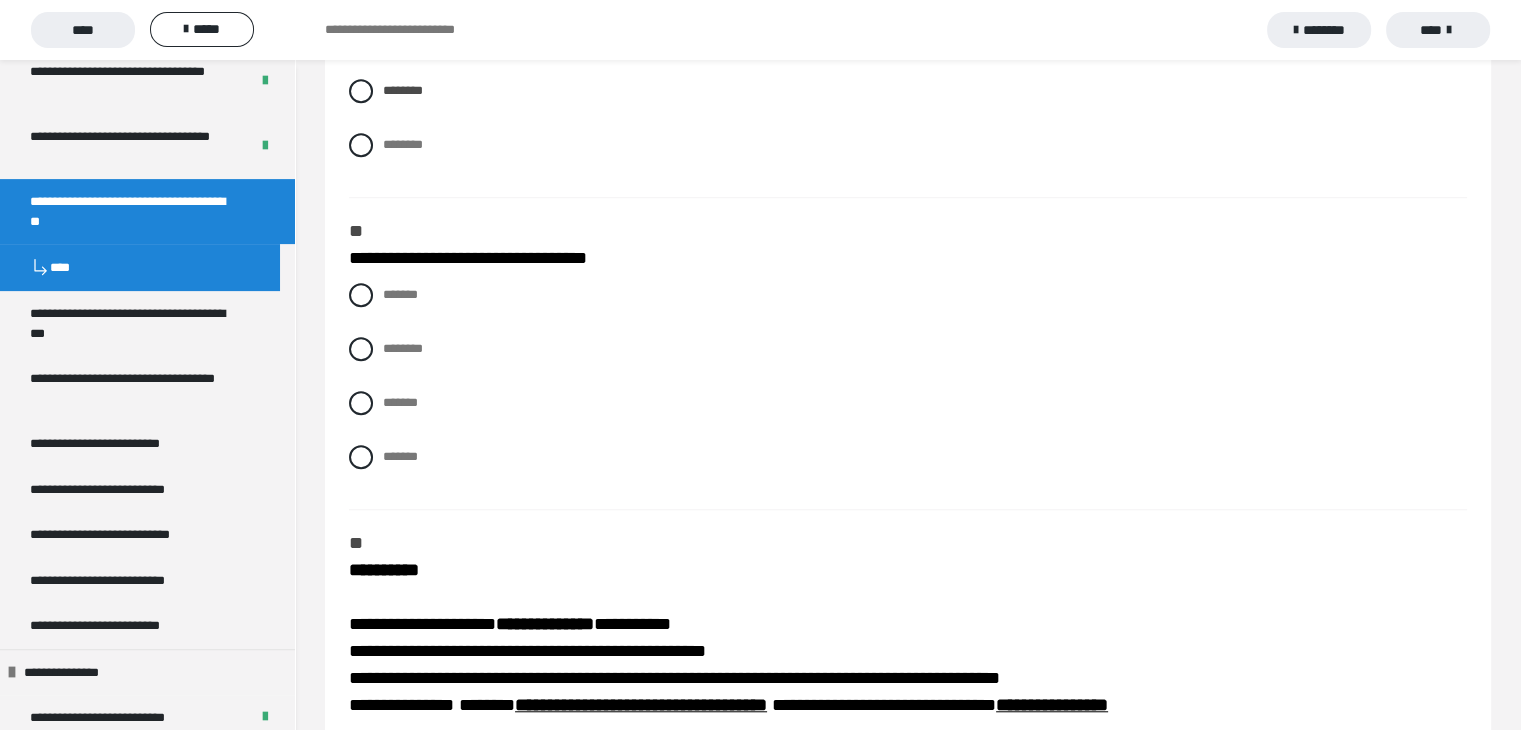 scroll, scrollTop: 1500, scrollLeft: 0, axis: vertical 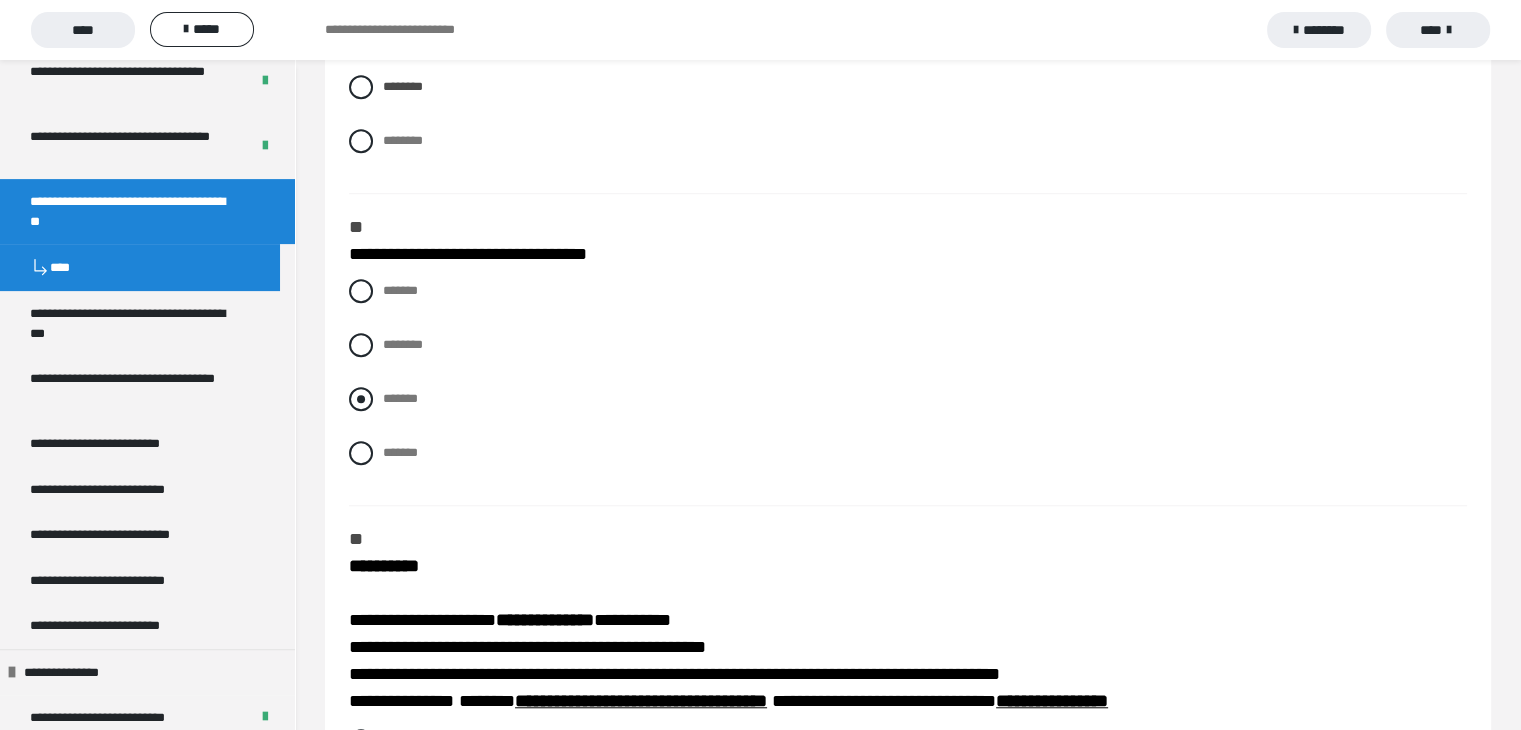click at bounding box center [361, 399] 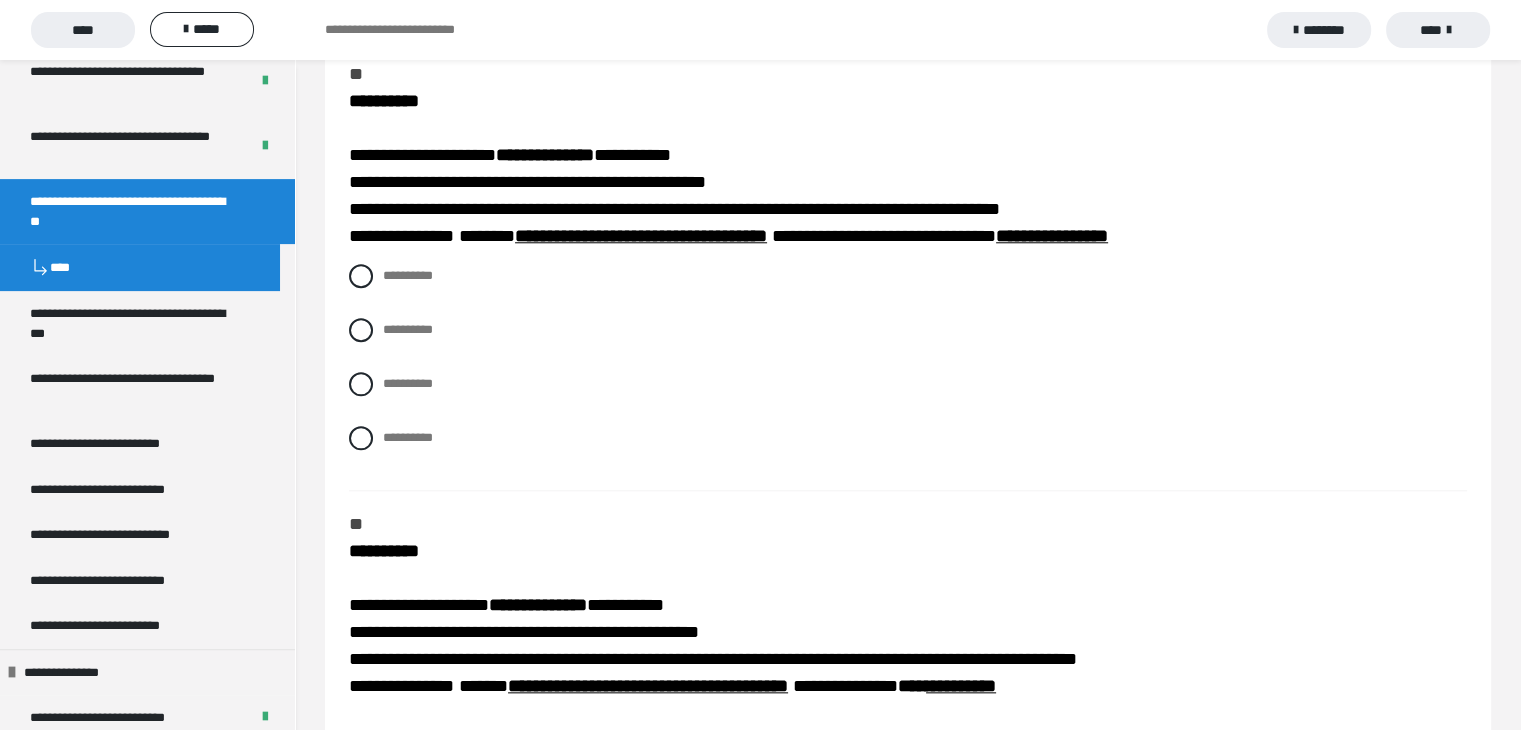 scroll, scrollTop: 2000, scrollLeft: 0, axis: vertical 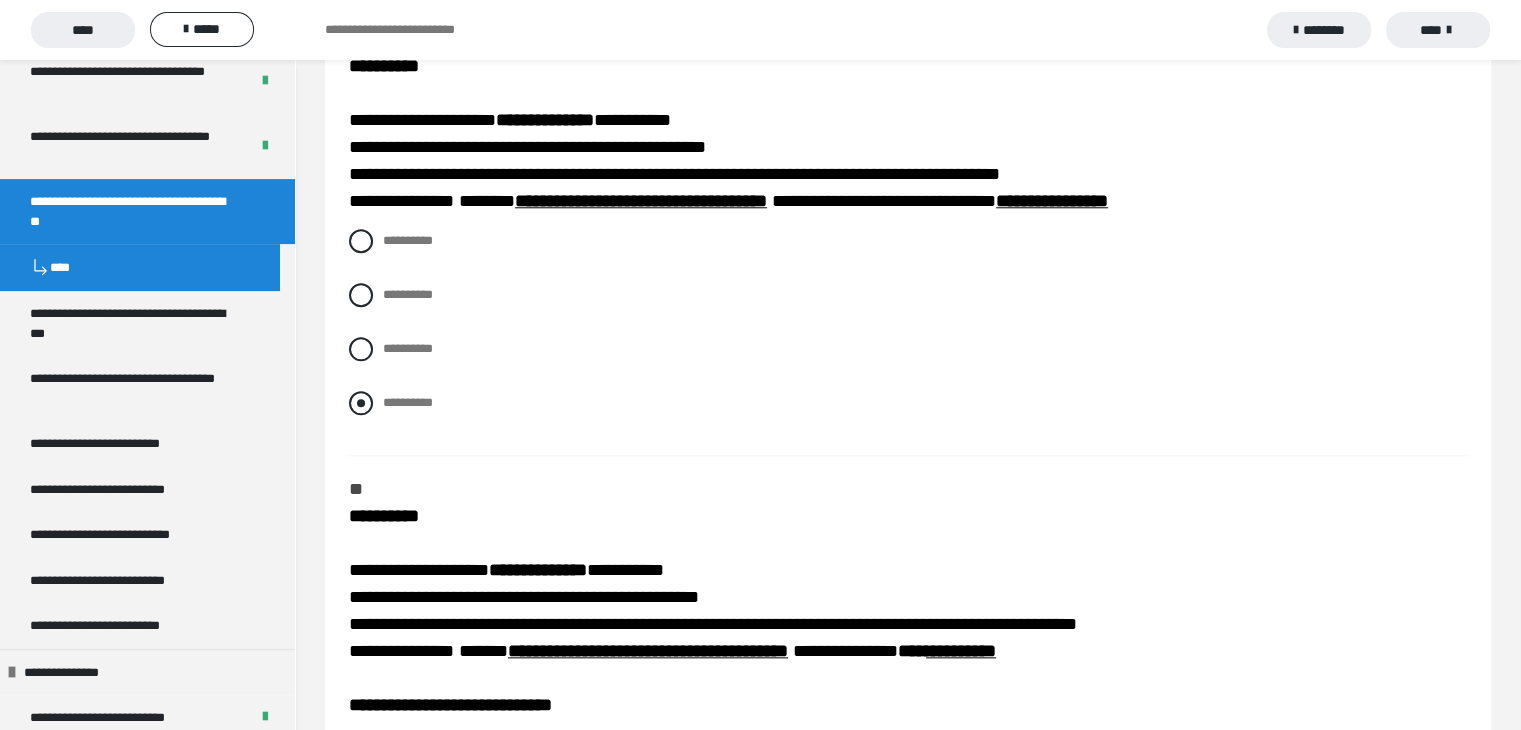 click at bounding box center [361, 403] 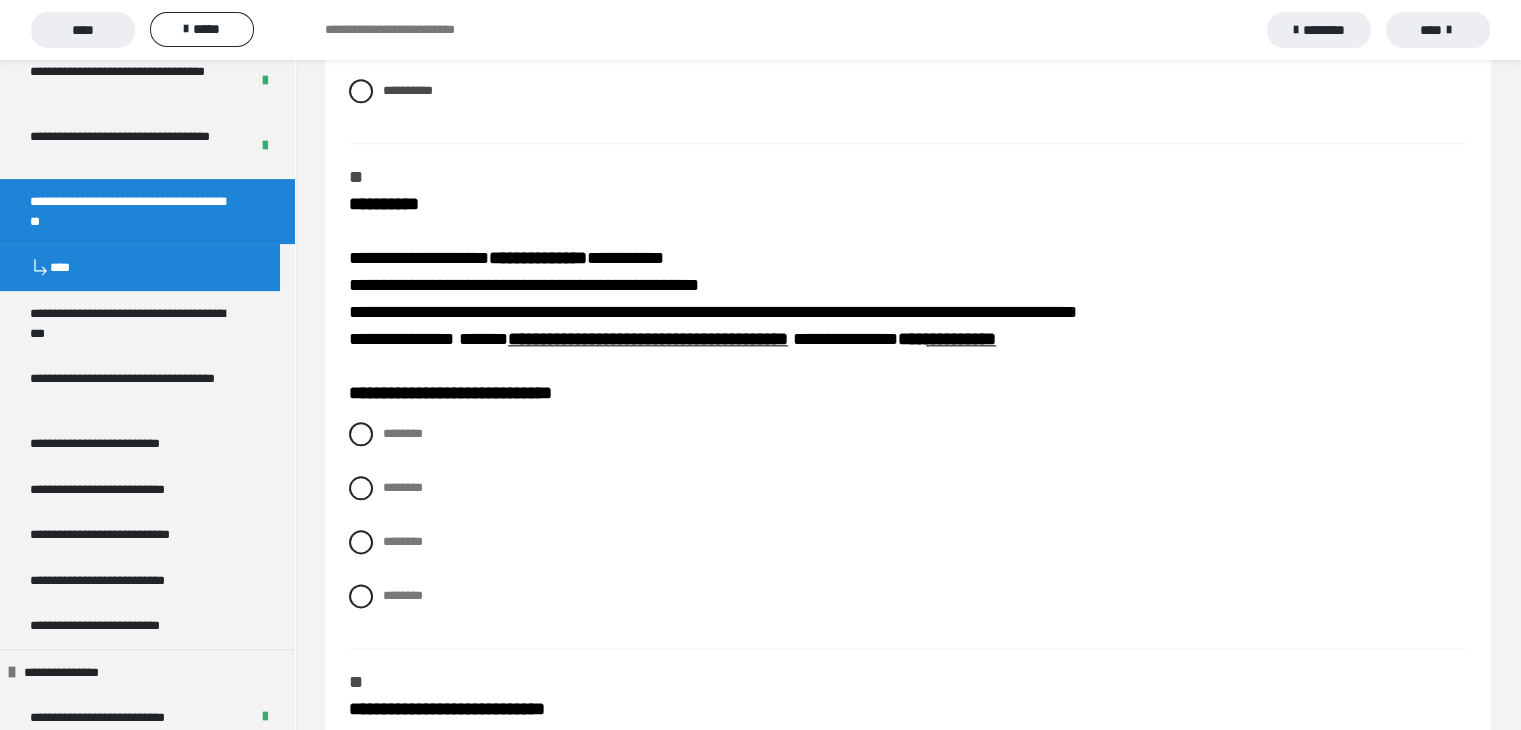 scroll, scrollTop: 2412, scrollLeft: 0, axis: vertical 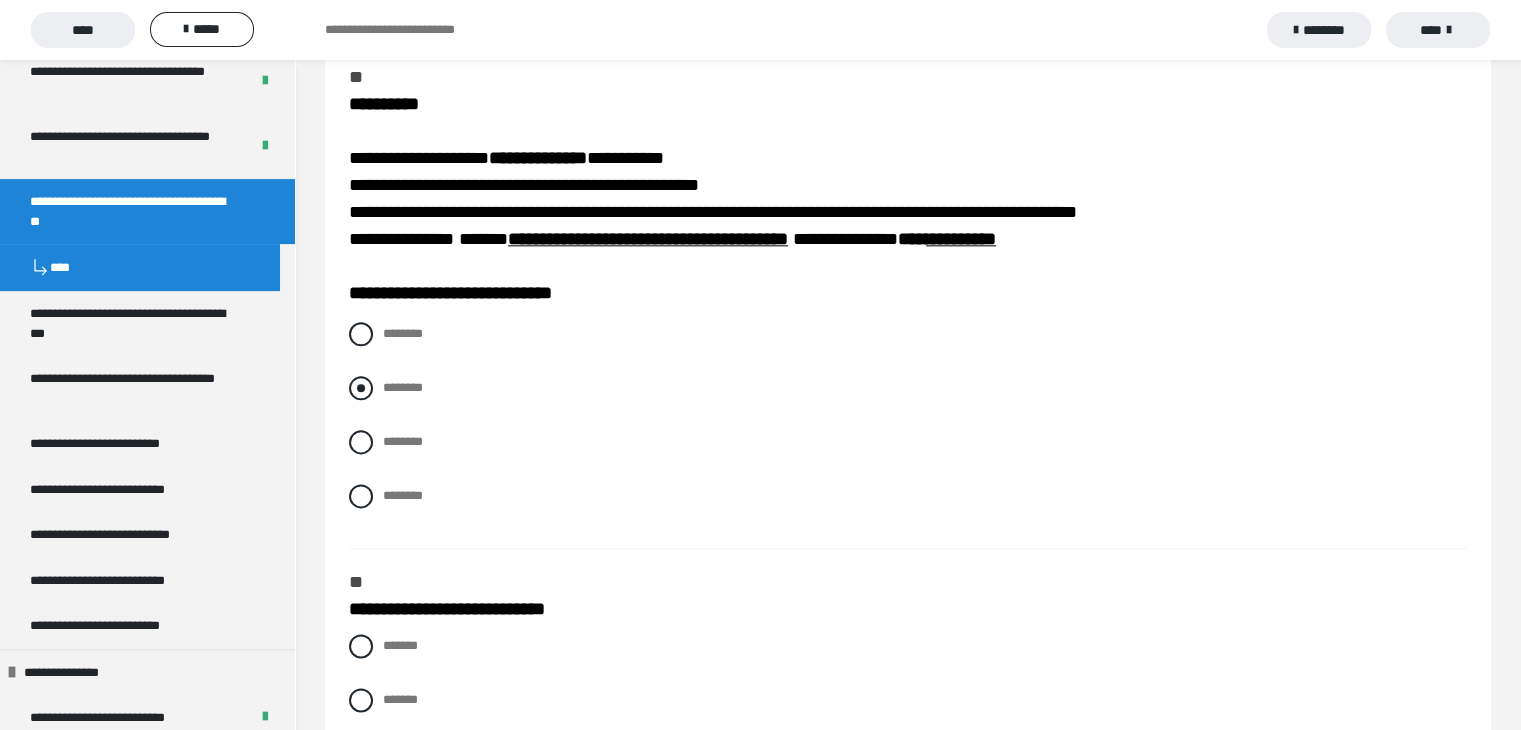 click at bounding box center [361, 388] 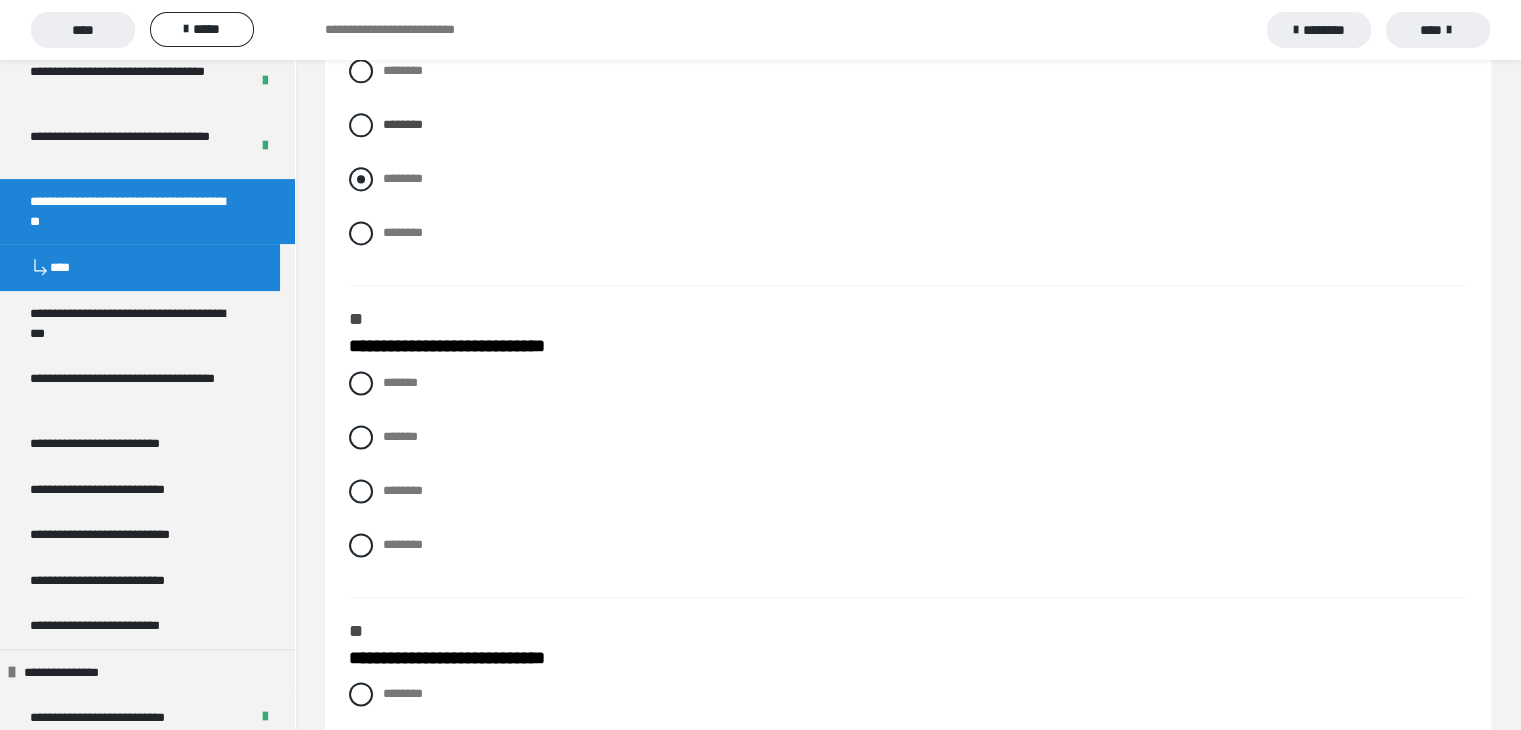 scroll, scrollTop: 2712, scrollLeft: 0, axis: vertical 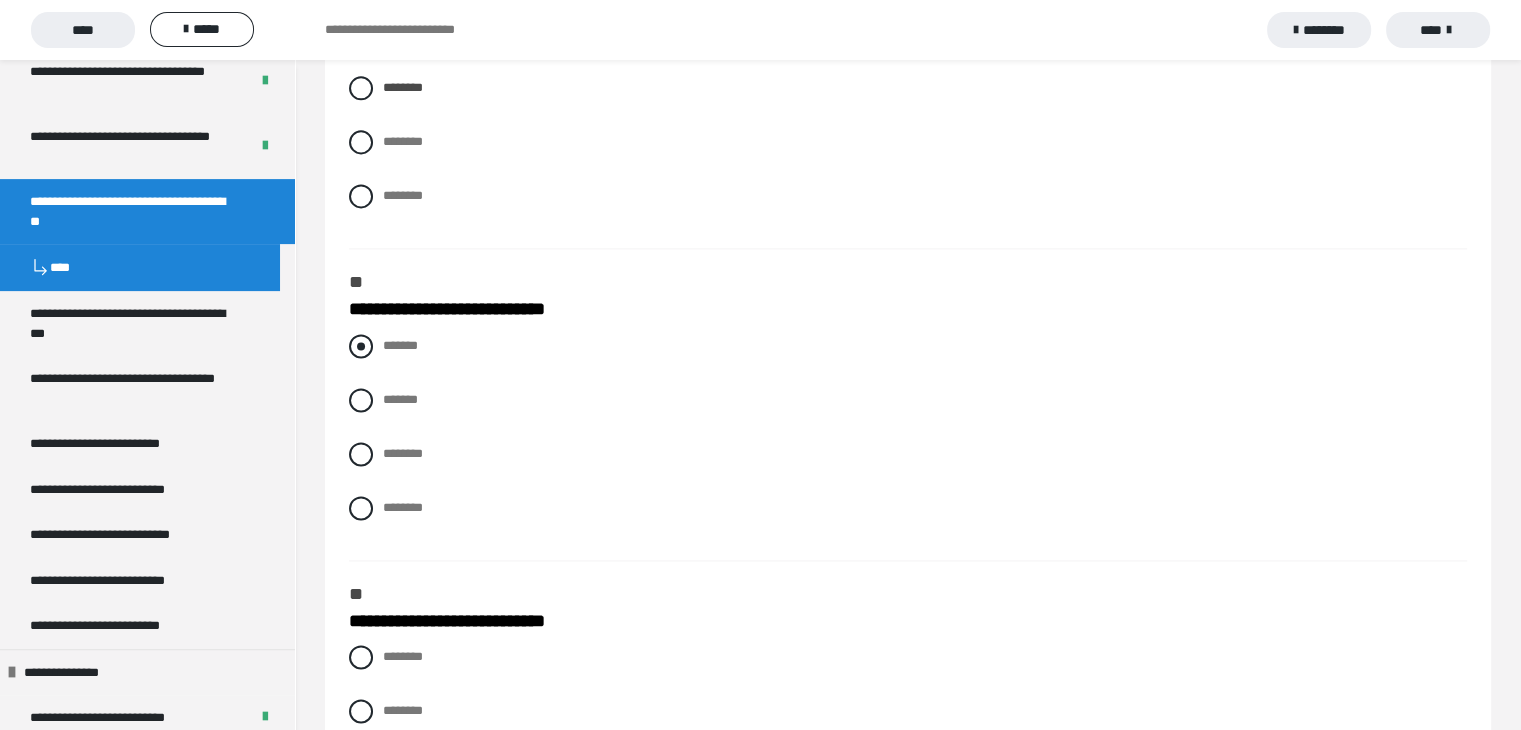 click at bounding box center [361, 346] 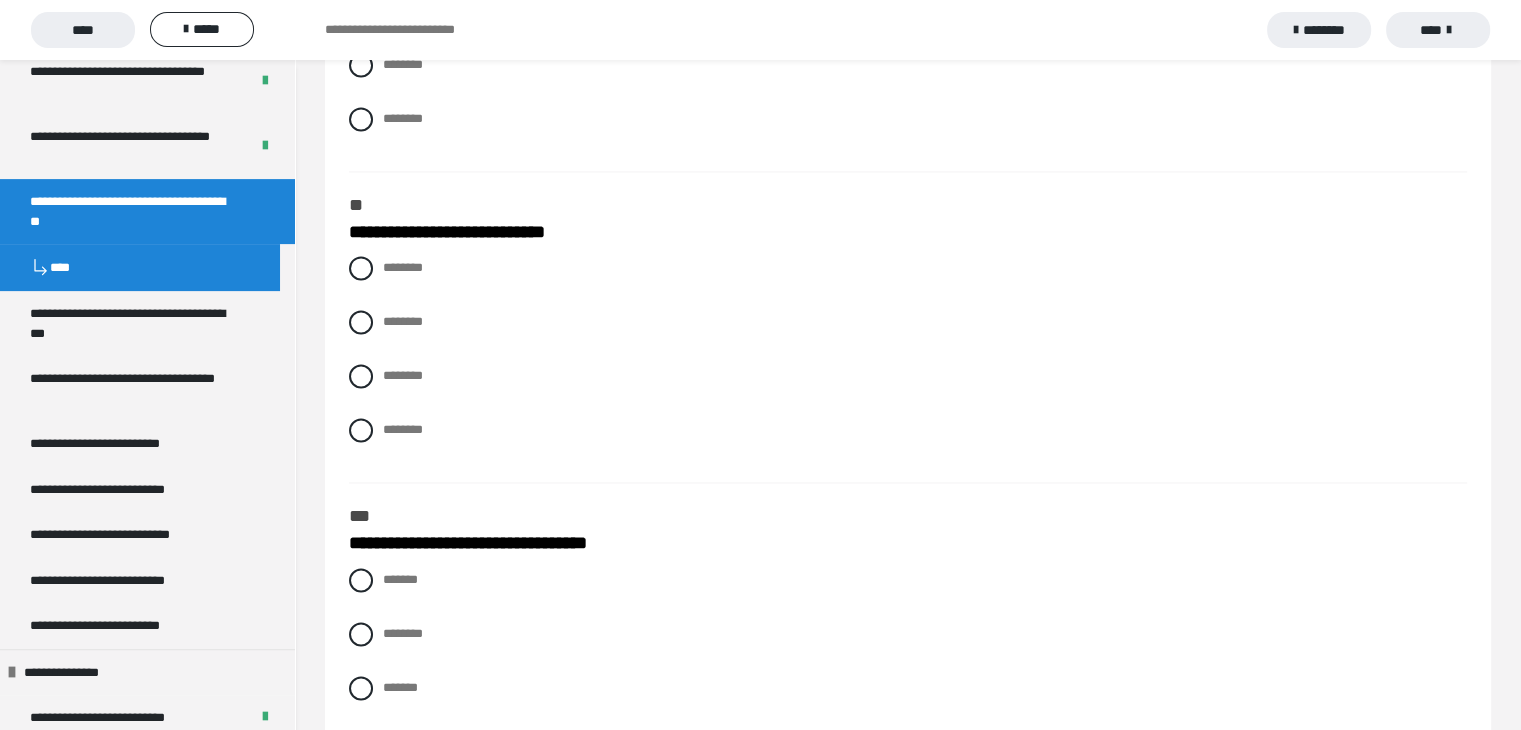 scroll, scrollTop: 3112, scrollLeft: 0, axis: vertical 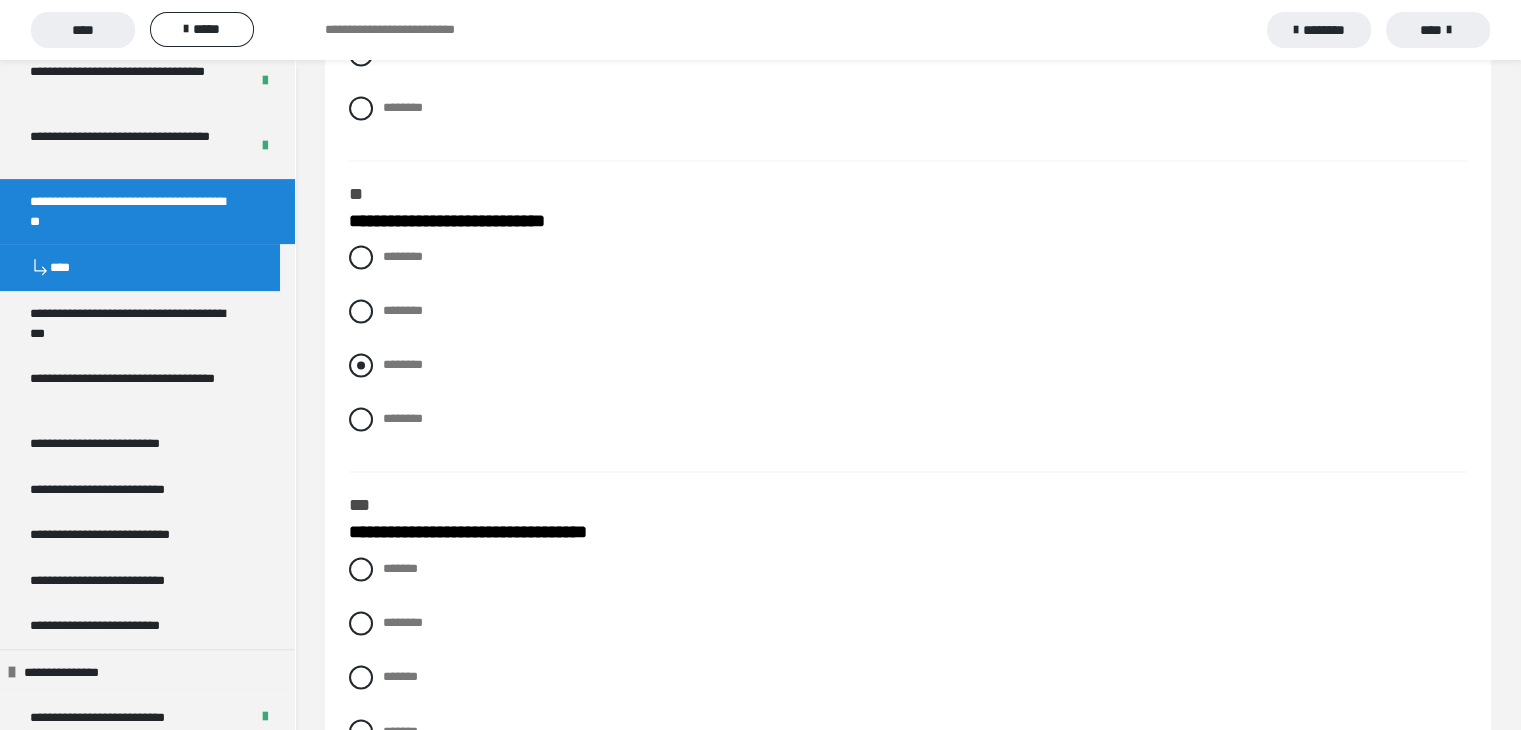 click at bounding box center [361, 365] 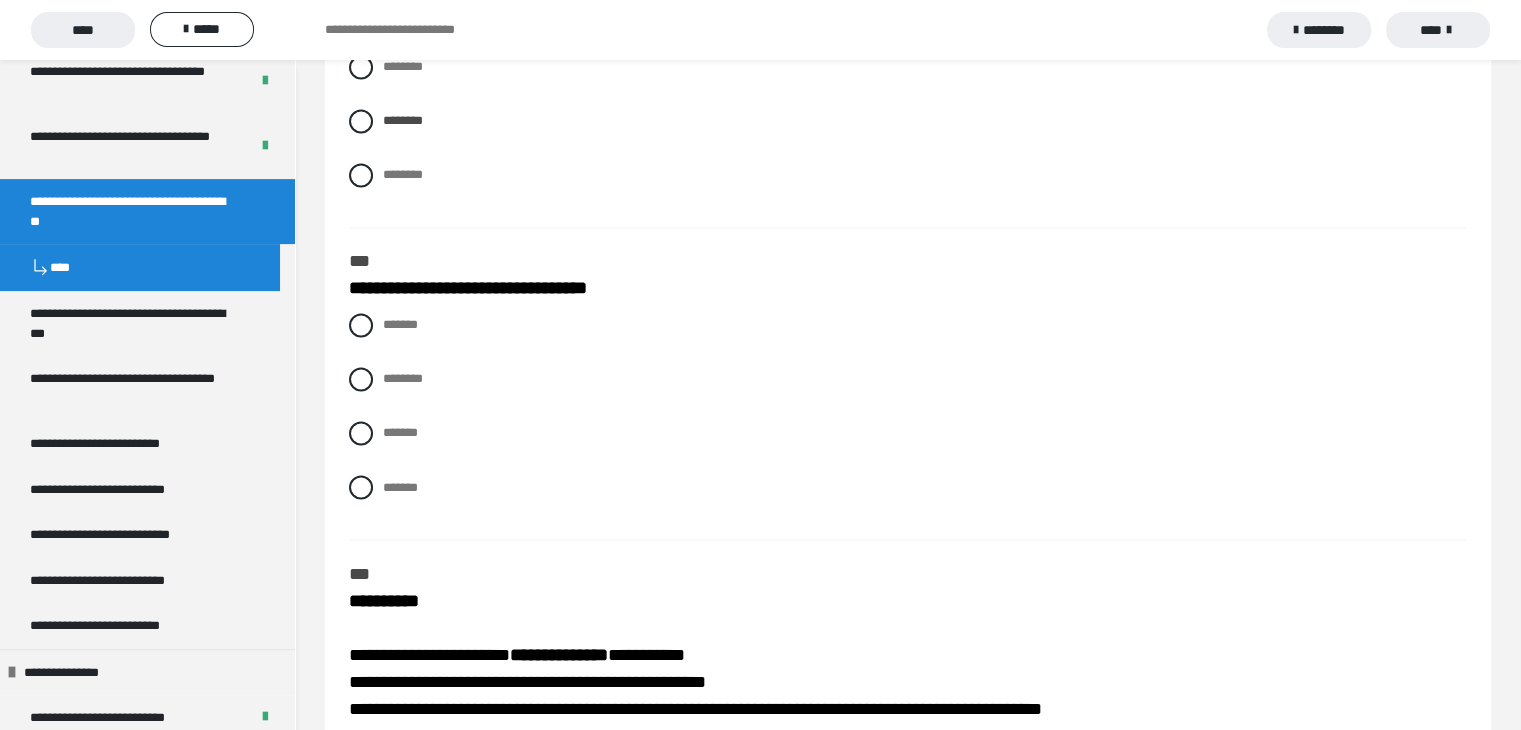 scroll, scrollTop: 3412, scrollLeft: 0, axis: vertical 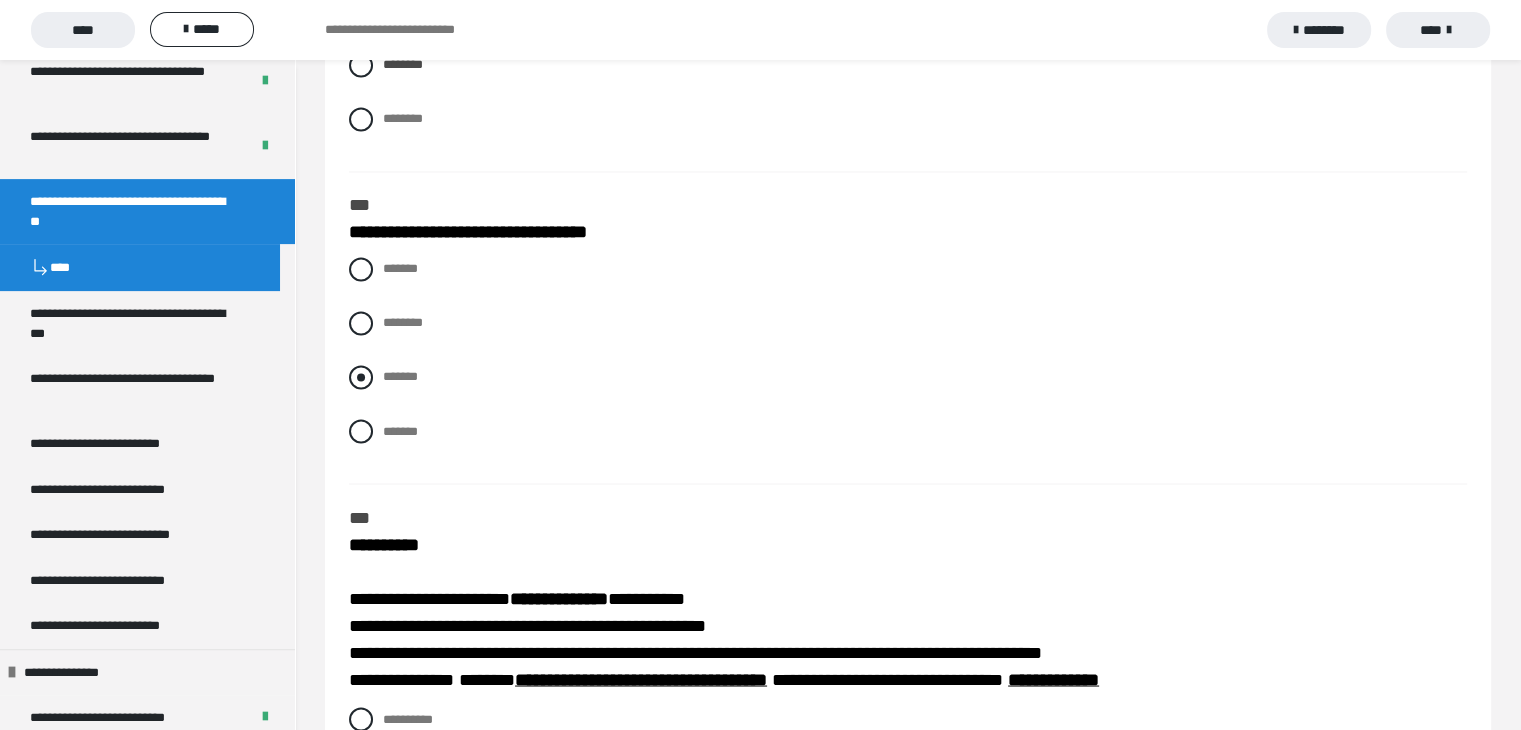 click on "*******" at bounding box center (908, 377) 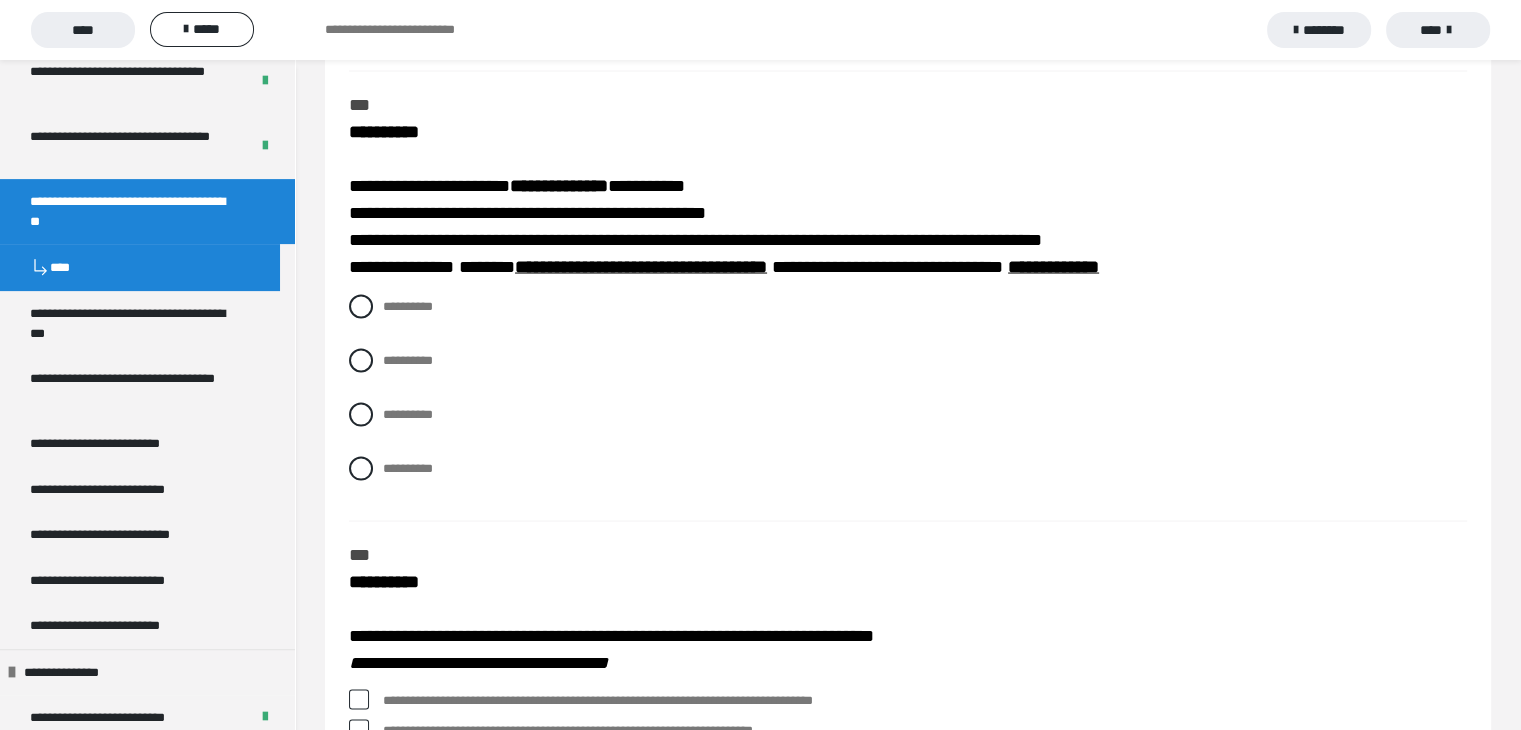 scroll, scrollTop: 3812, scrollLeft: 0, axis: vertical 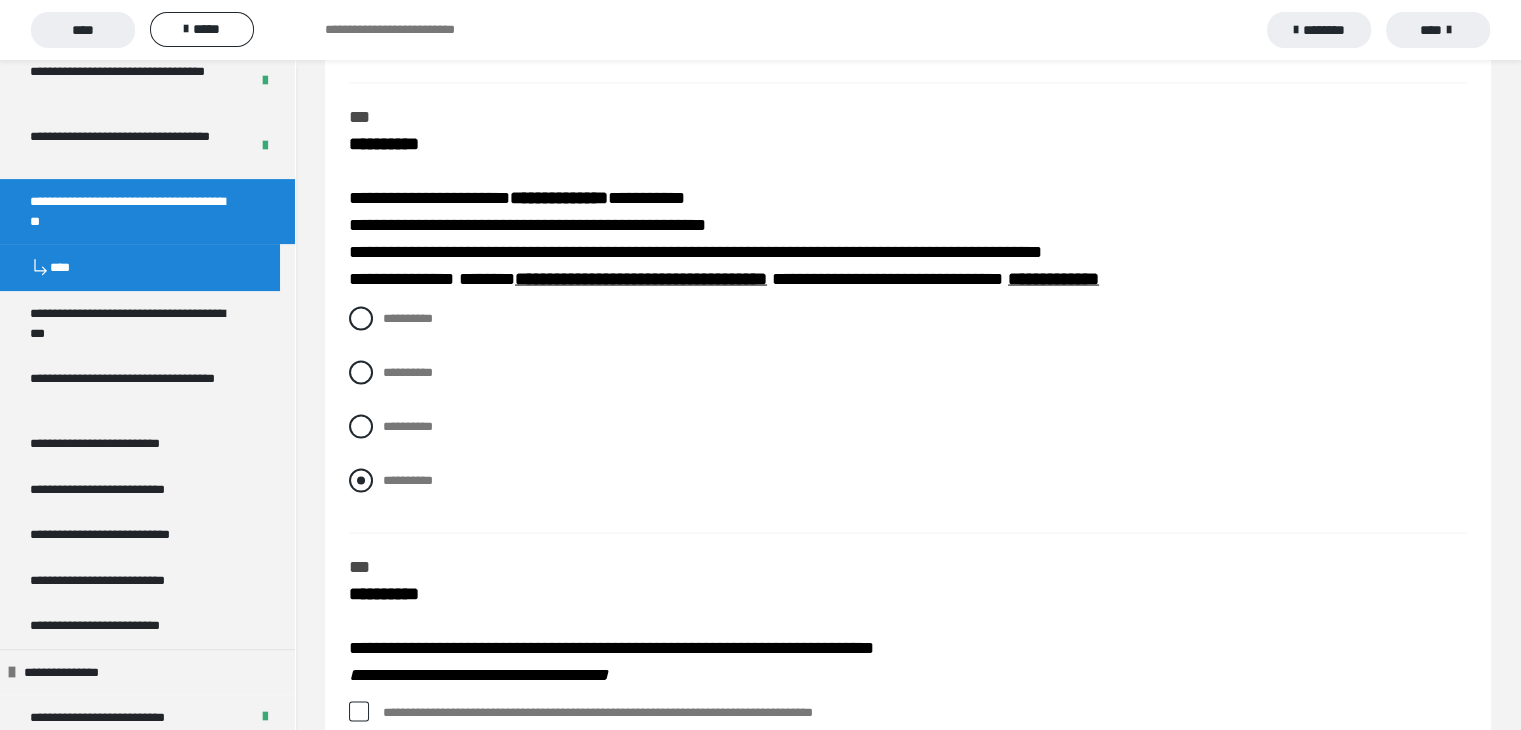 click at bounding box center [361, 481] 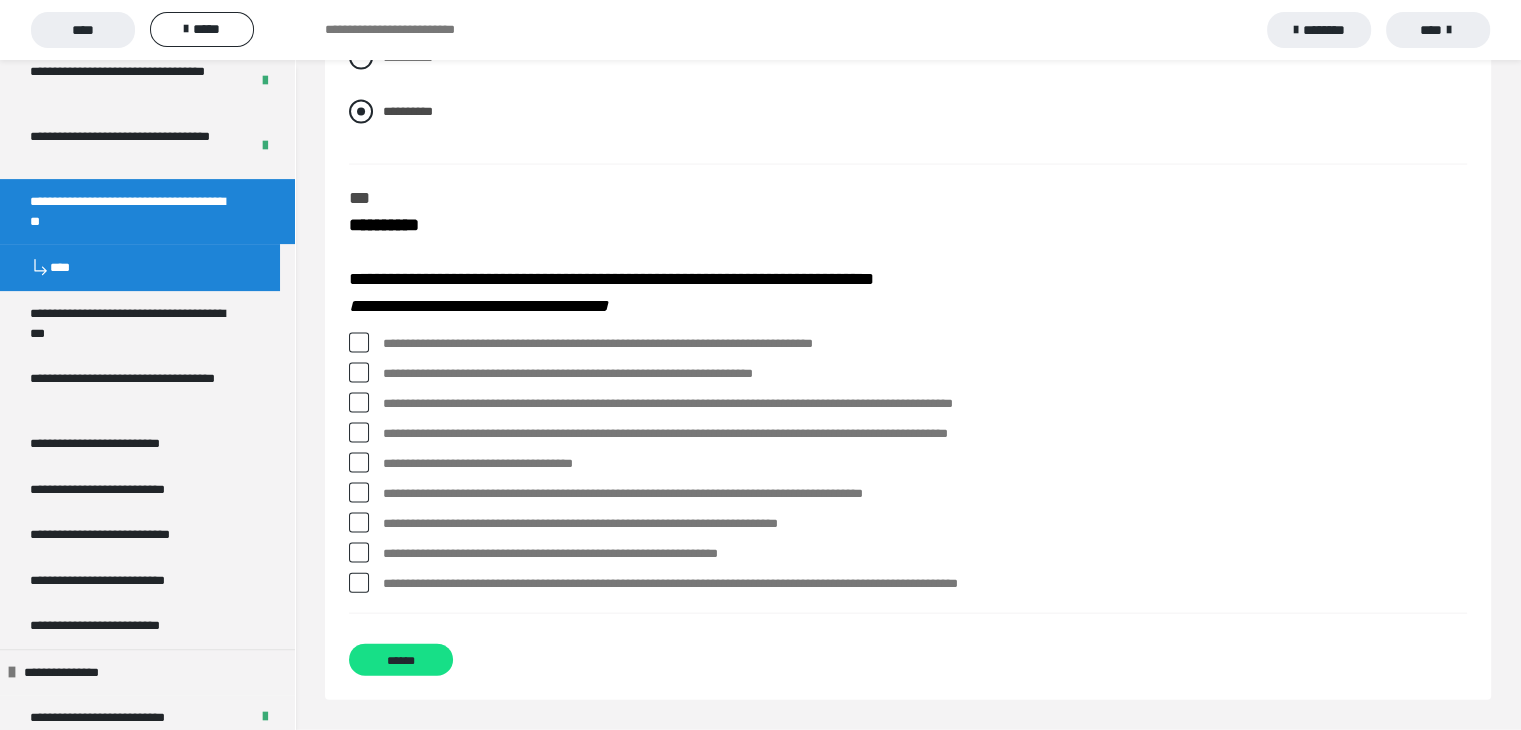 scroll, scrollTop: 4212, scrollLeft: 0, axis: vertical 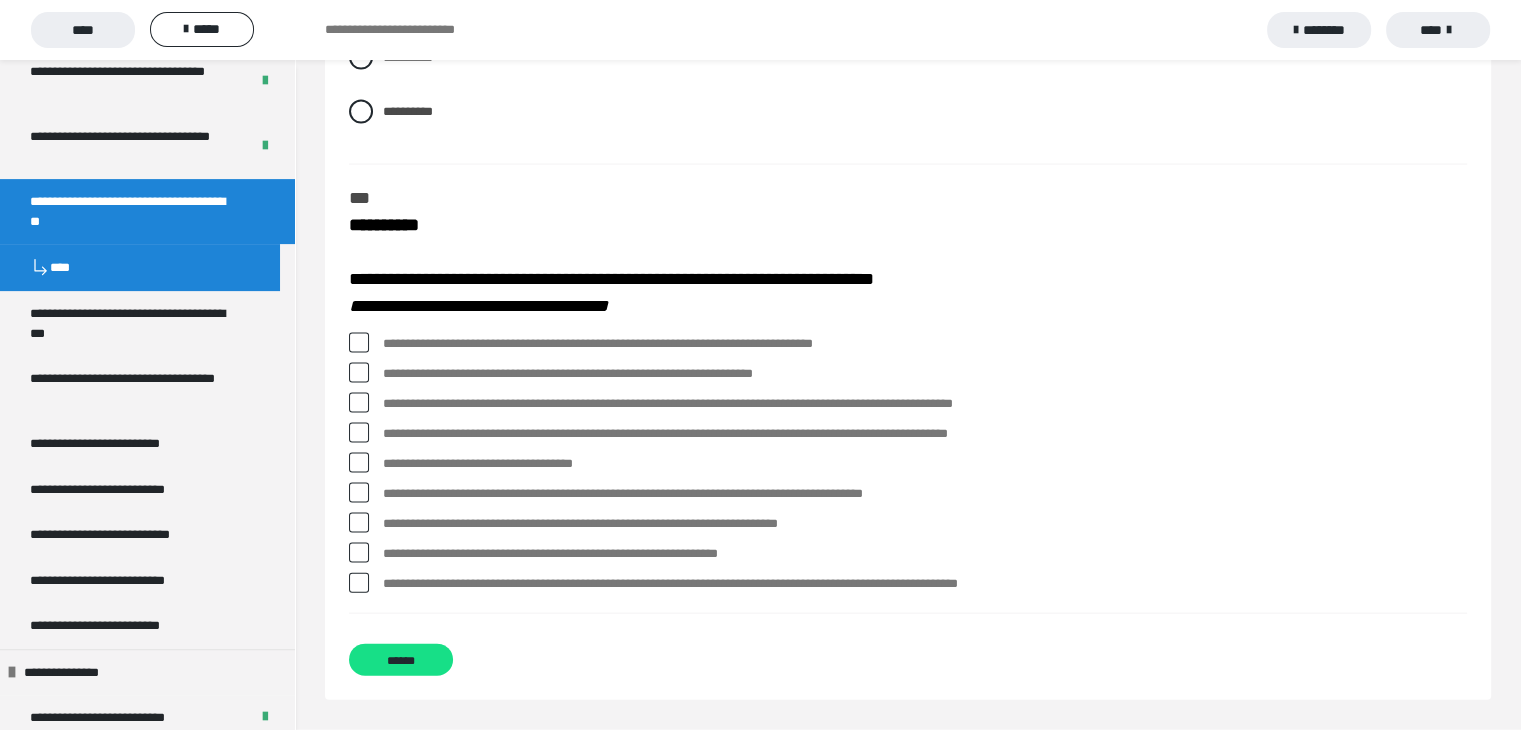 click on "**********" at bounding box center (908, -1696) 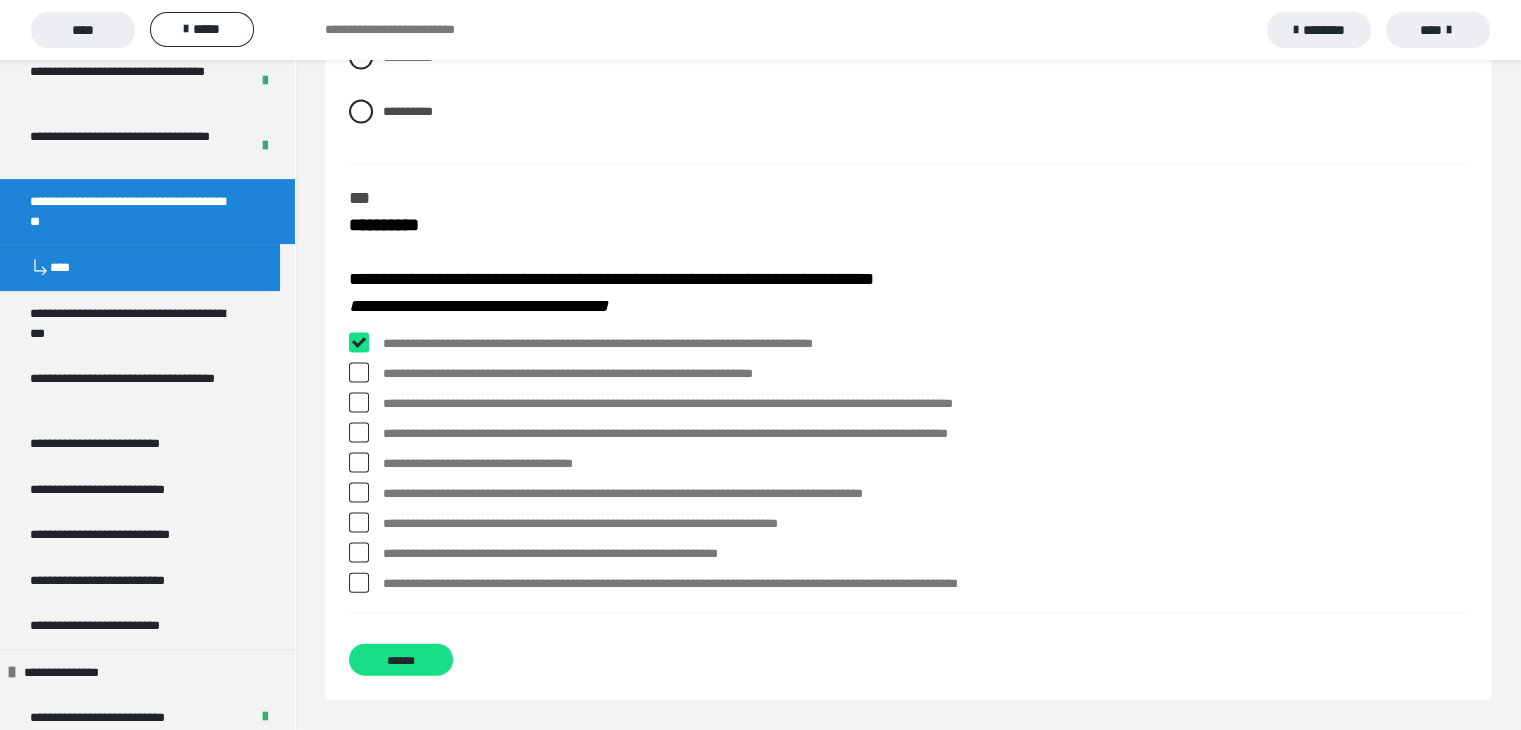 checkbox on "****" 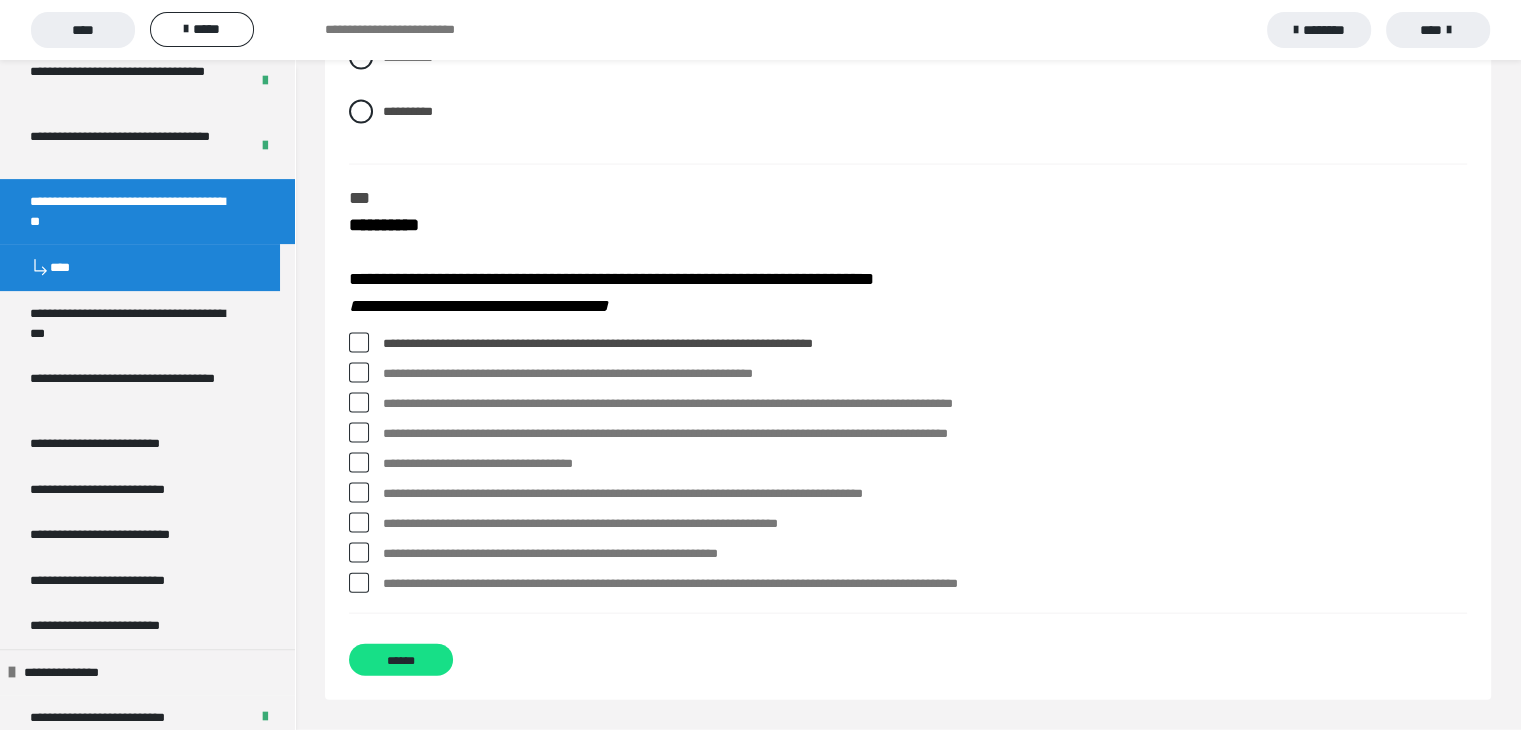 click at bounding box center (359, 583) 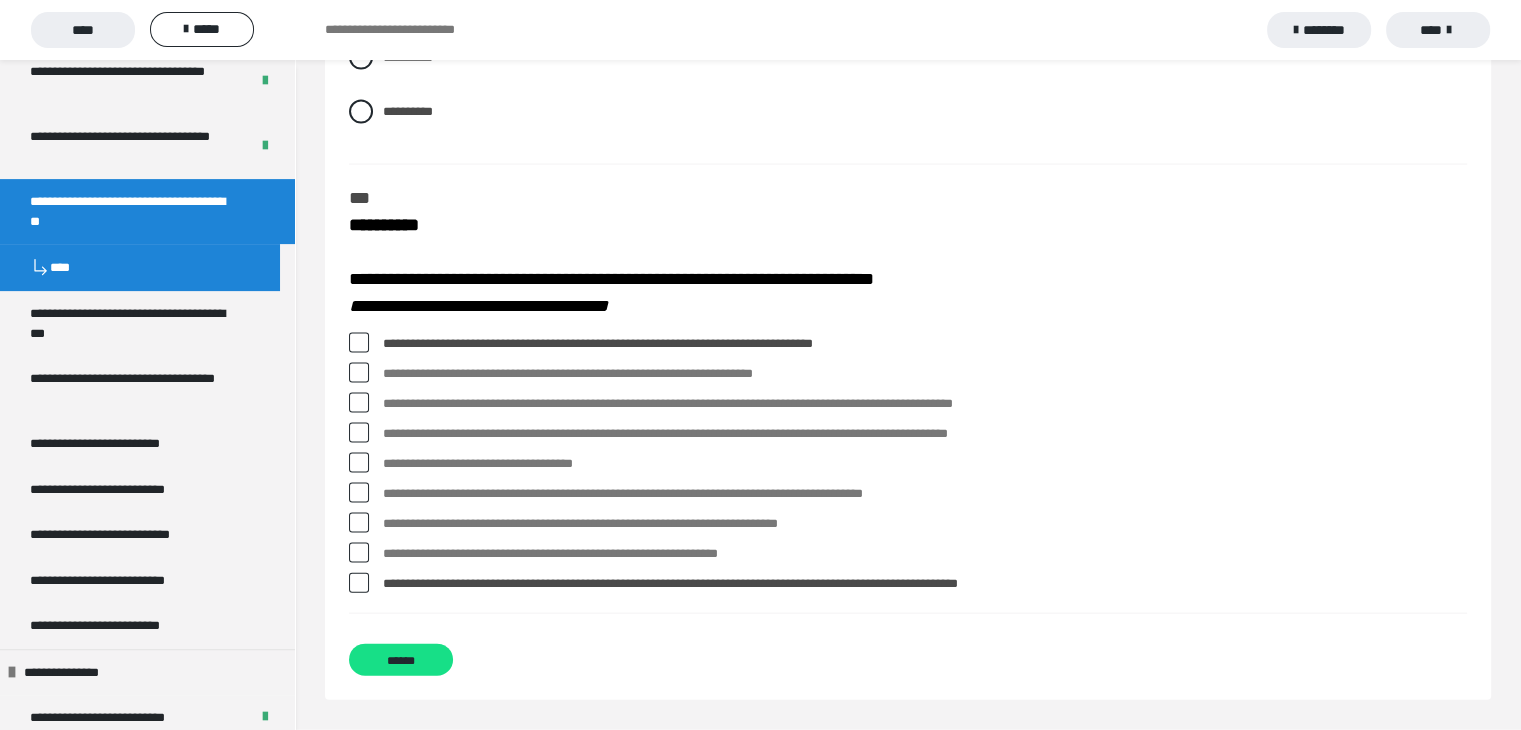 click at bounding box center [359, 403] 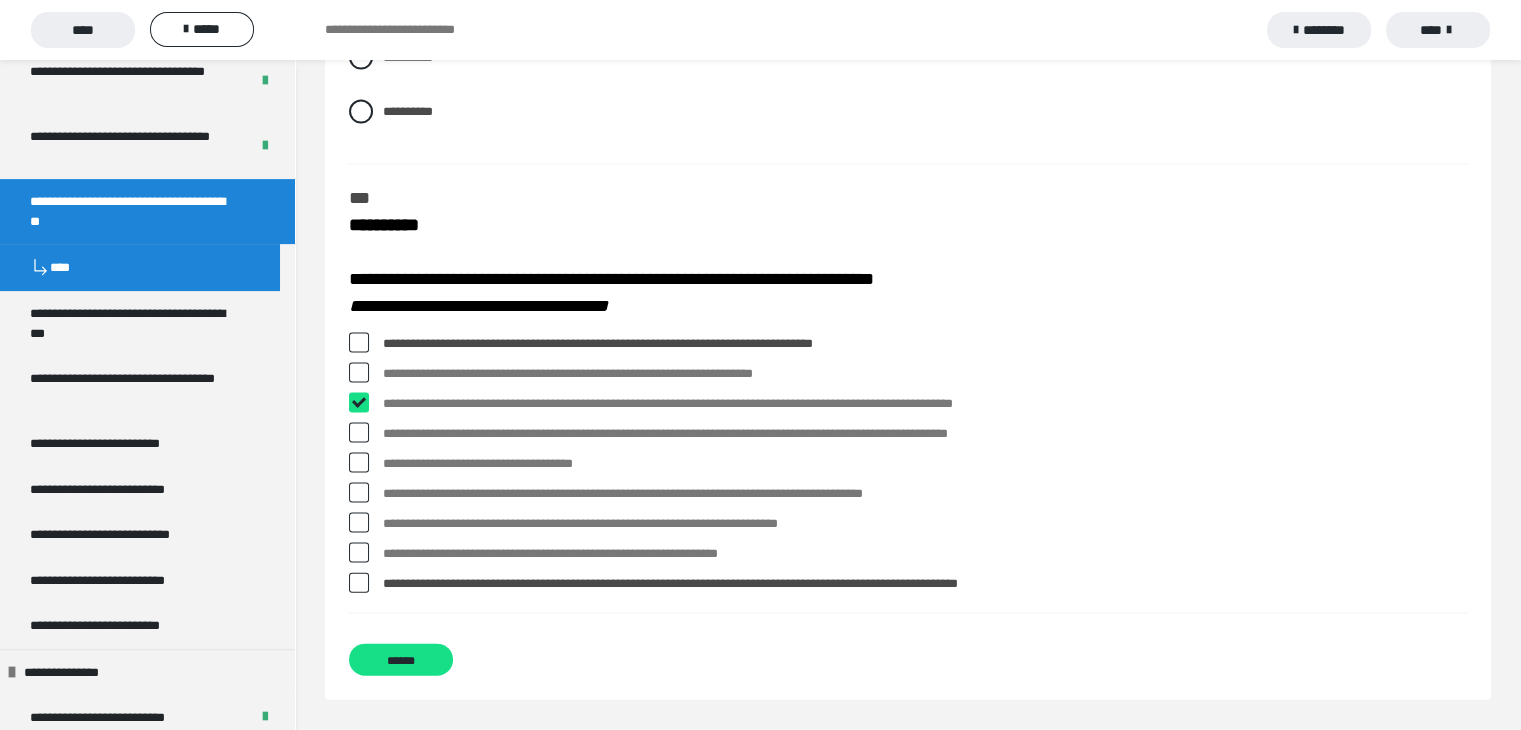 checkbox on "****" 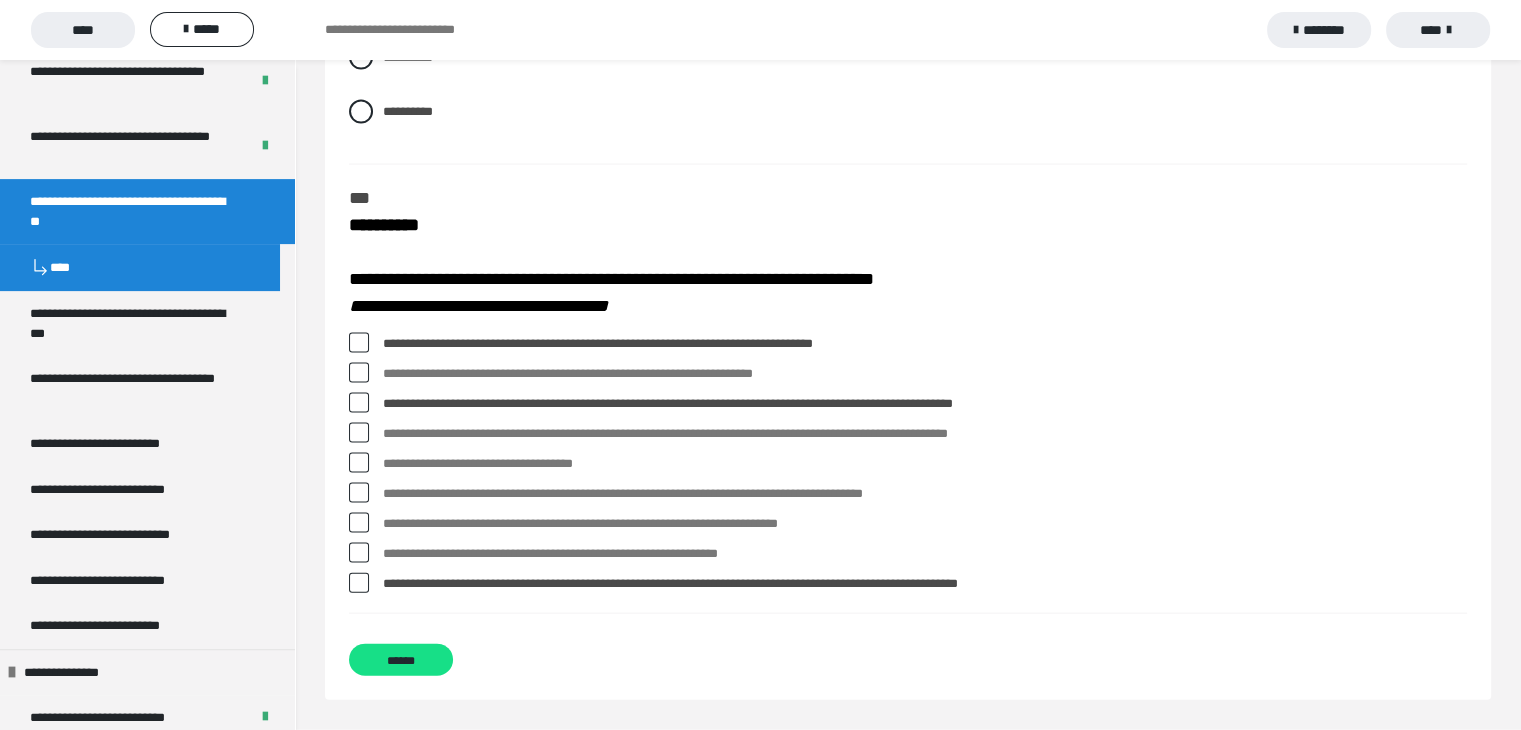 click at bounding box center (359, 523) 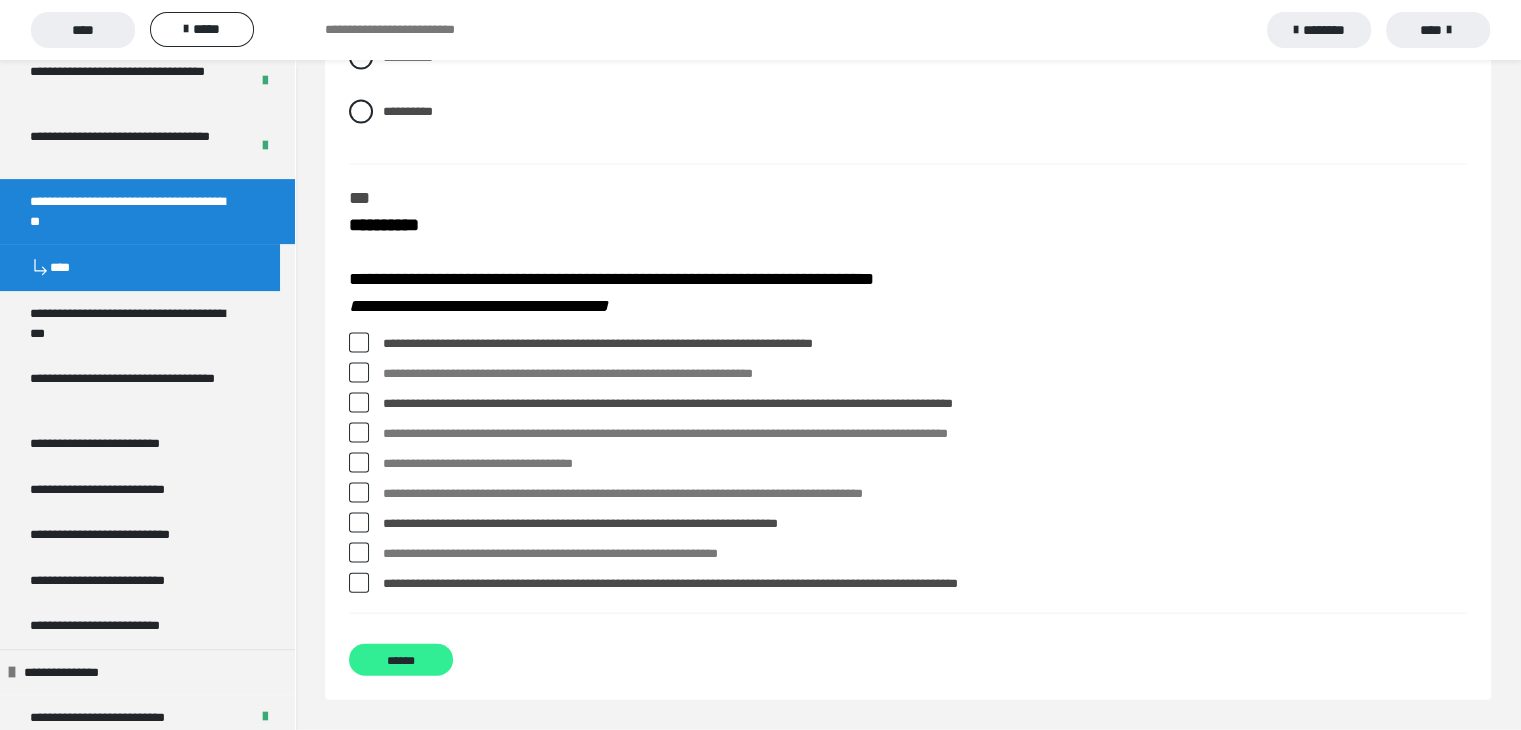 click on "******" at bounding box center (401, 660) 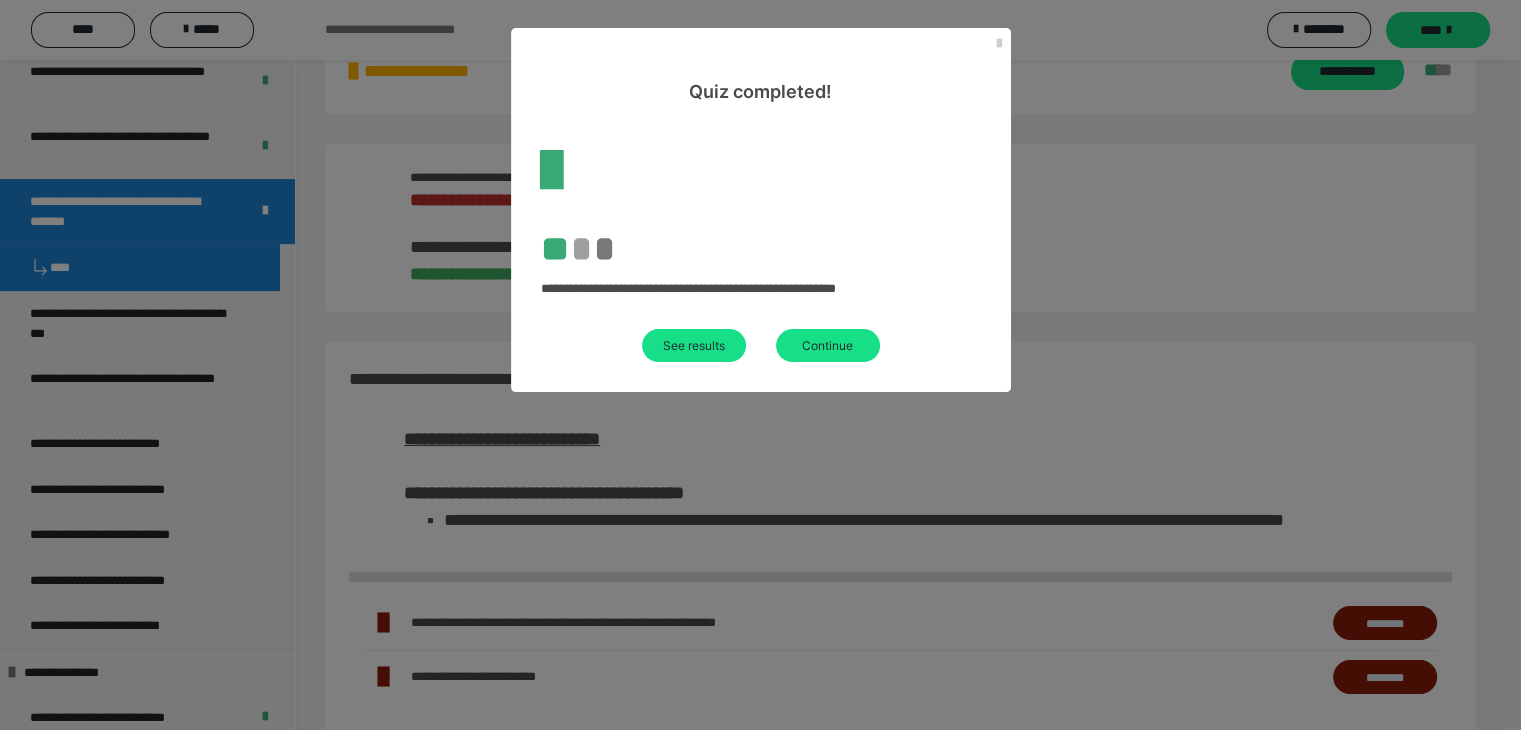 scroll, scrollTop: 620, scrollLeft: 0, axis: vertical 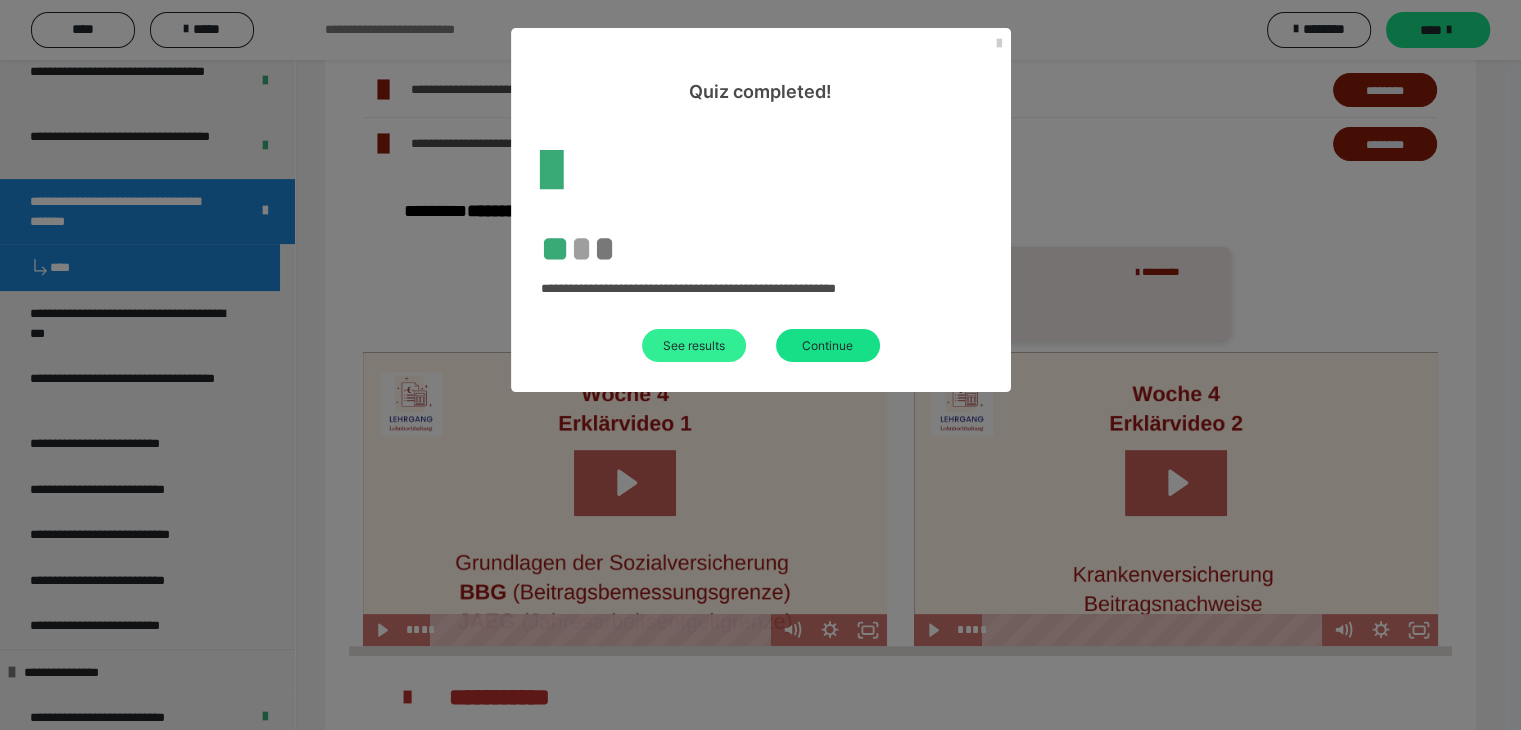 click on "See results" at bounding box center (694, 345) 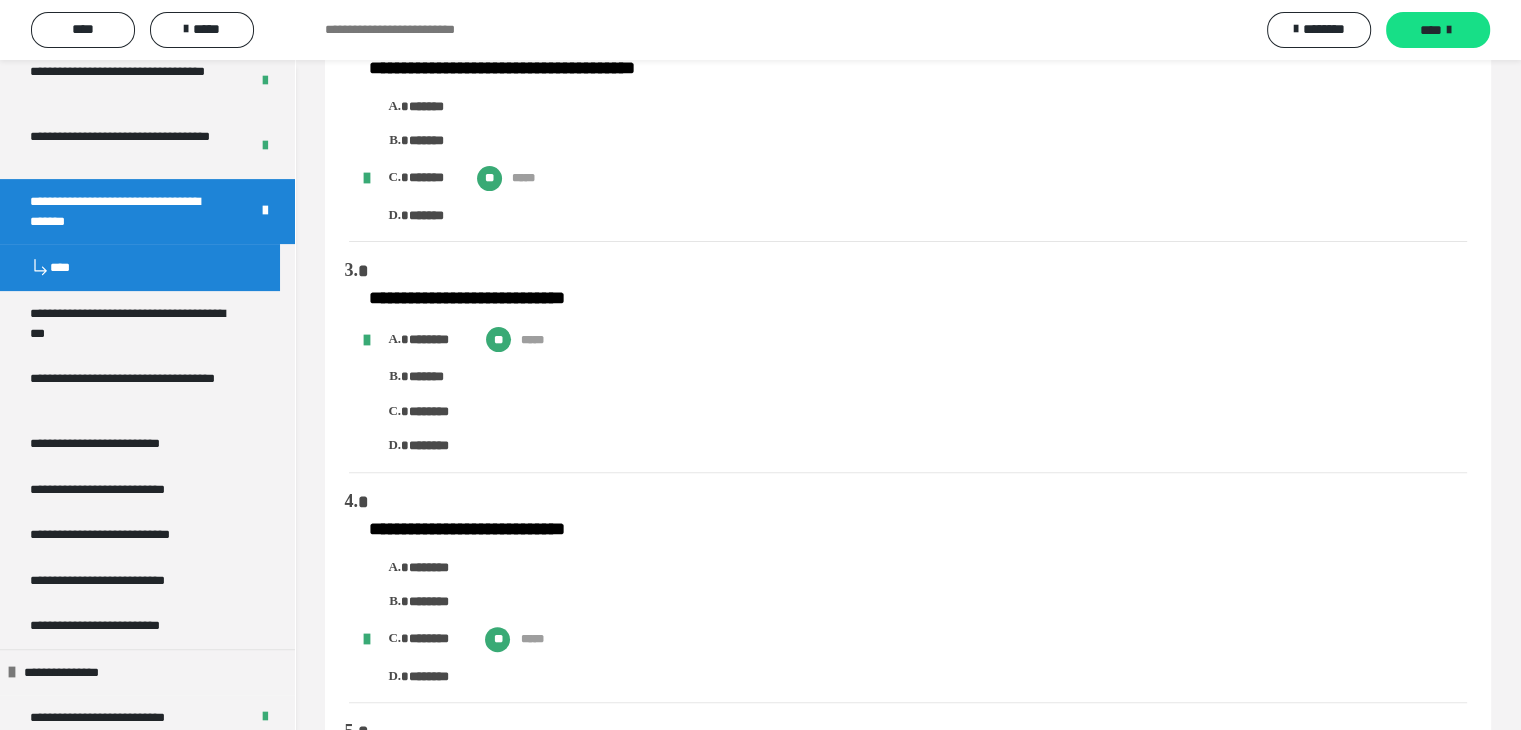 scroll, scrollTop: 0, scrollLeft: 0, axis: both 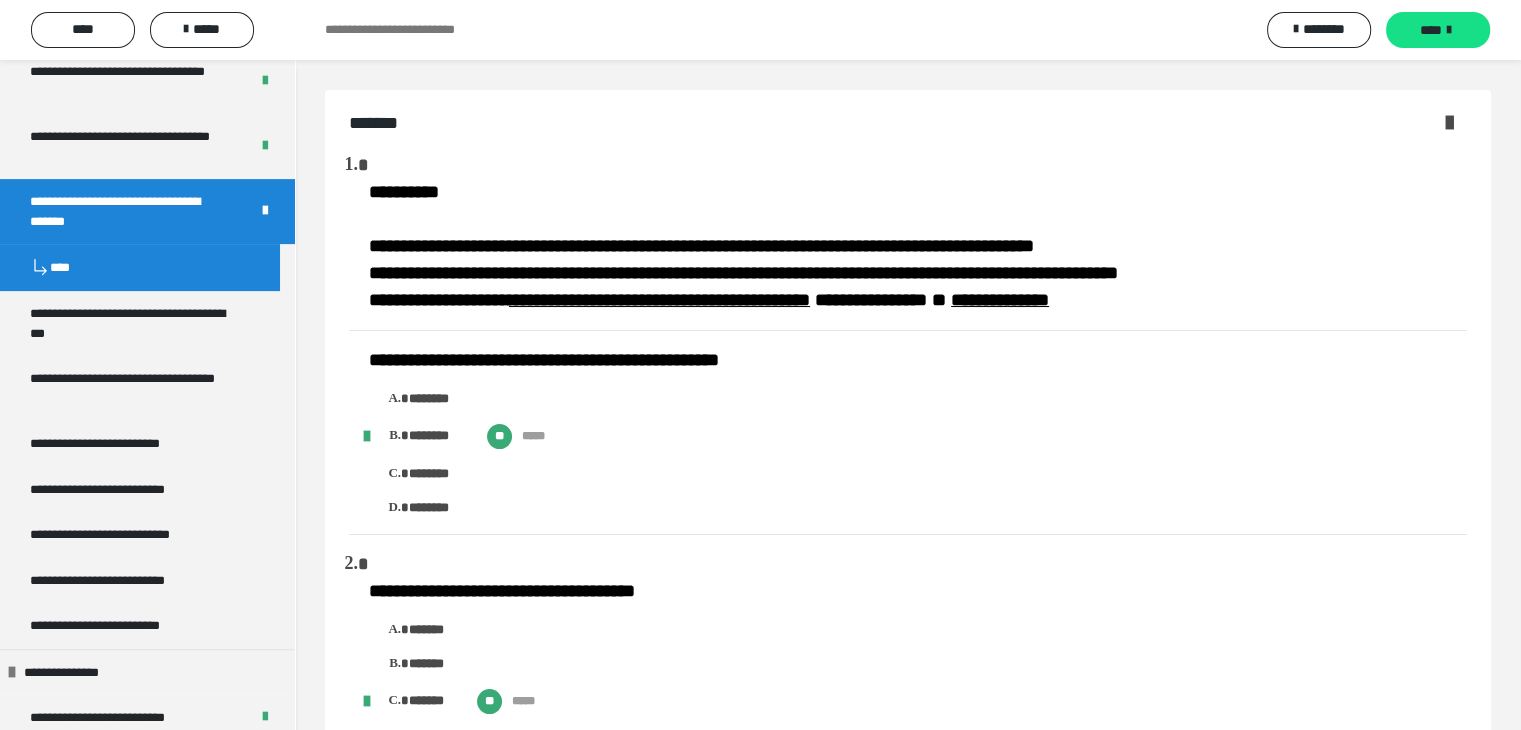 click at bounding box center [1449, 122] 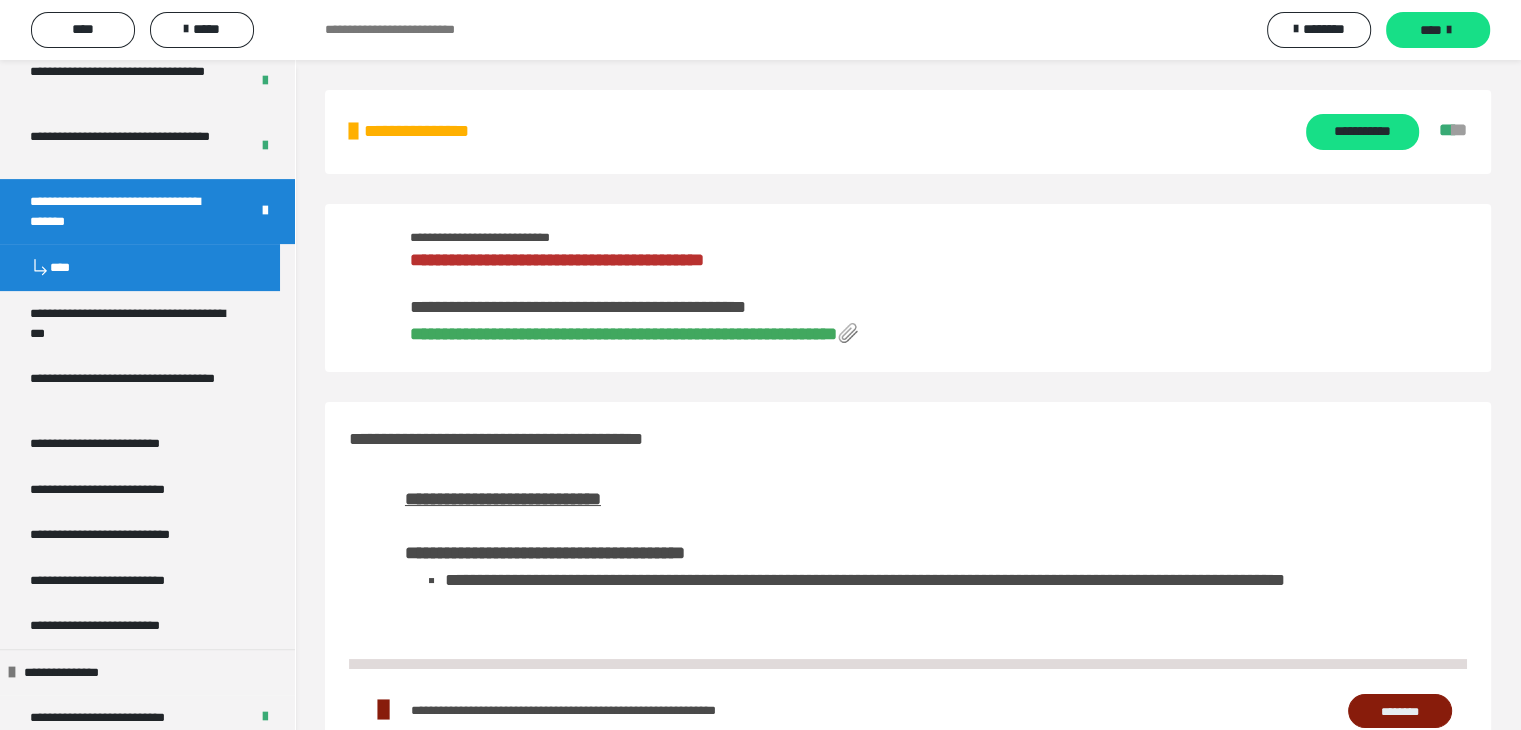 click on "**********" at bounding box center (623, 334) 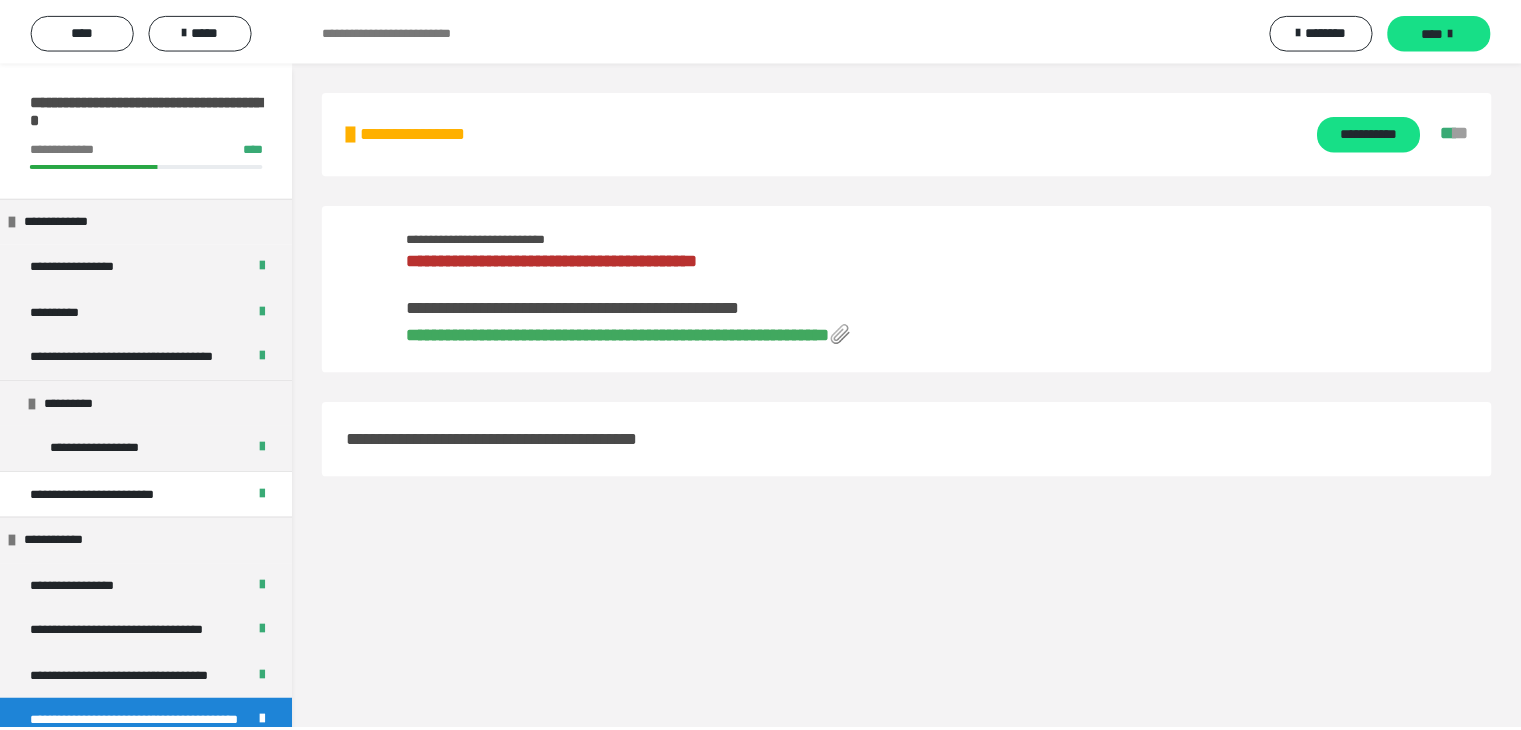 scroll, scrollTop: 0, scrollLeft: 0, axis: both 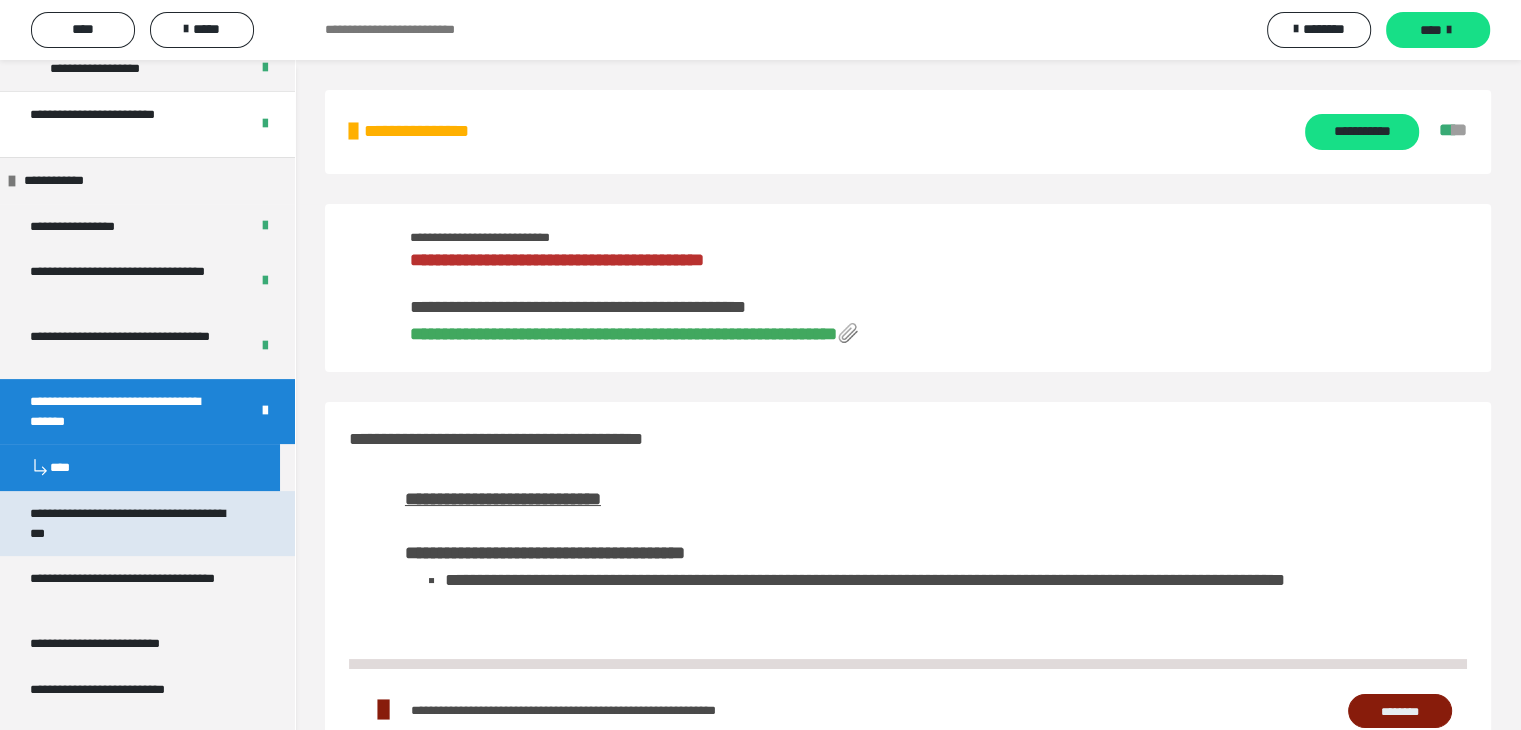 click on "**********" at bounding box center (132, 523) 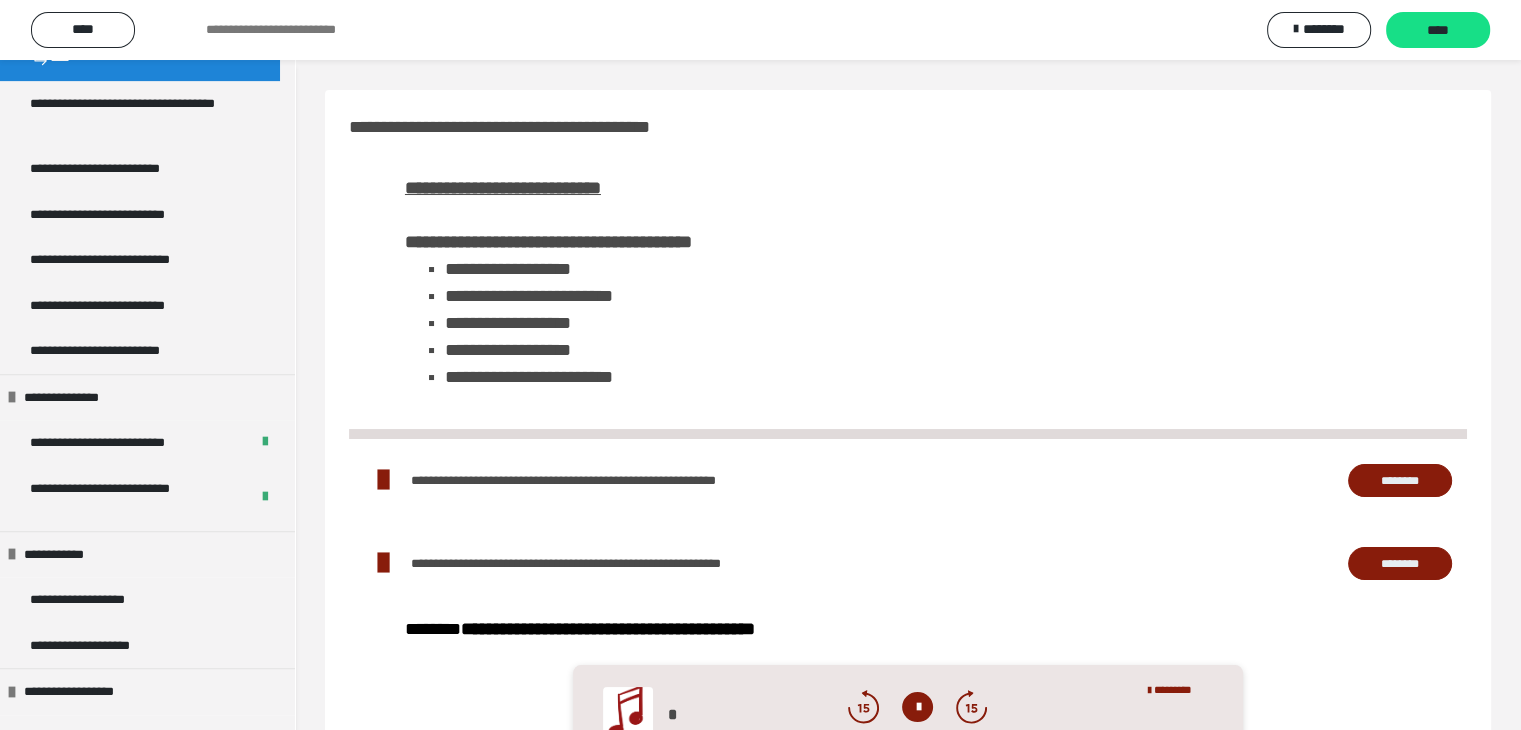 scroll, scrollTop: 675, scrollLeft: 0, axis: vertical 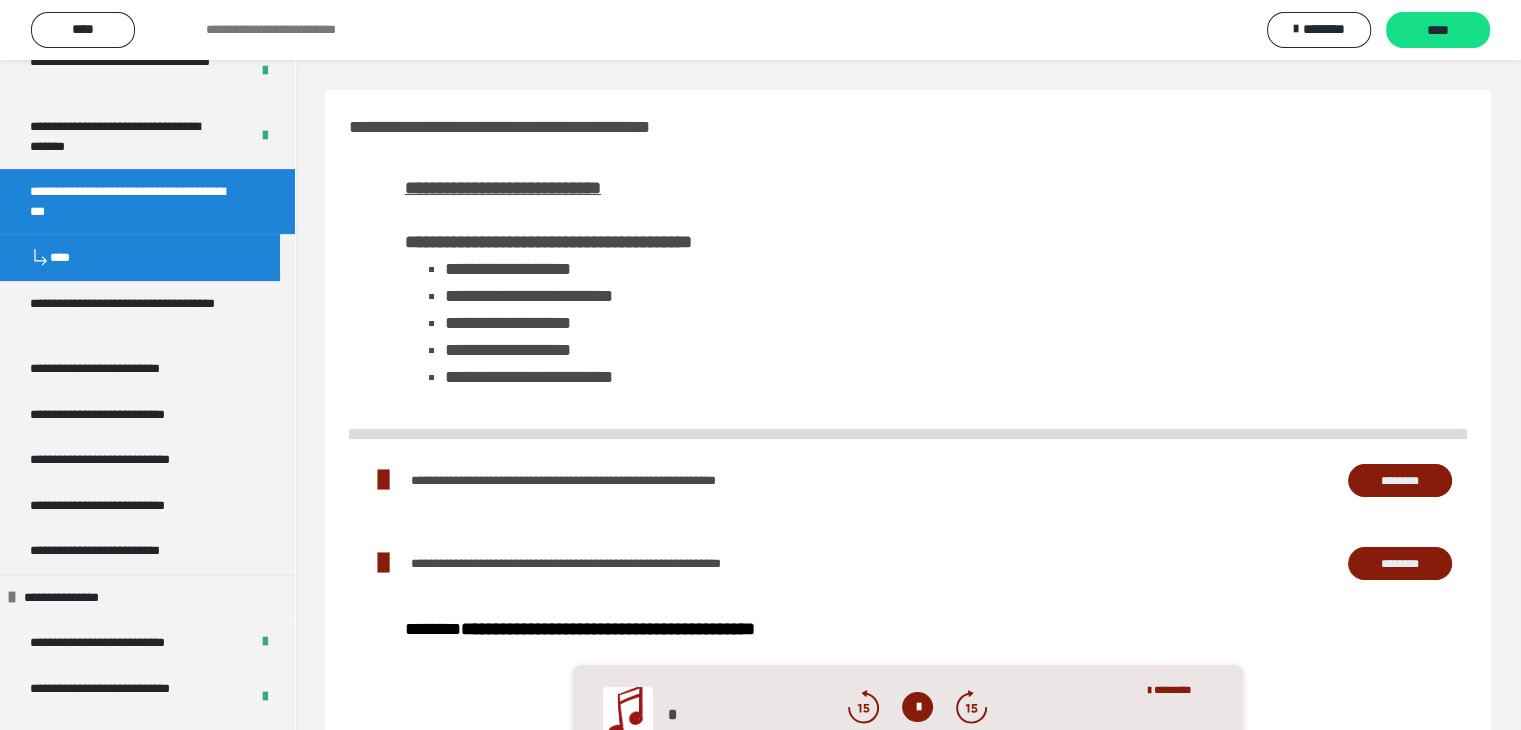 click on "**********" at bounding box center (132, 201) 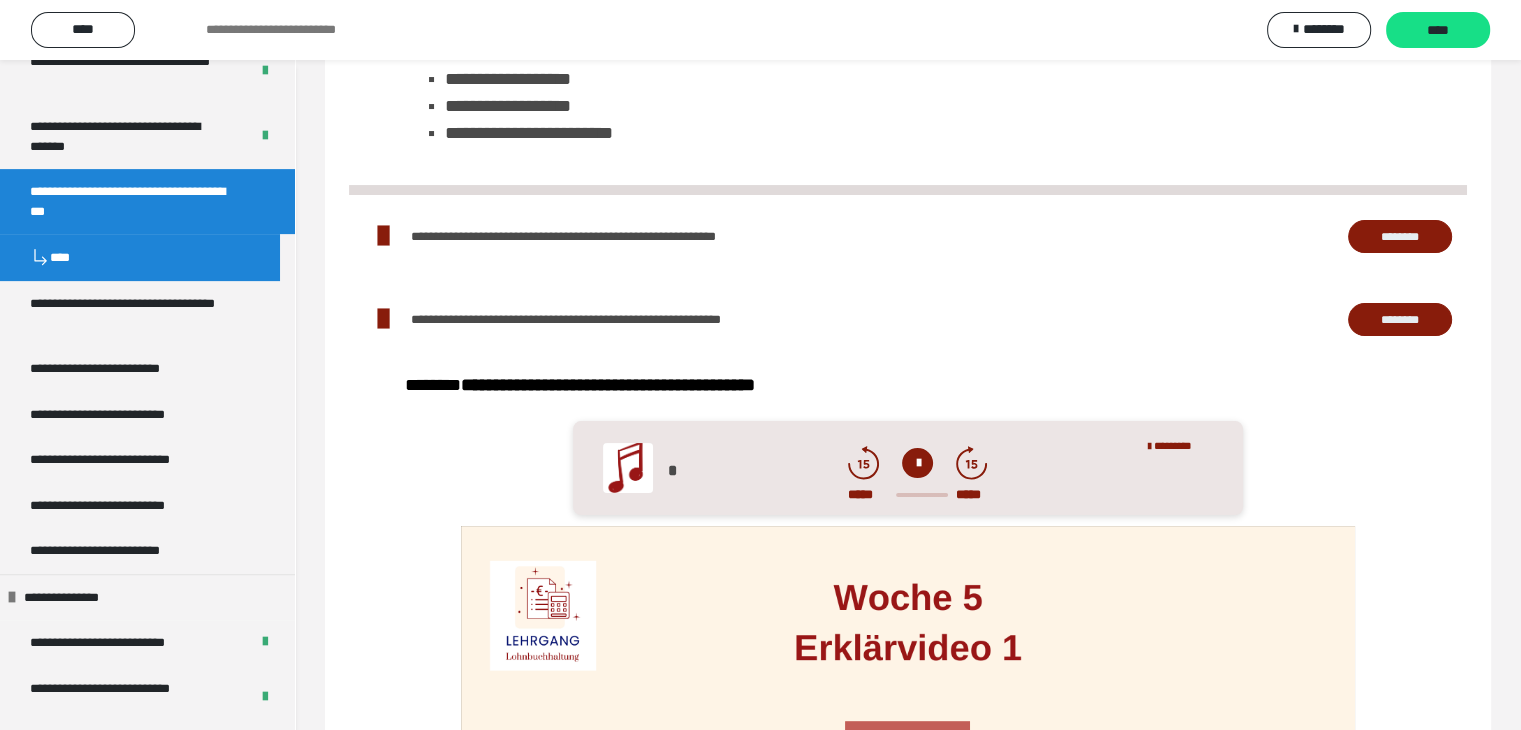 scroll, scrollTop: 400, scrollLeft: 0, axis: vertical 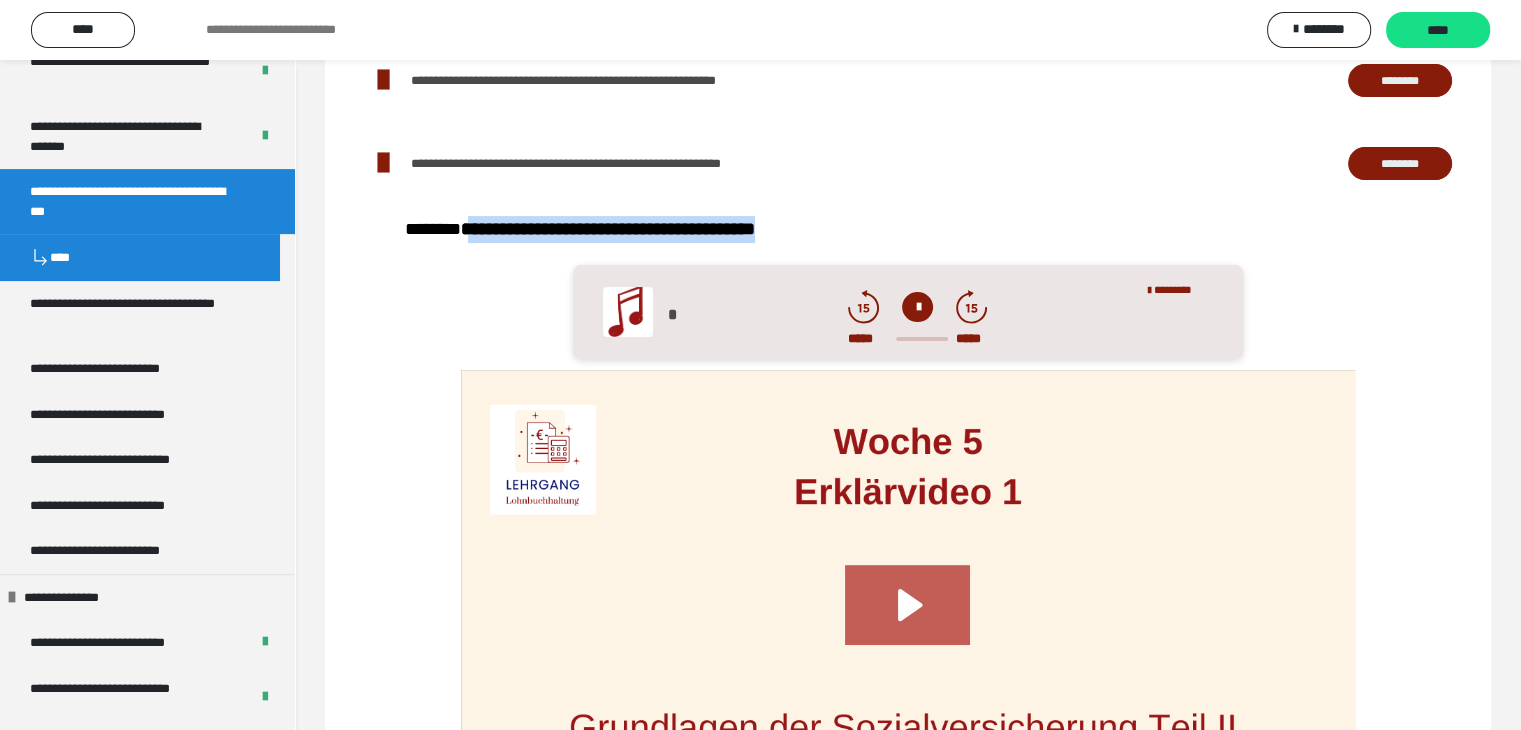 drag, startPoint x: 489, startPoint y: 232, endPoint x: 842, endPoint y: 234, distance: 353.00568 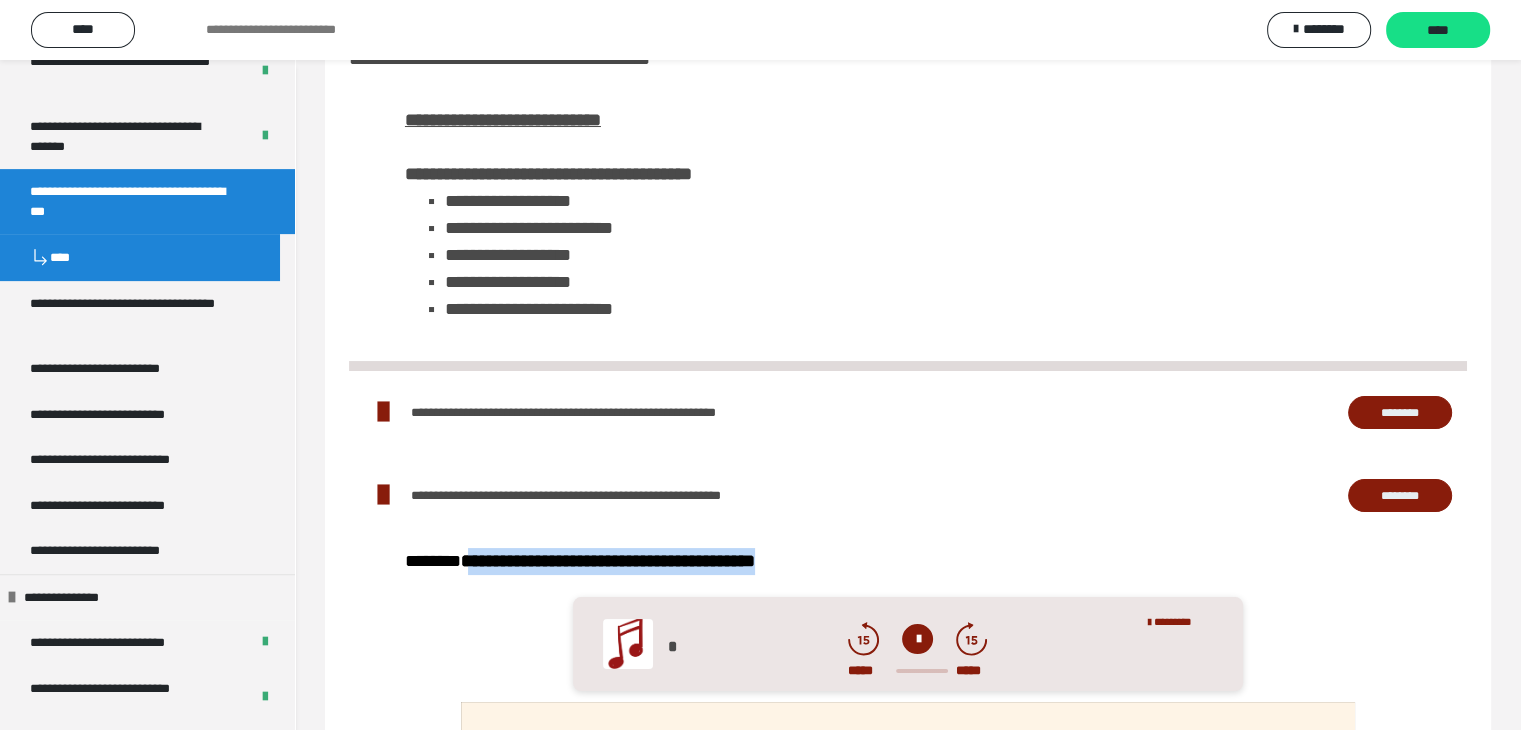 scroll, scrollTop: 100, scrollLeft: 0, axis: vertical 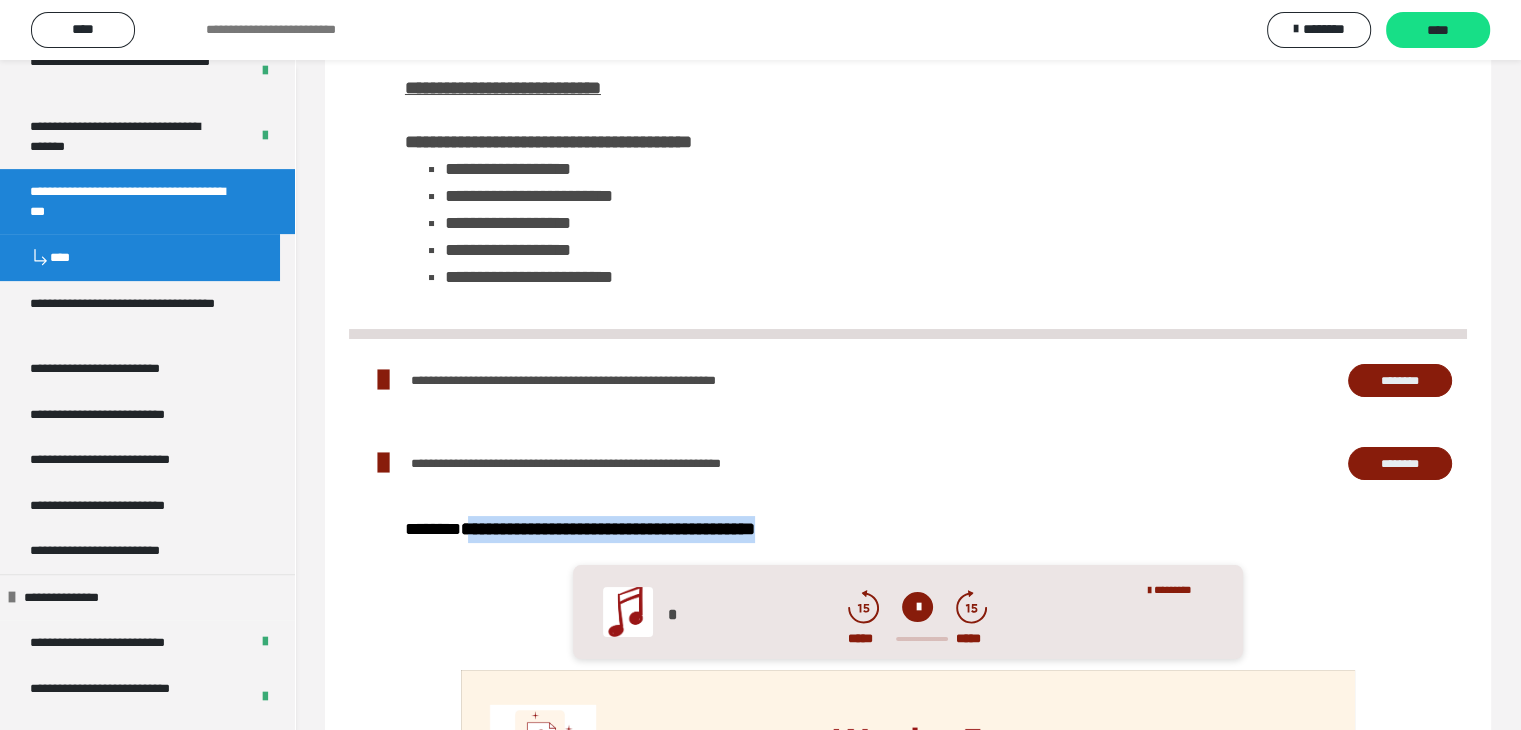 click on "********" at bounding box center [1400, 381] 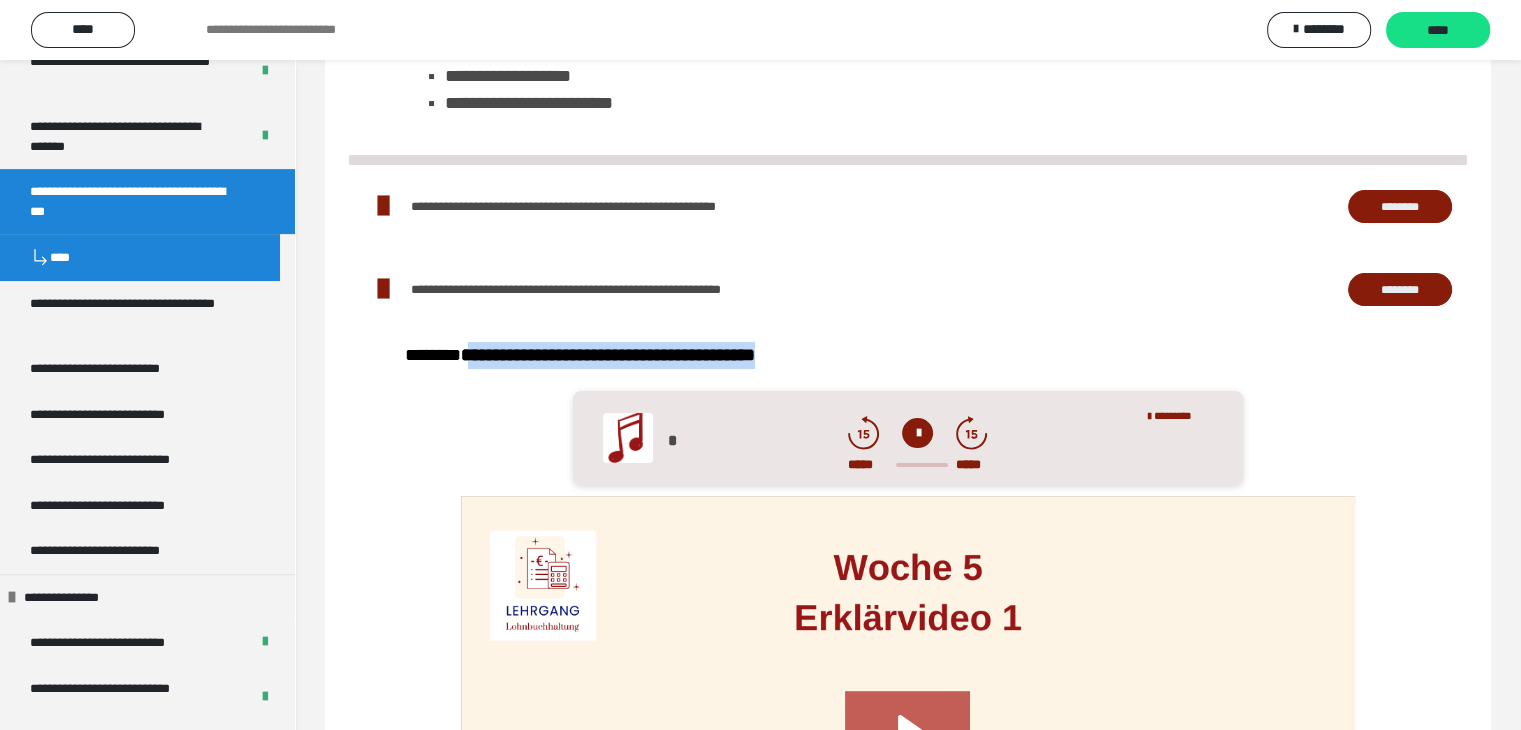 scroll, scrollTop: 300, scrollLeft: 0, axis: vertical 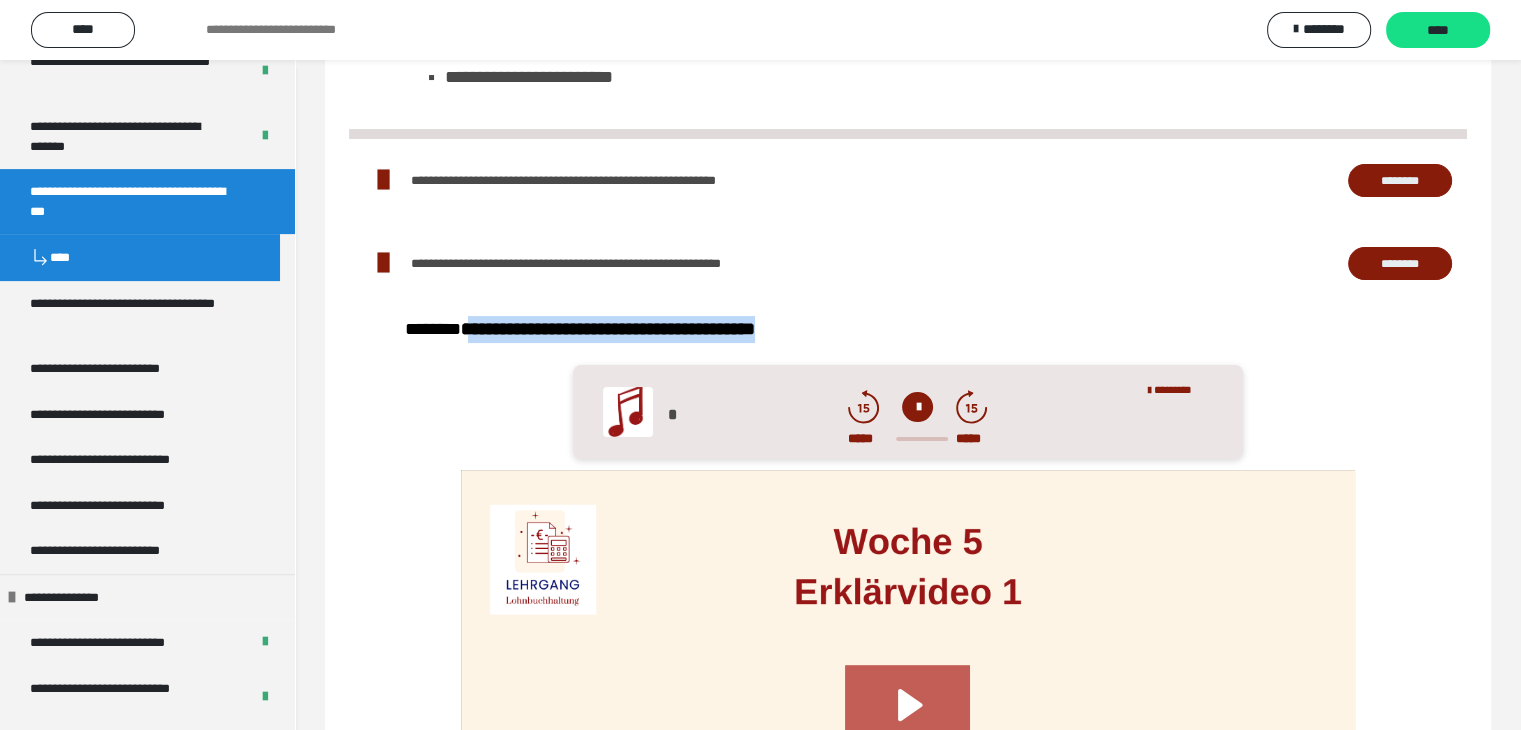 click on "********" at bounding box center [1400, 264] 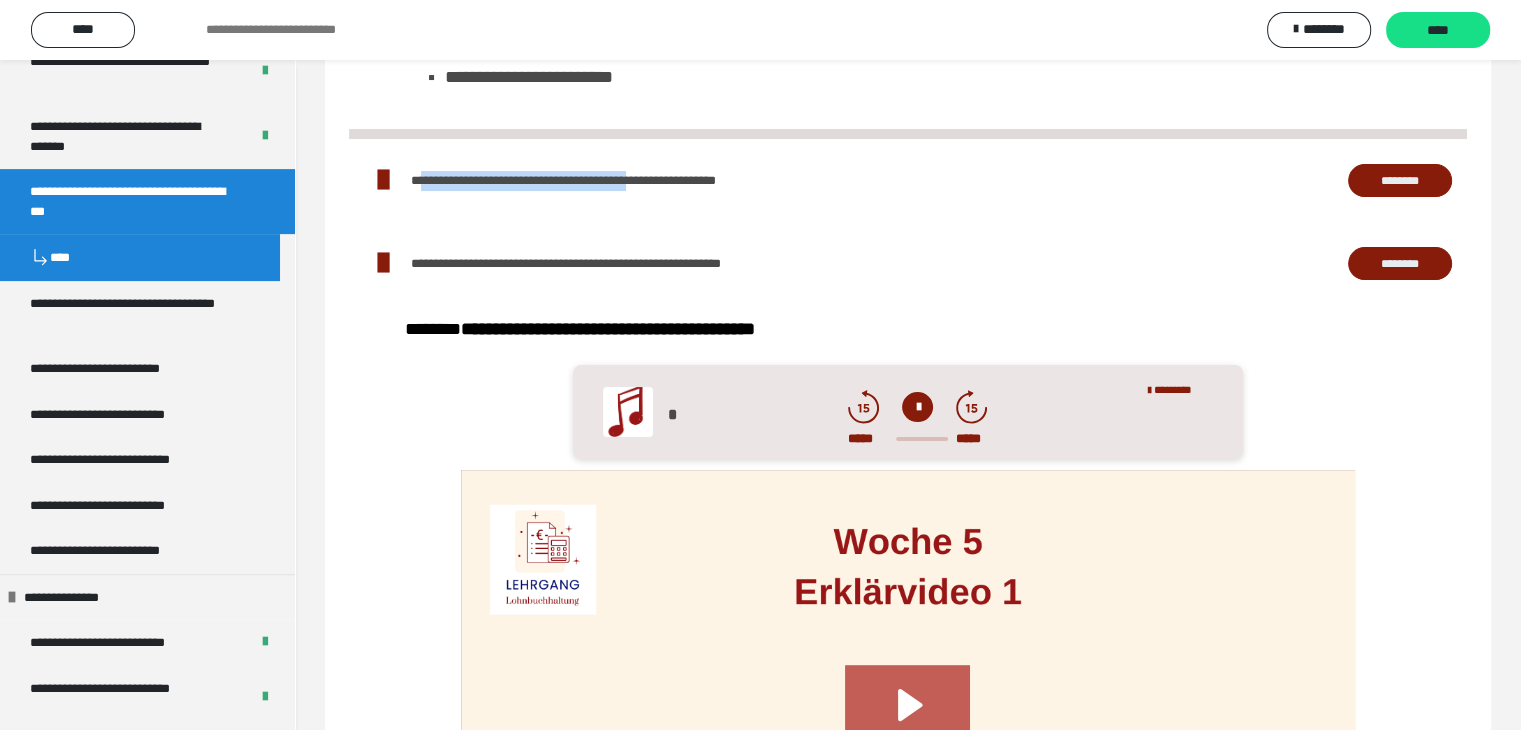 drag, startPoint x: 420, startPoint y: 178, endPoint x: 687, endPoint y: 184, distance: 267.0674 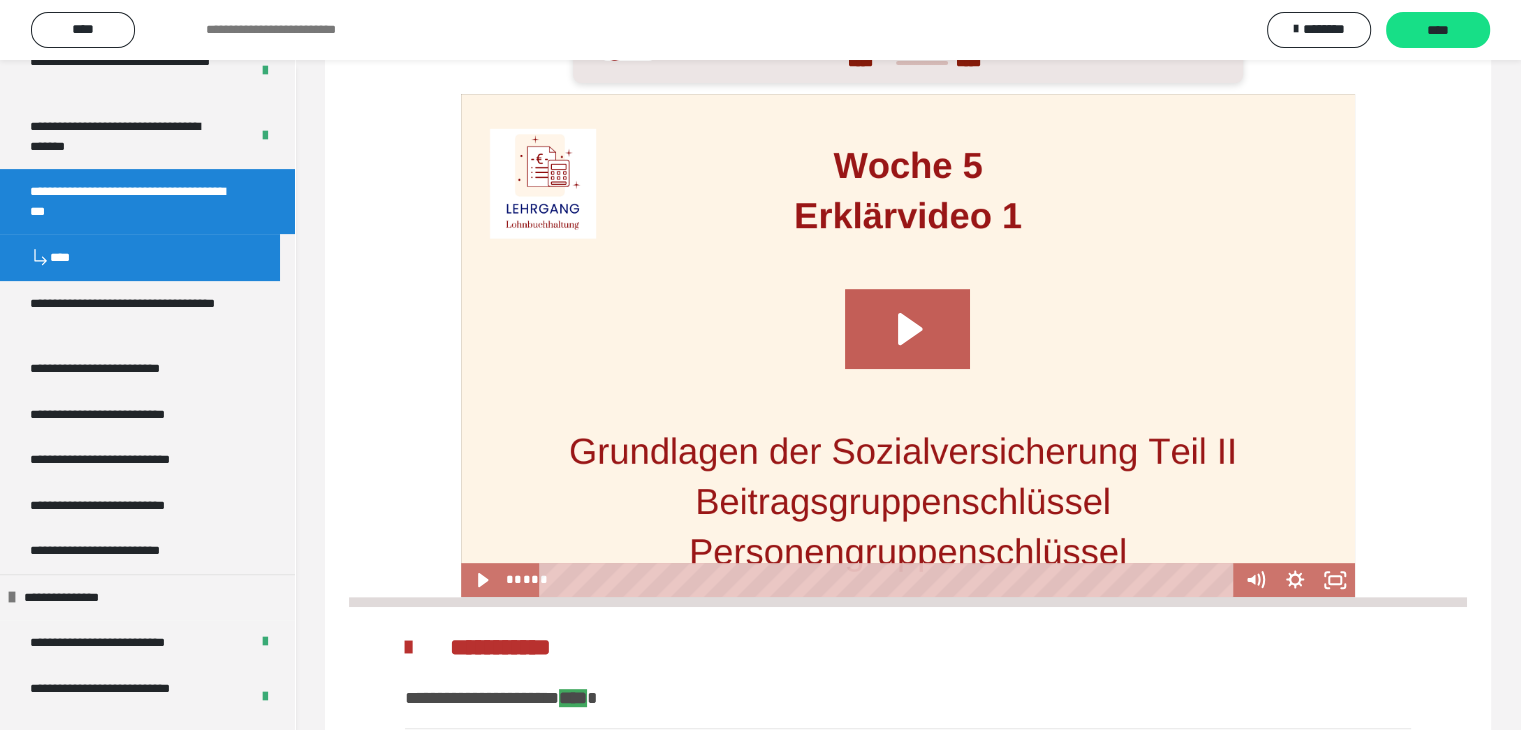 scroll, scrollTop: 641, scrollLeft: 0, axis: vertical 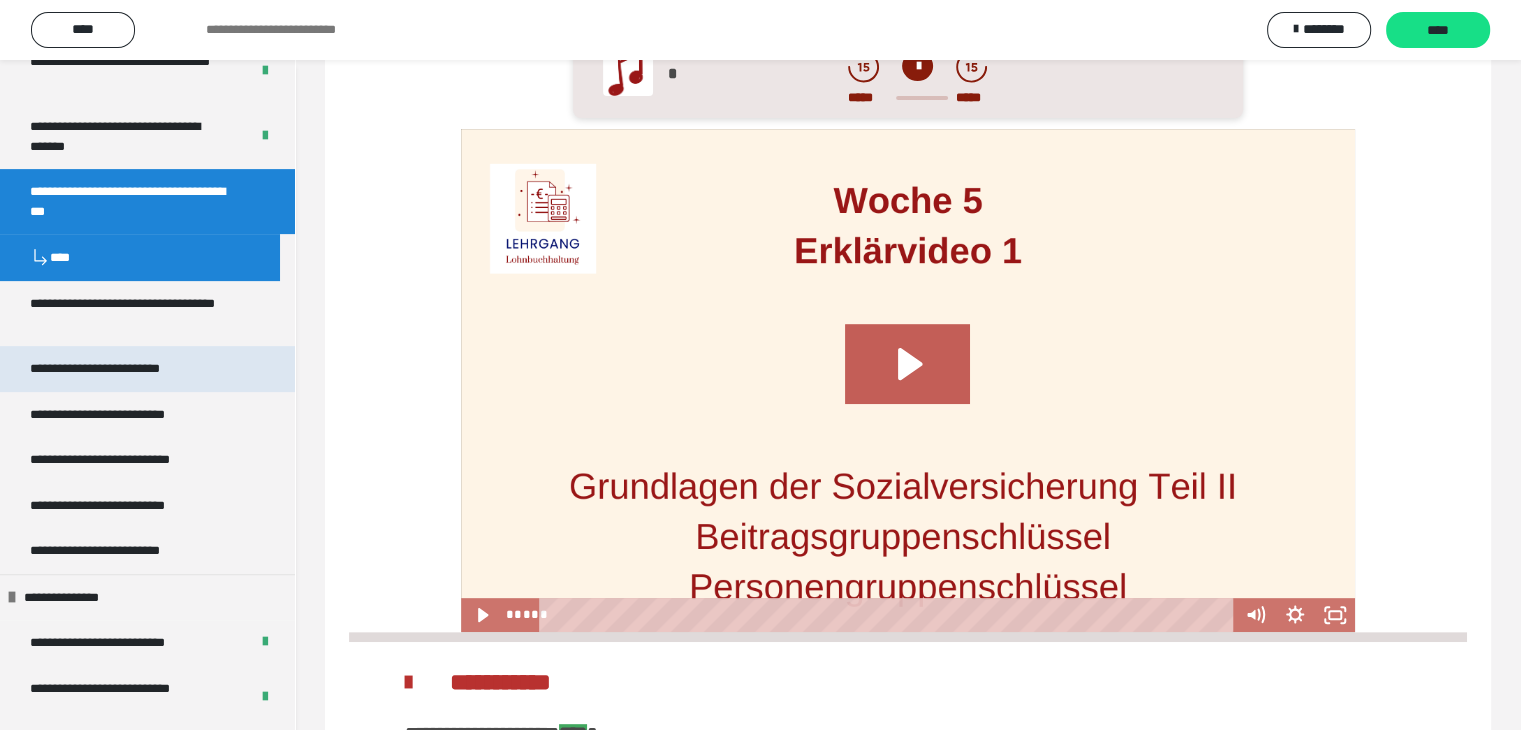 click on "**********" at bounding box center [124, 369] 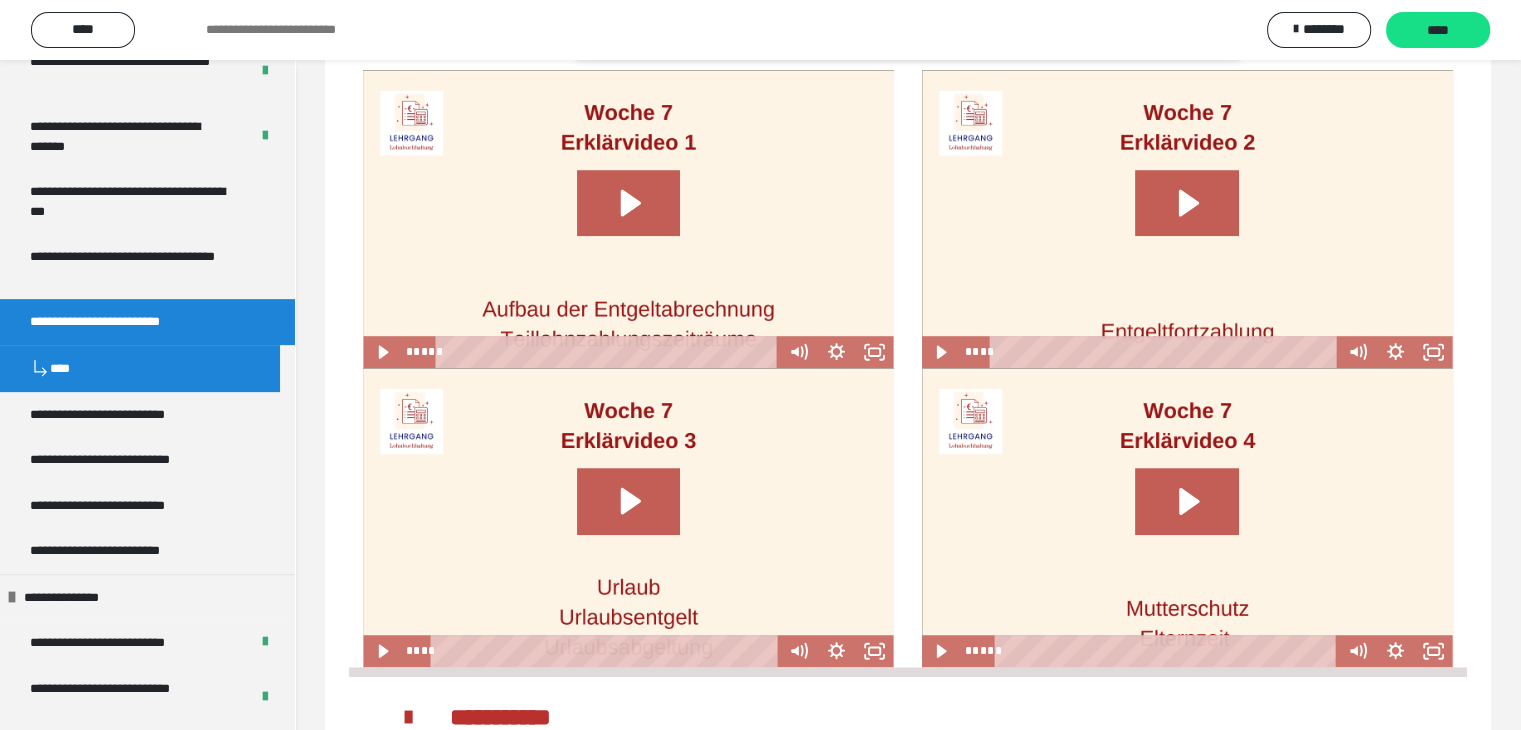 scroll, scrollTop: 1241, scrollLeft: 0, axis: vertical 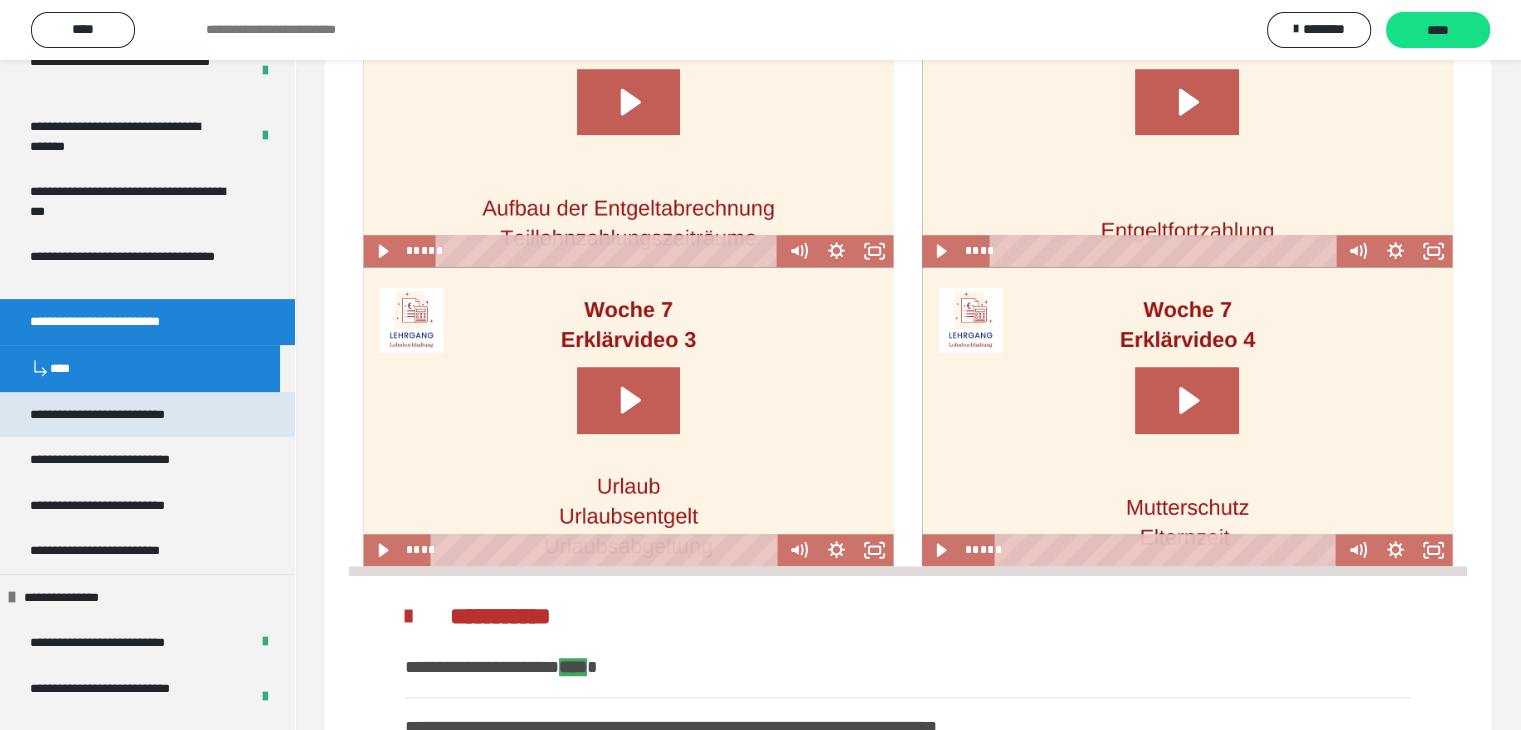 click on "**********" at bounding box center (126, 415) 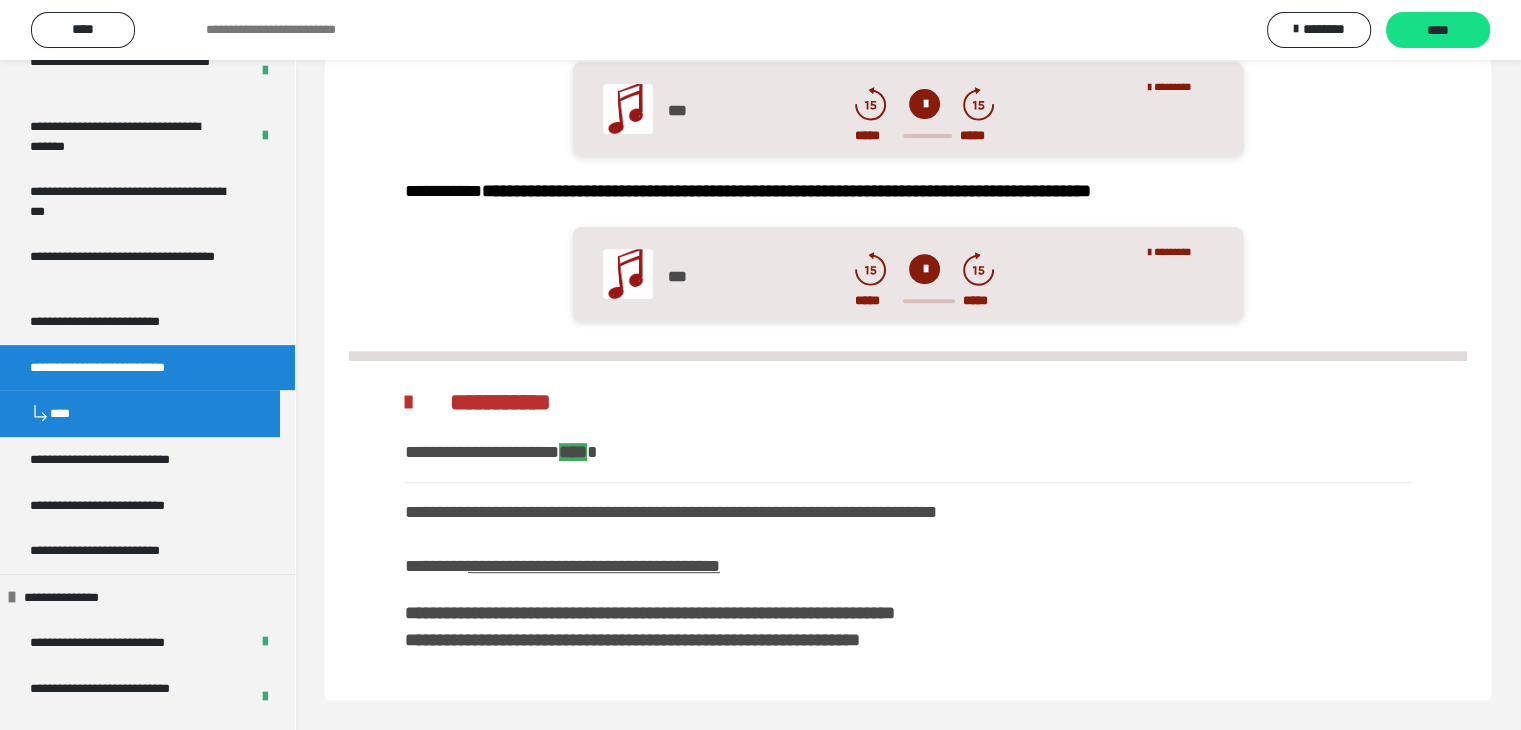 scroll, scrollTop: 728, scrollLeft: 0, axis: vertical 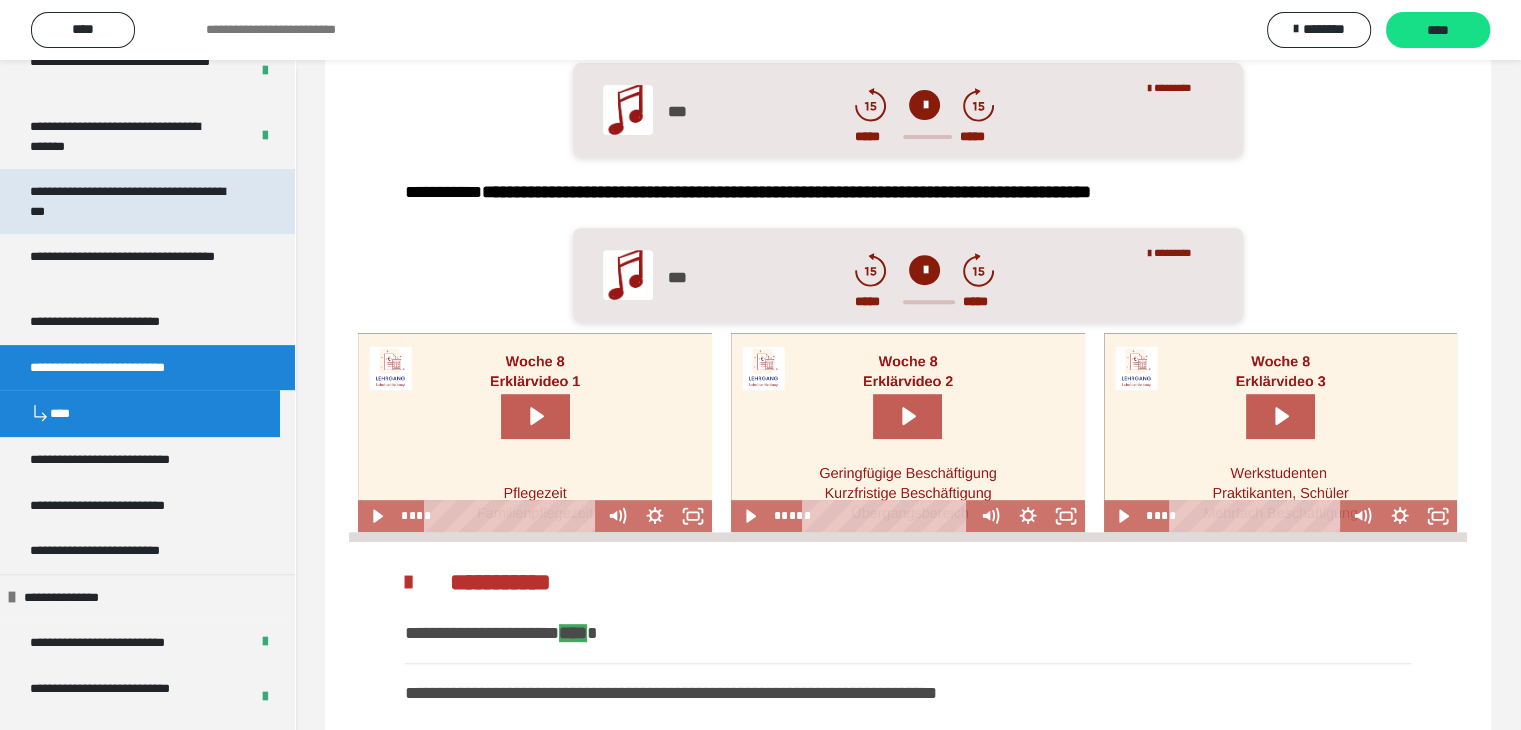 click on "**********" at bounding box center (132, 201) 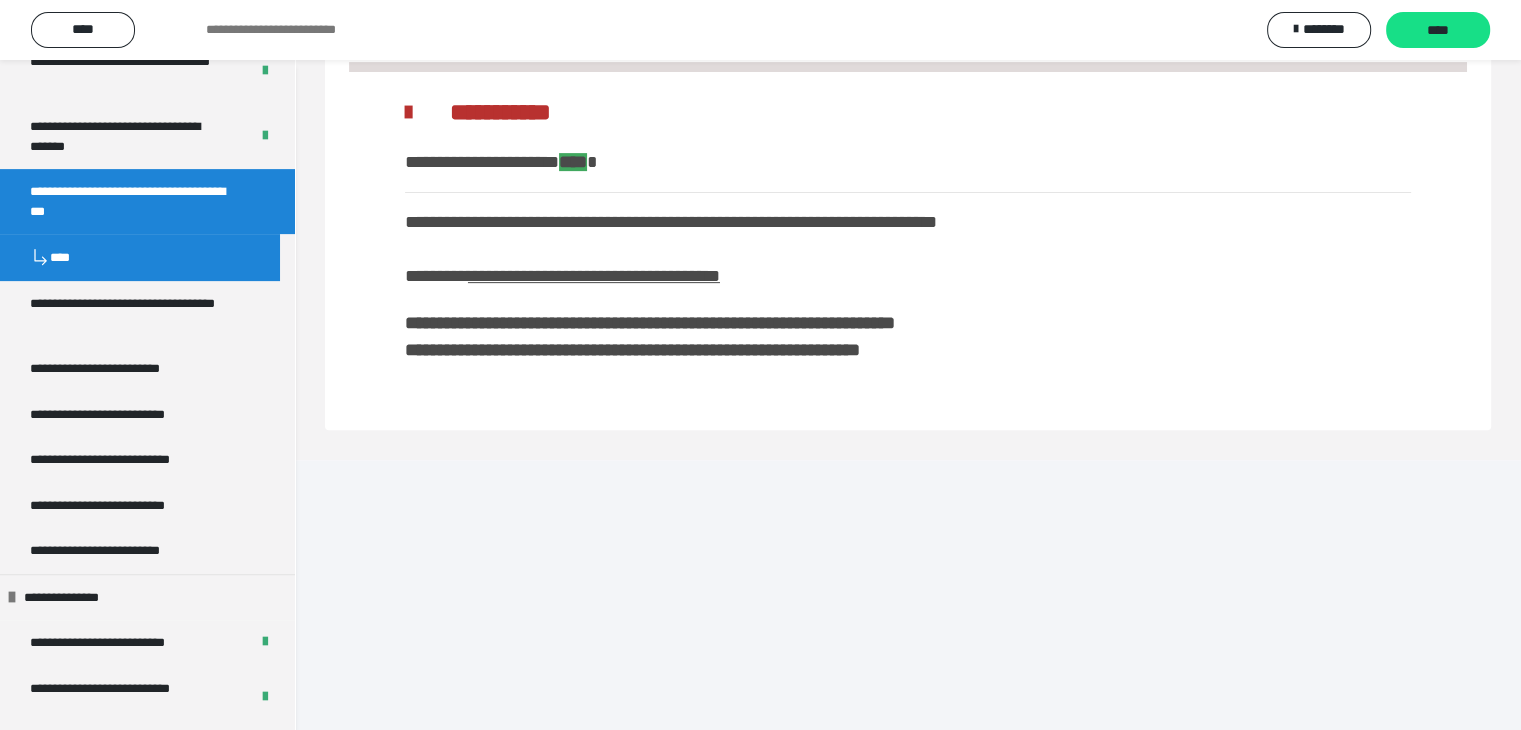 scroll, scrollTop: 457, scrollLeft: 0, axis: vertical 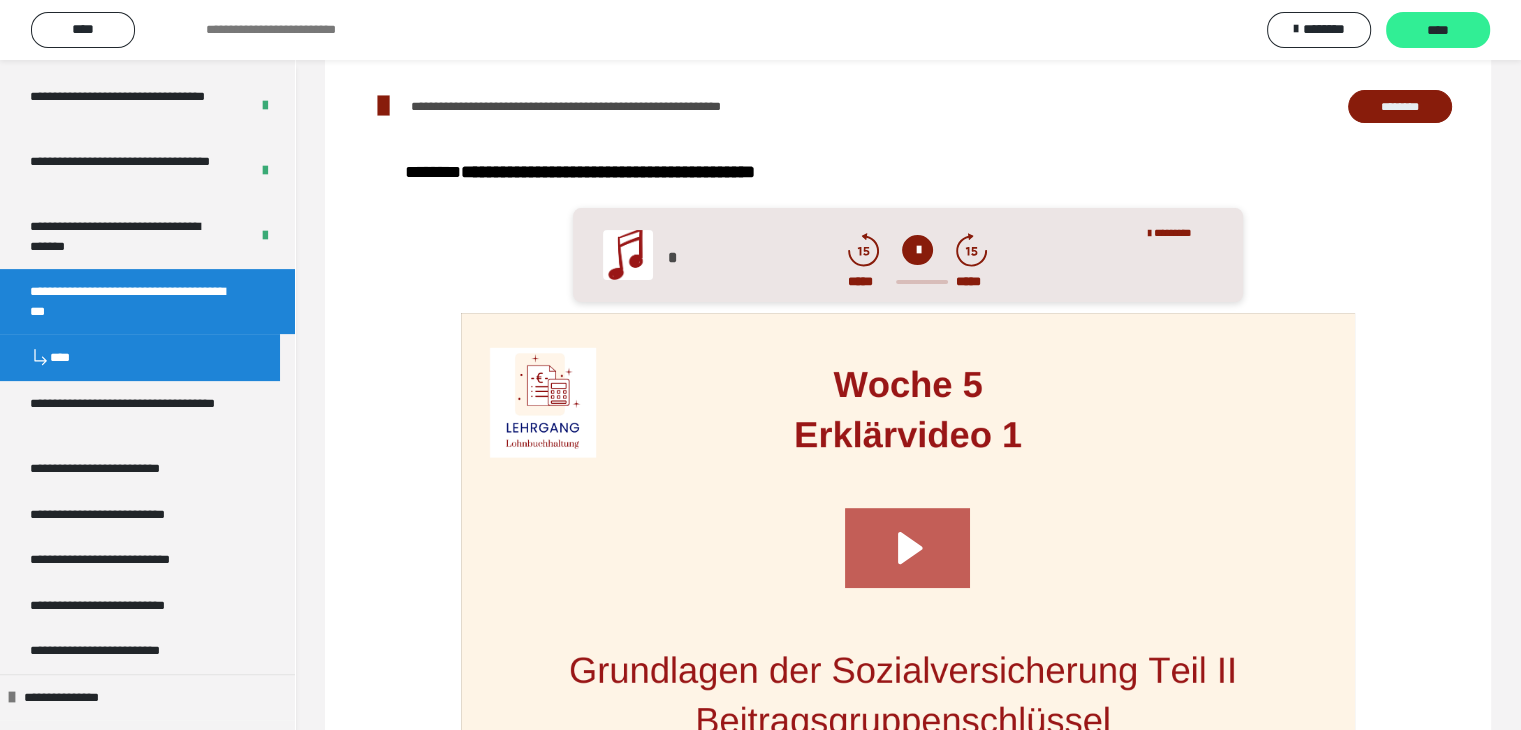 click on "****" at bounding box center [1438, 31] 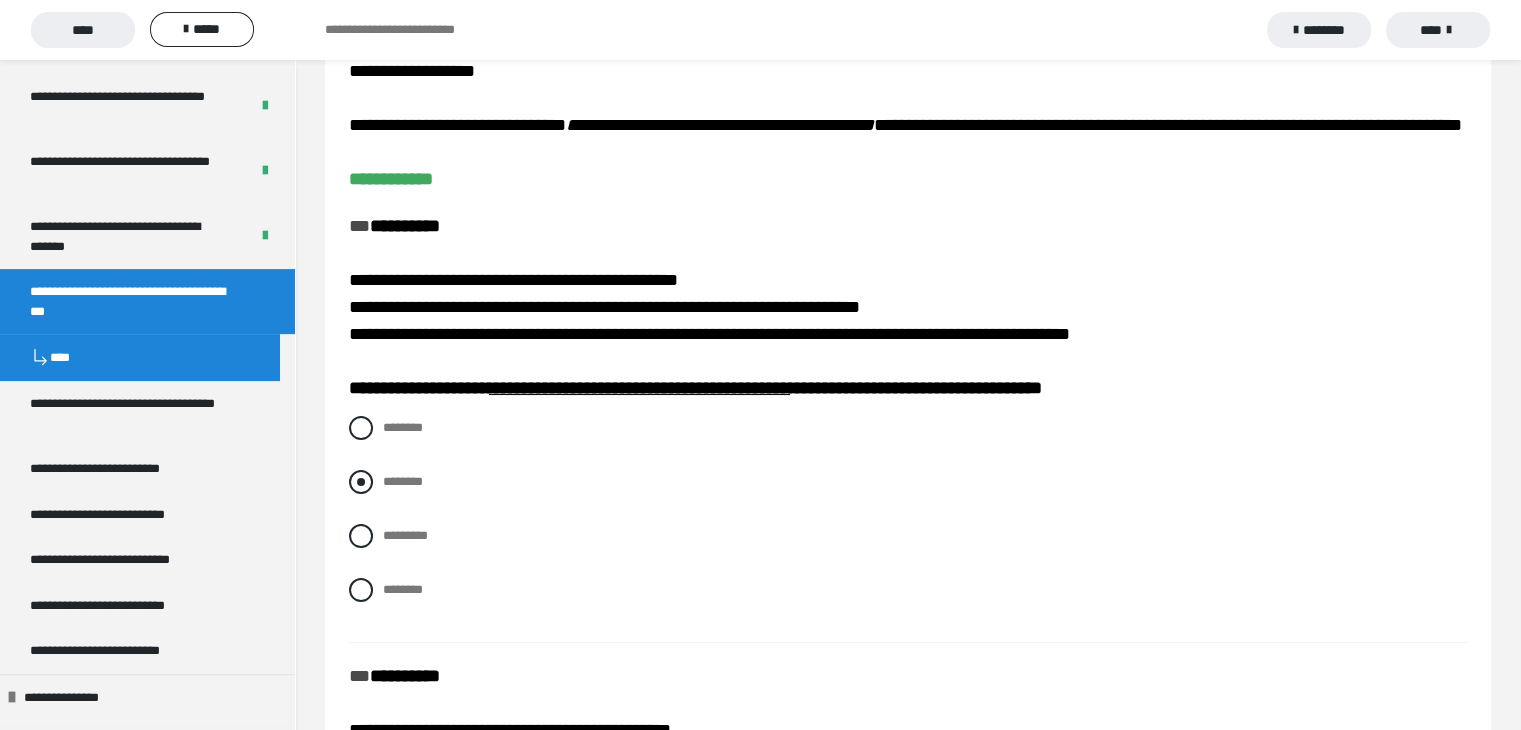 scroll, scrollTop: 300, scrollLeft: 0, axis: vertical 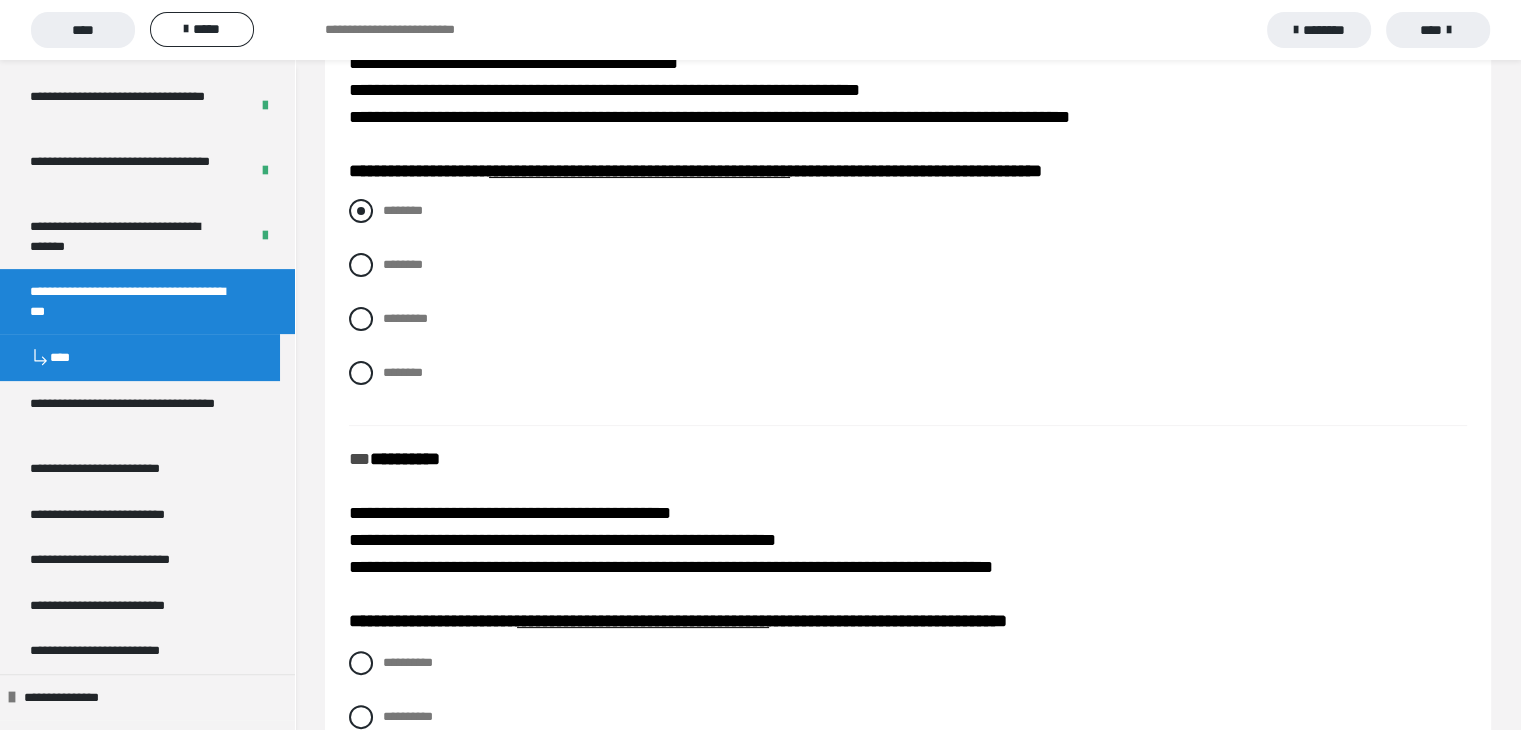 click at bounding box center [361, 211] 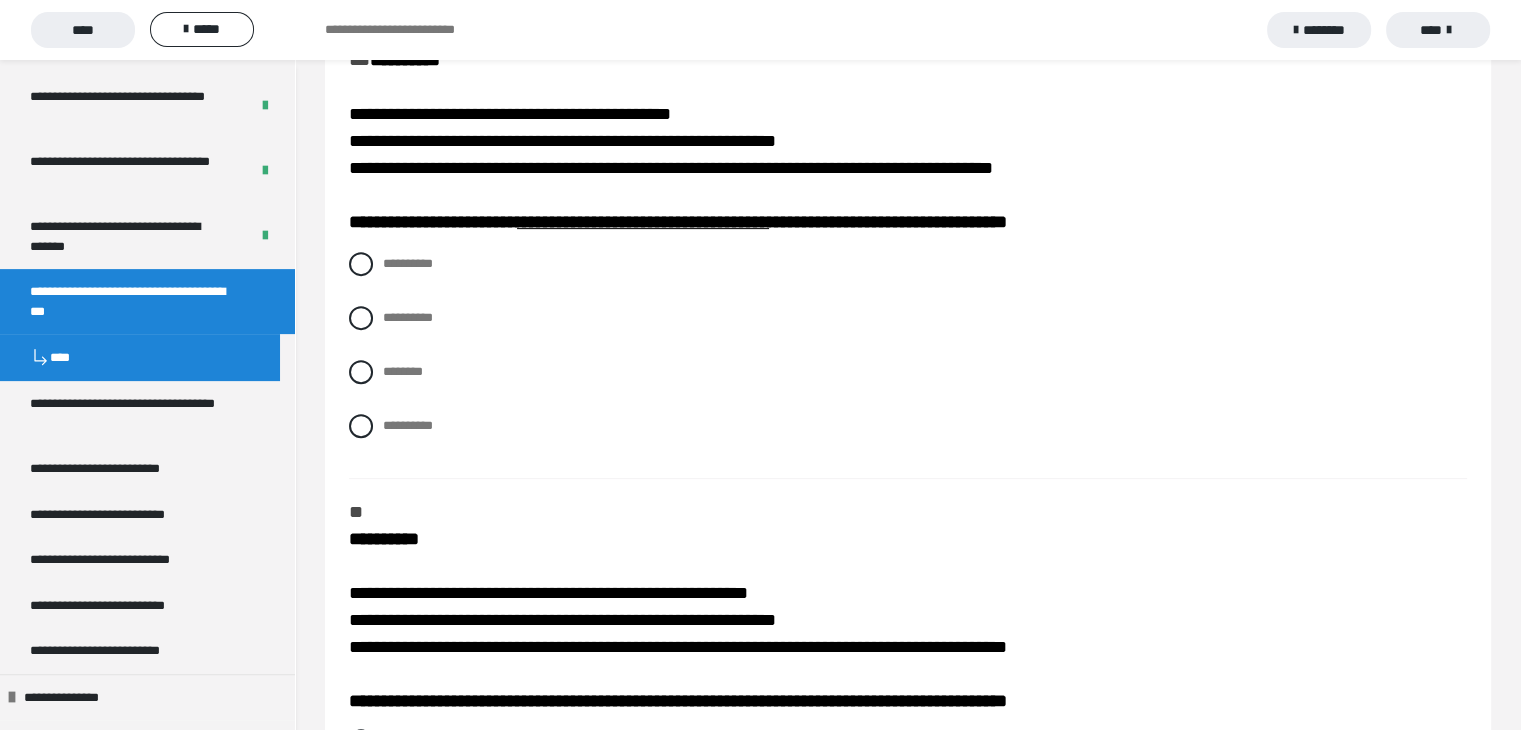 scroll, scrollTop: 700, scrollLeft: 0, axis: vertical 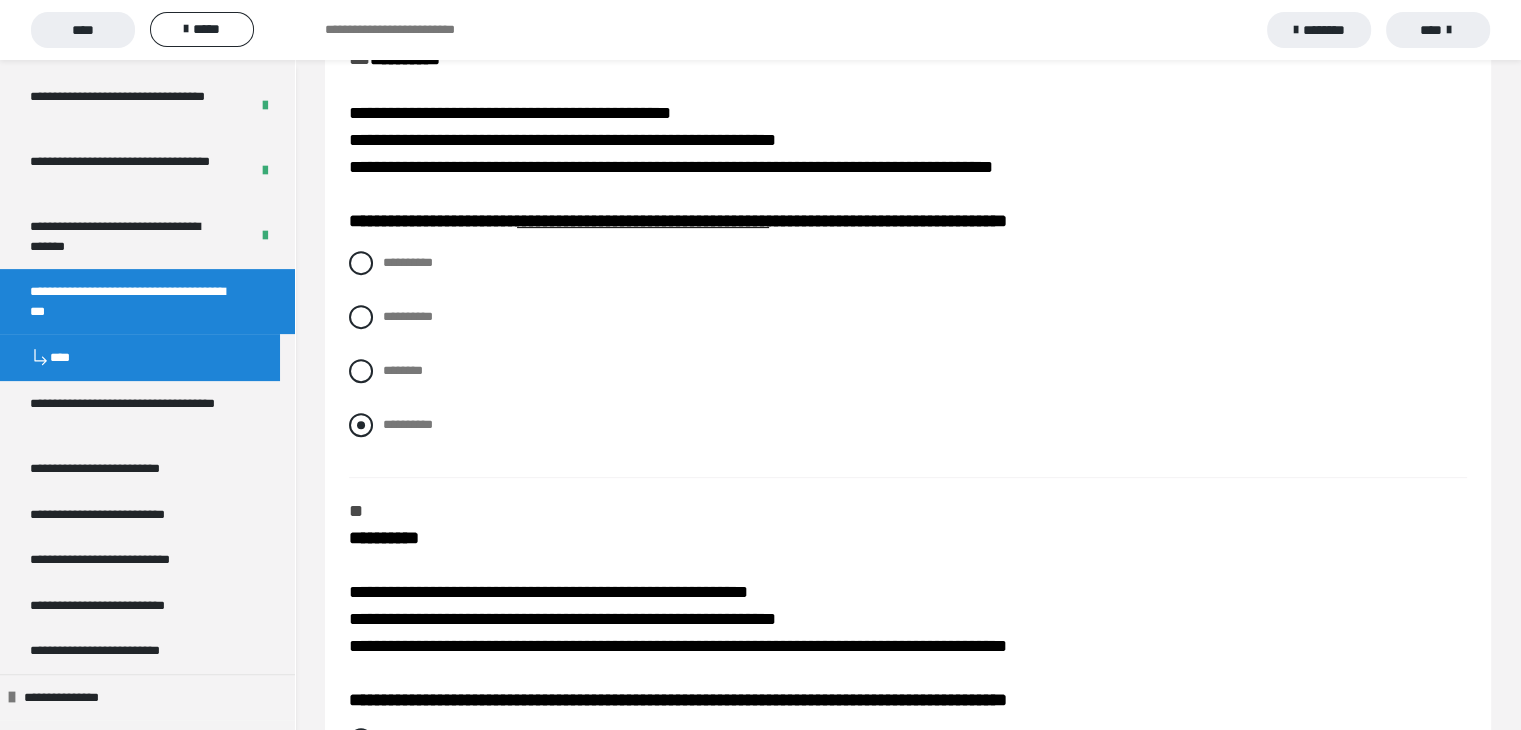 click at bounding box center (361, 425) 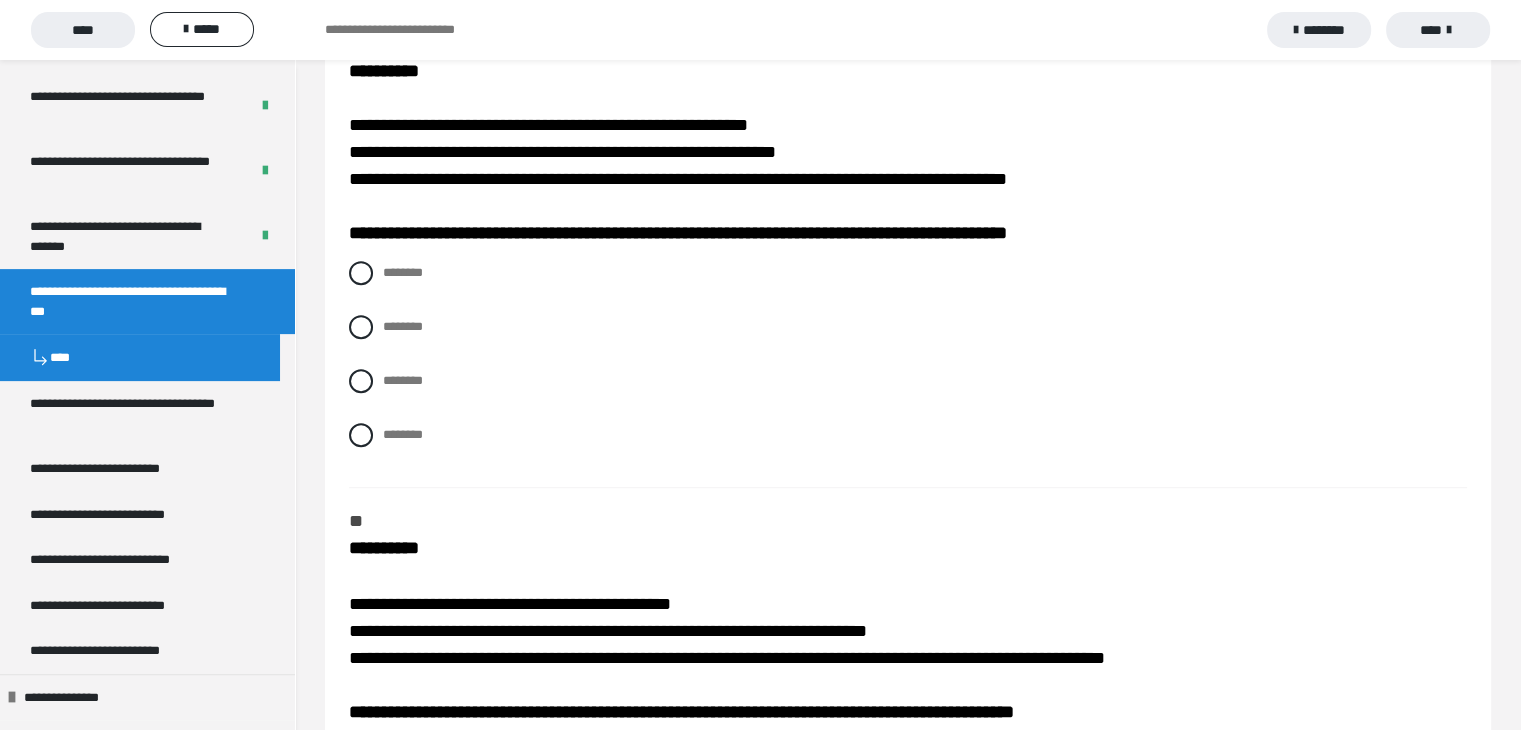 scroll, scrollTop: 1200, scrollLeft: 0, axis: vertical 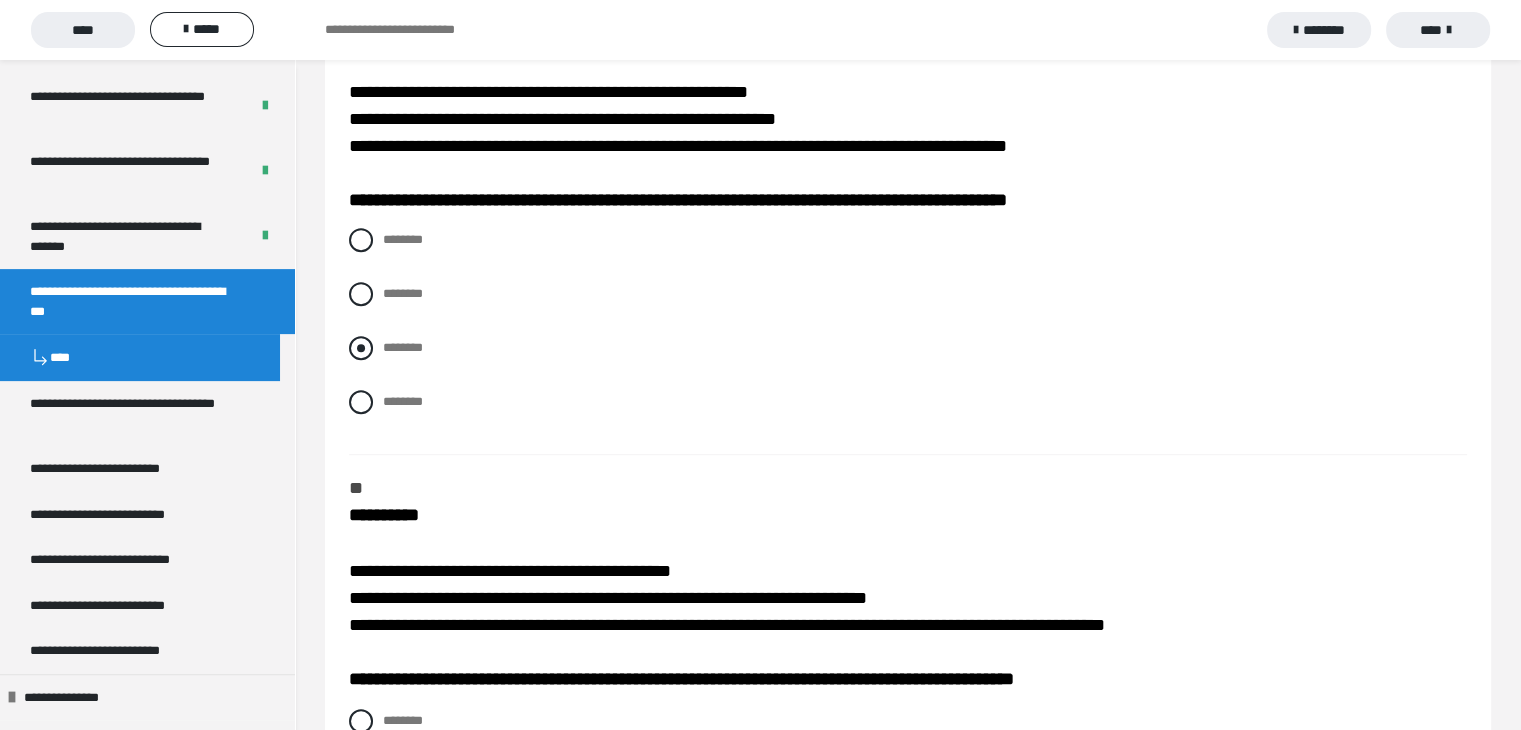 click at bounding box center [361, 348] 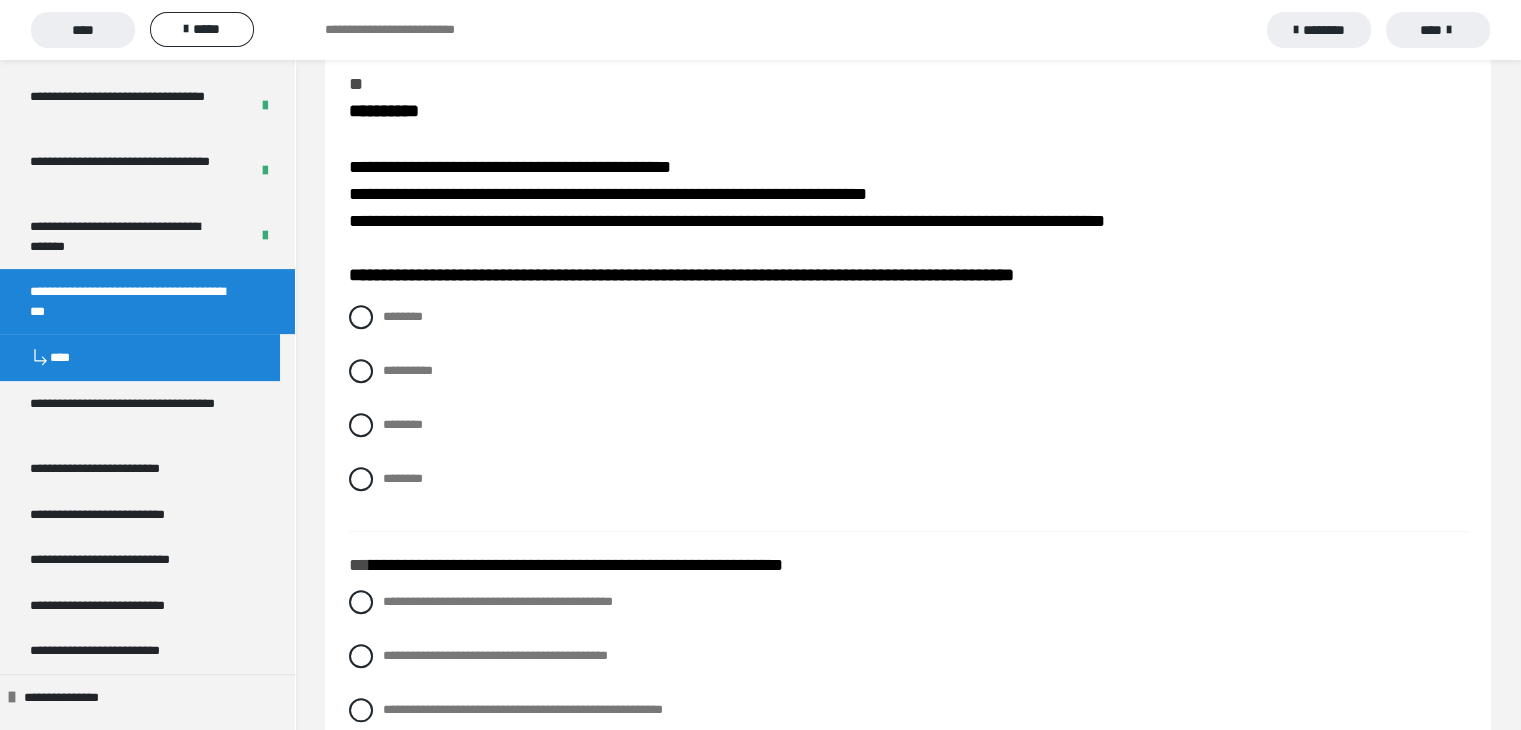 scroll, scrollTop: 1600, scrollLeft: 0, axis: vertical 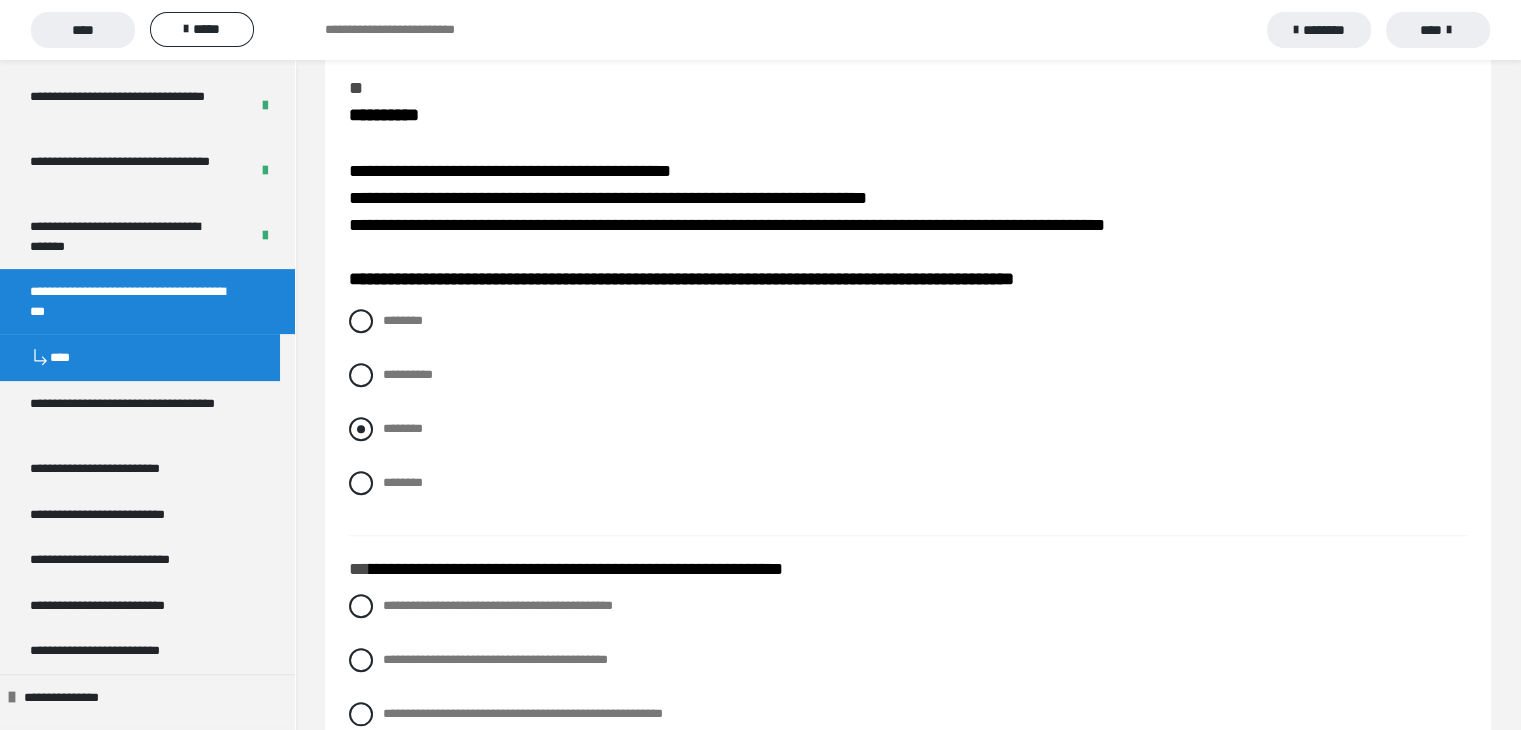 click at bounding box center [361, 429] 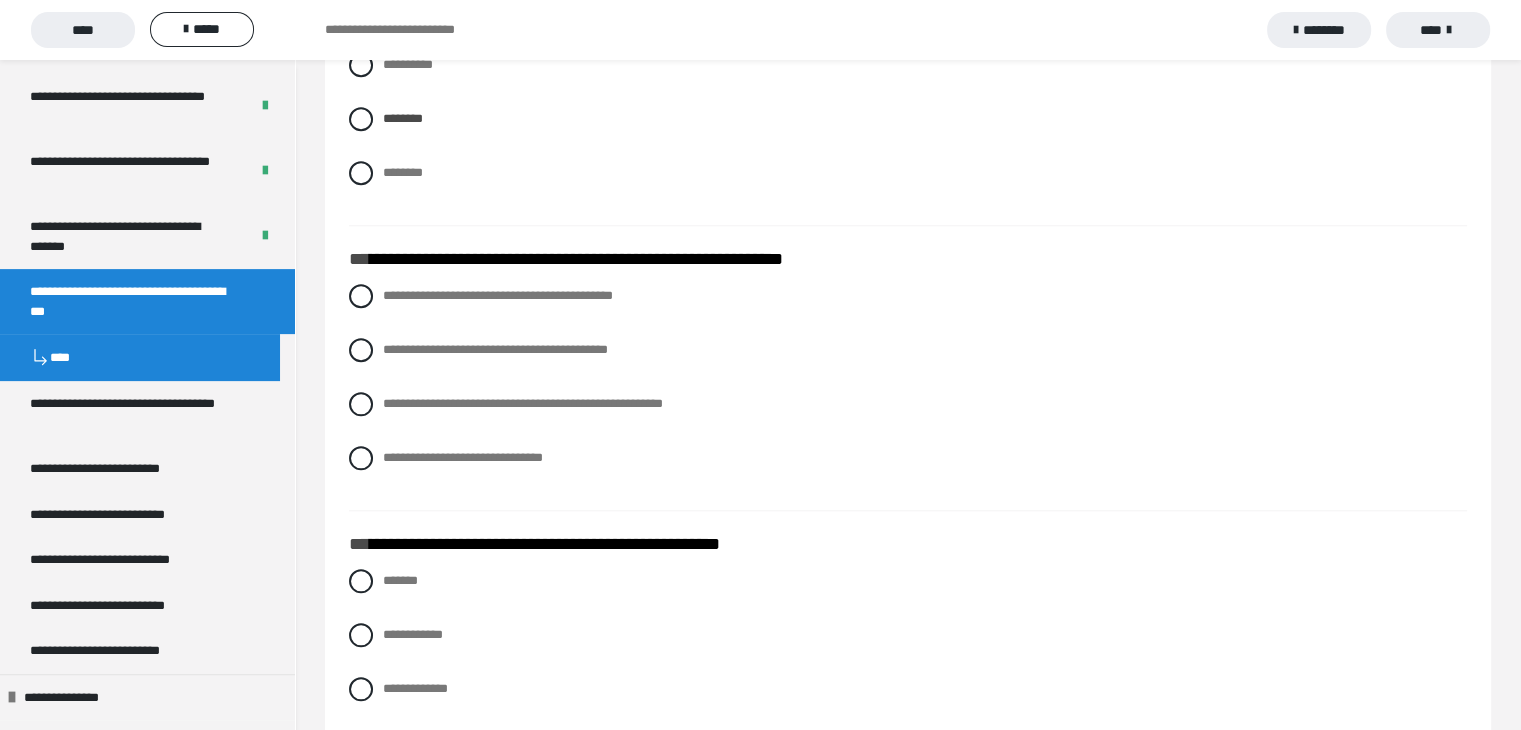 scroll, scrollTop: 2000, scrollLeft: 0, axis: vertical 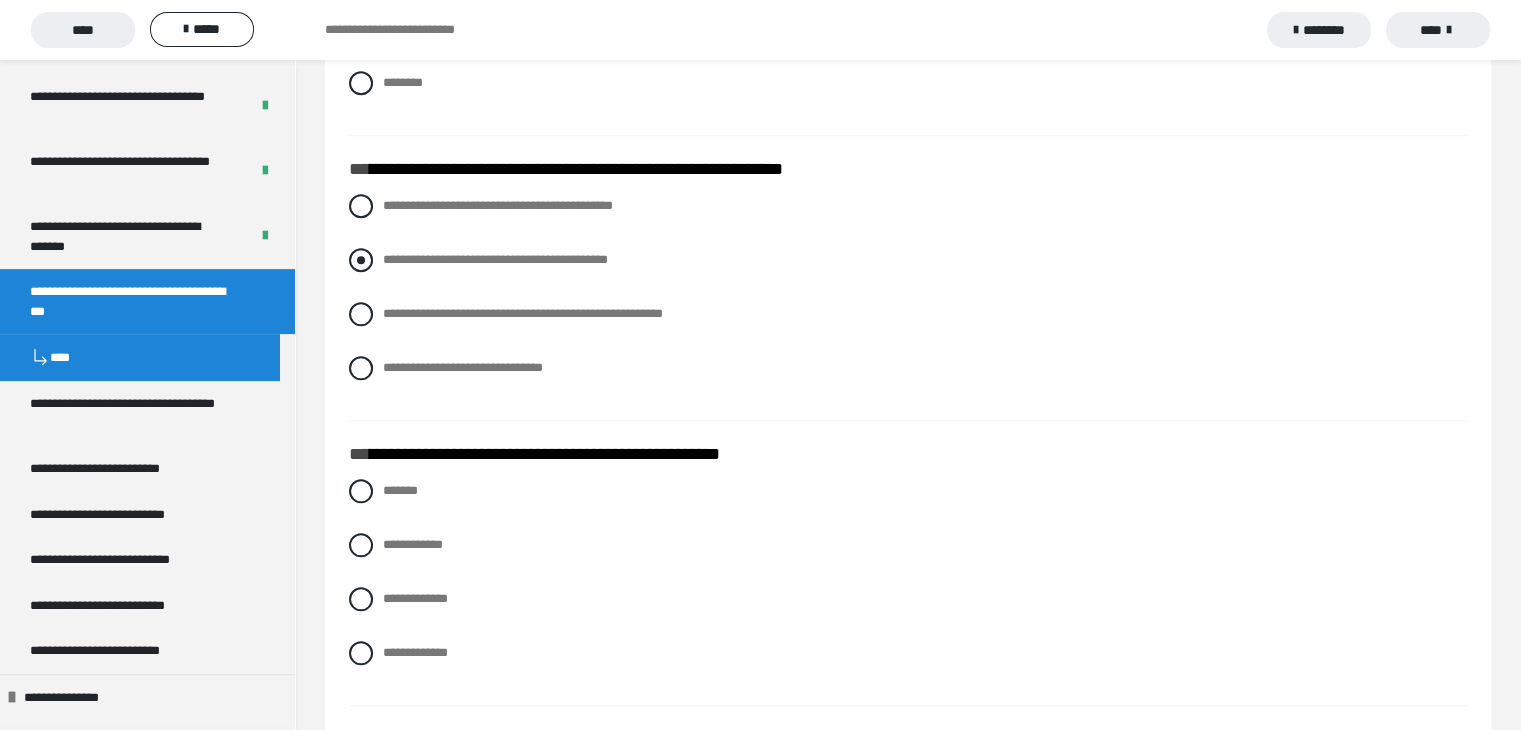 click at bounding box center (361, 260) 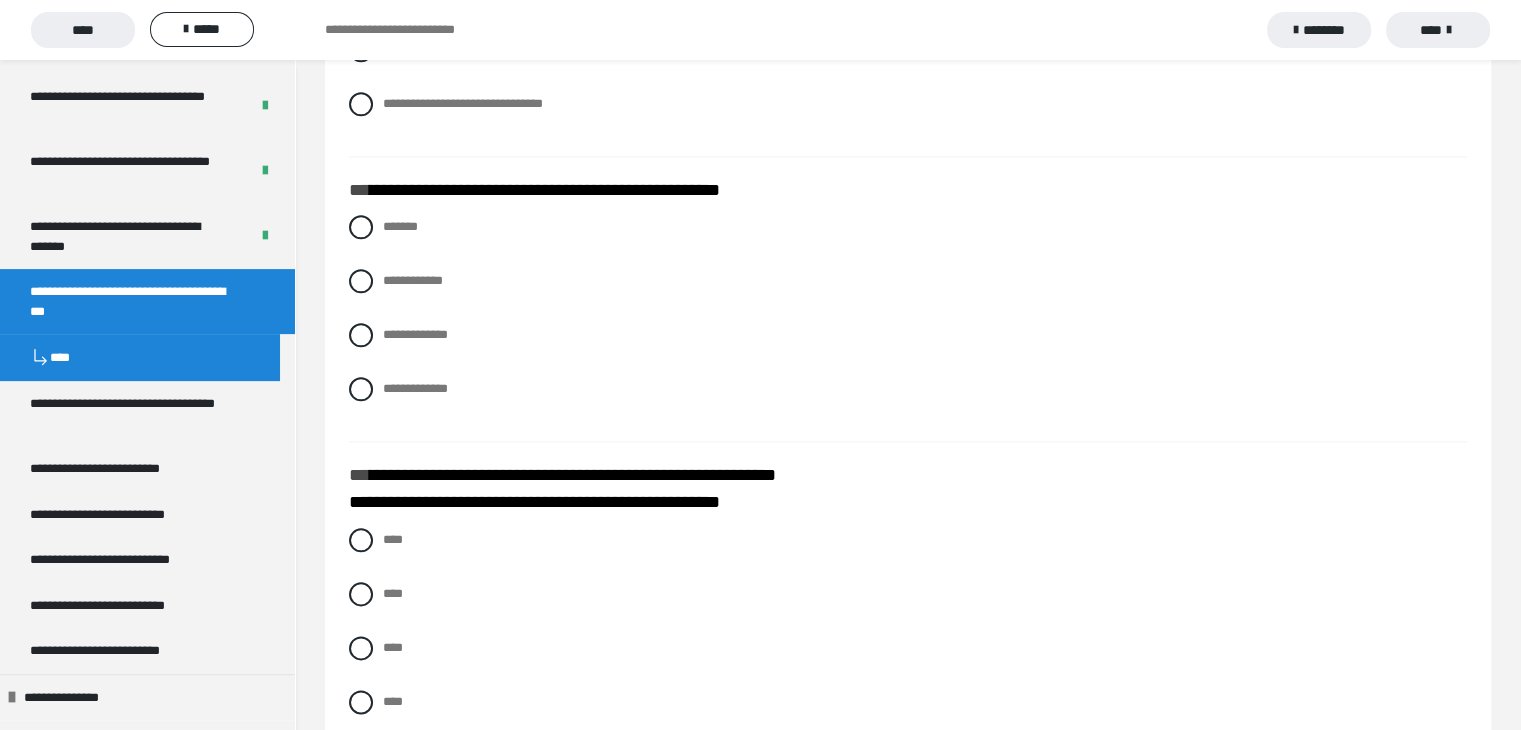 scroll, scrollTop: 2300, scrollLeft: 0, axis: vertical 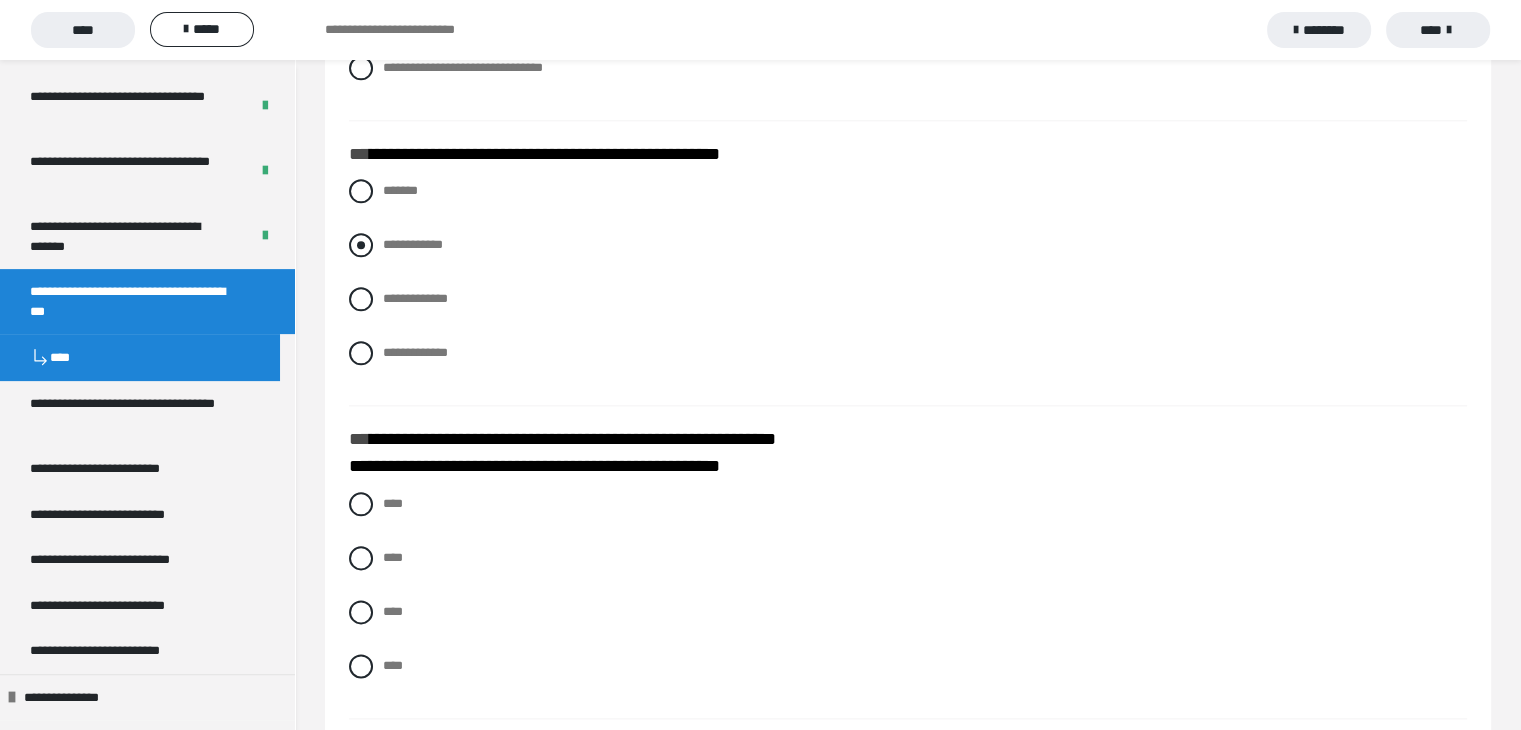click at bounding box center [361, 245] 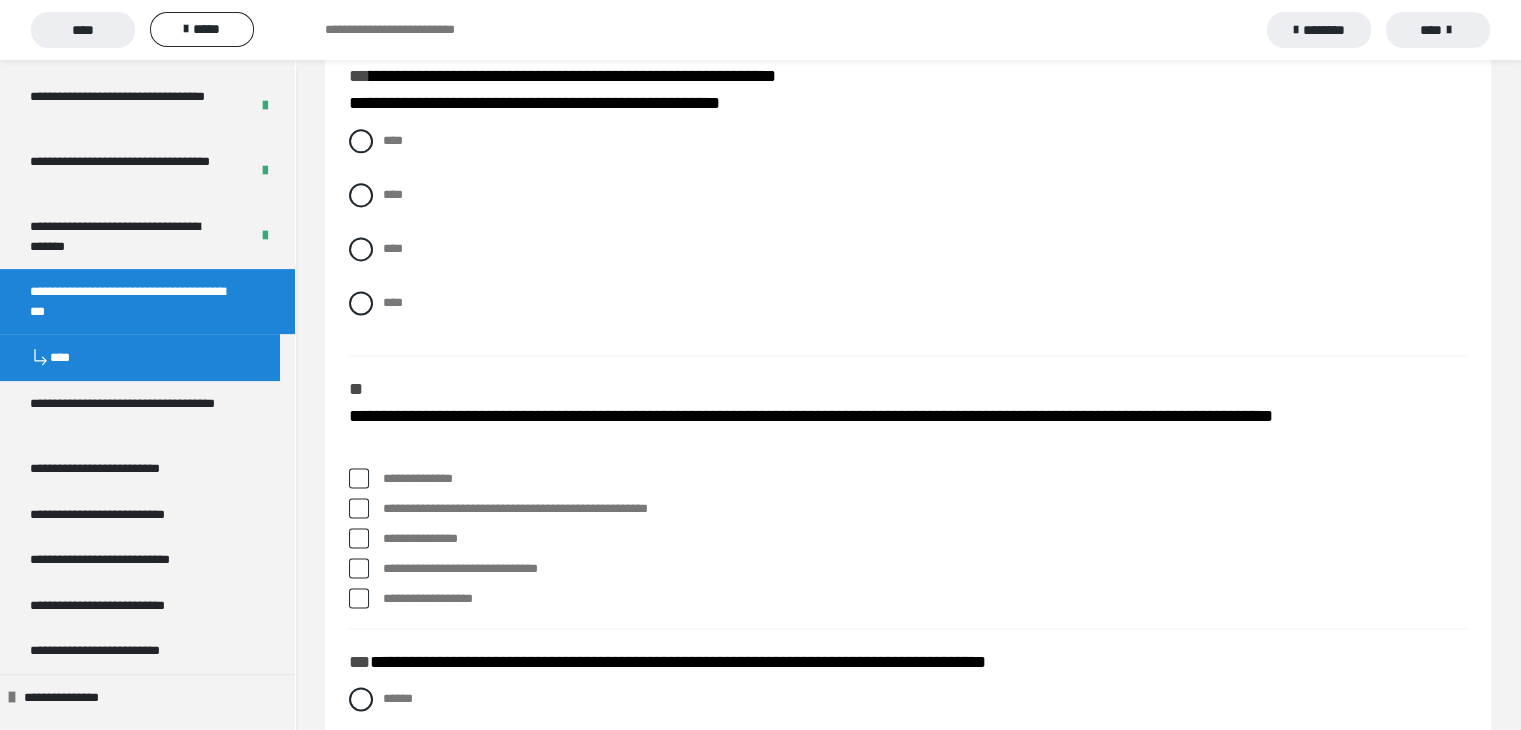 scroll, scrollTop: 2700, scrollLeft: 0, axis: vertical 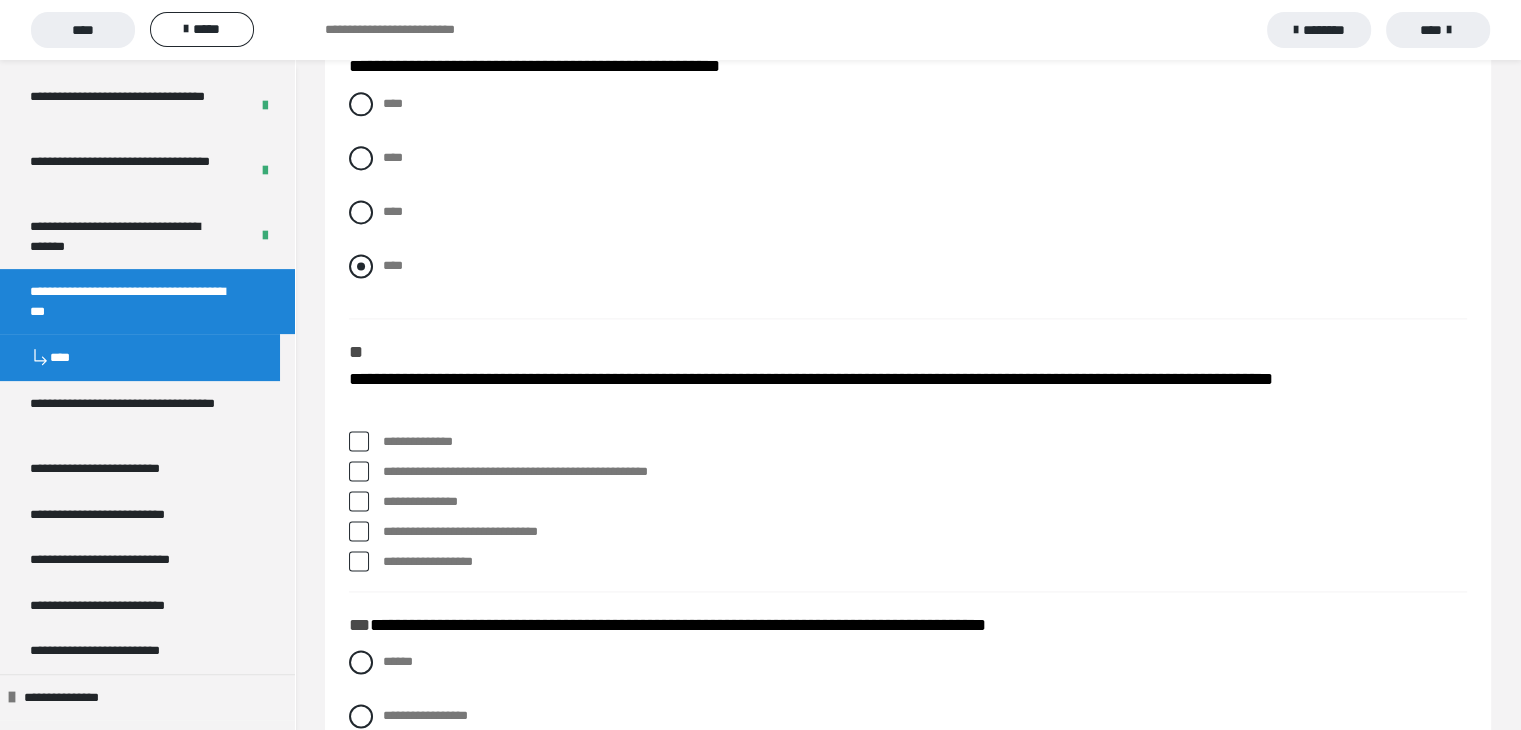 click at bounding box center [361, 266] 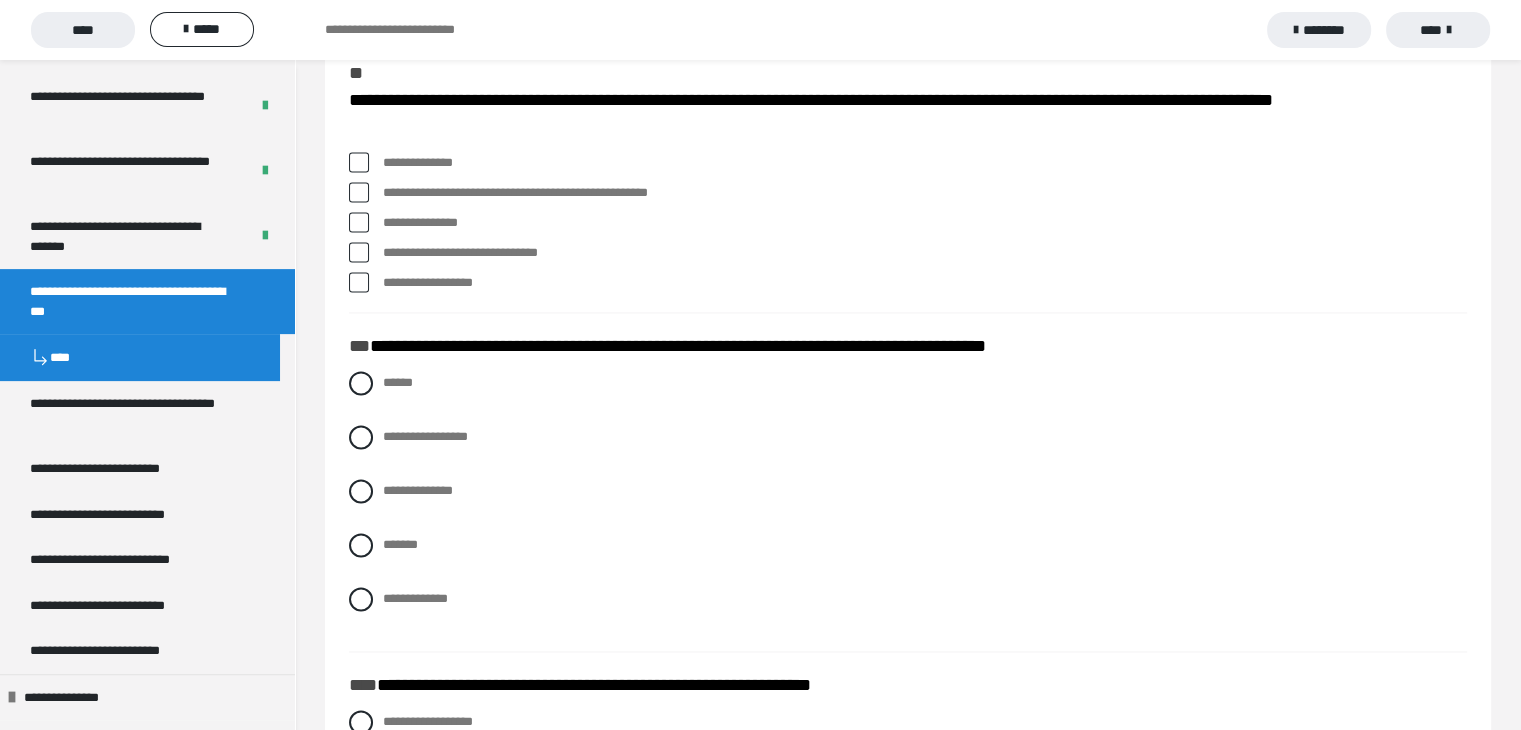 scroll, scrollTop: 3000, scrollLeft: 0, axis: vertical 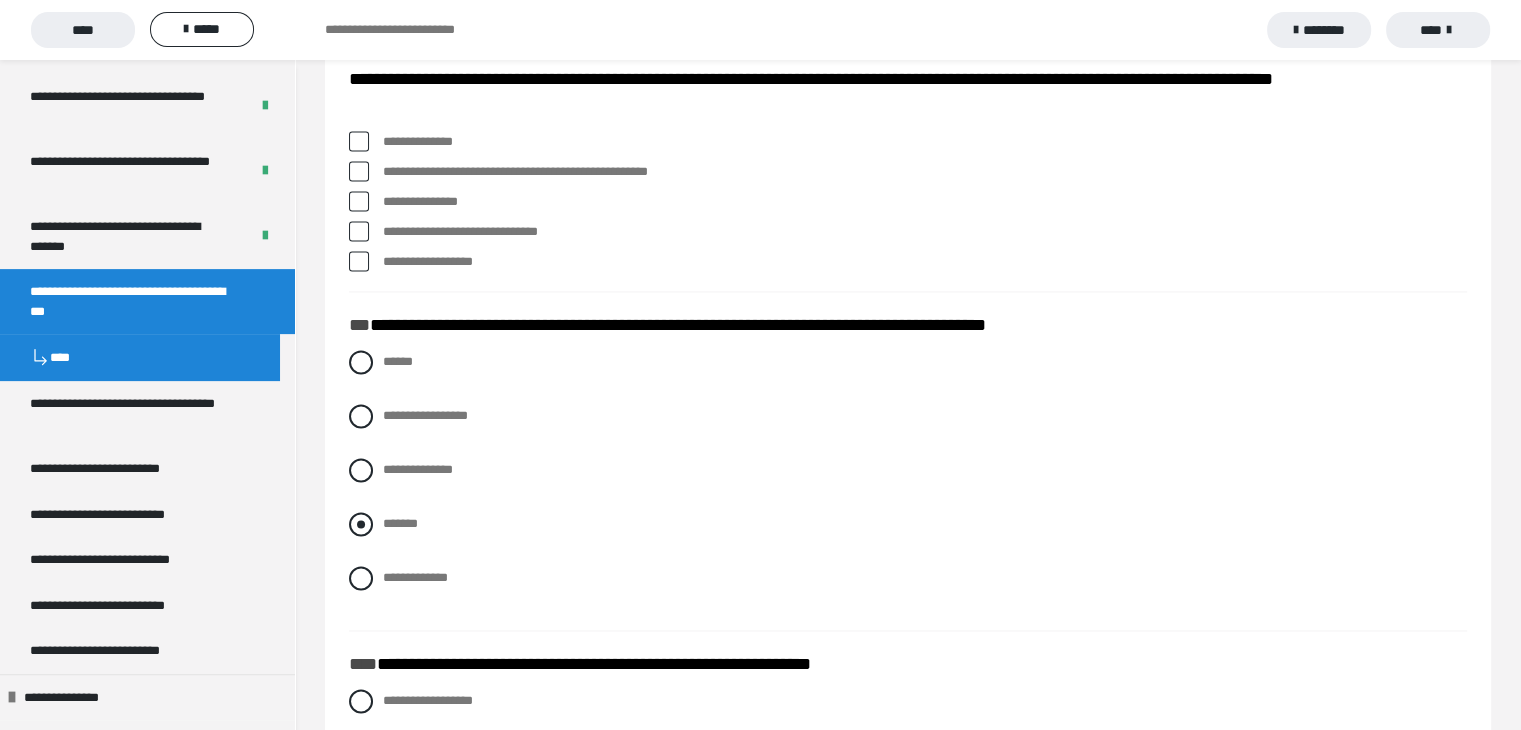 click at bounding box center [361, 524] 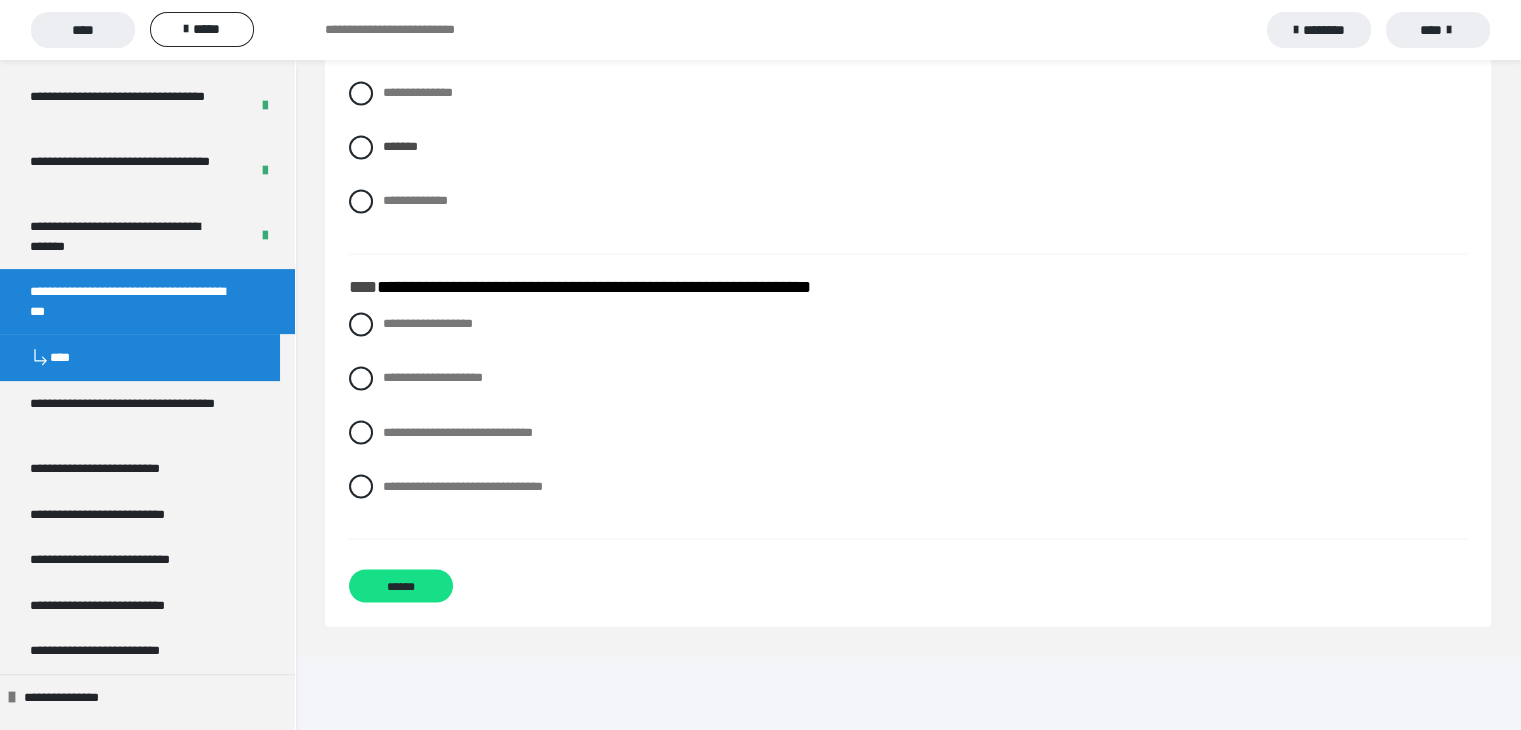 scroll, scrollTop: 3381, scrollLeft: 0, axis: vertical 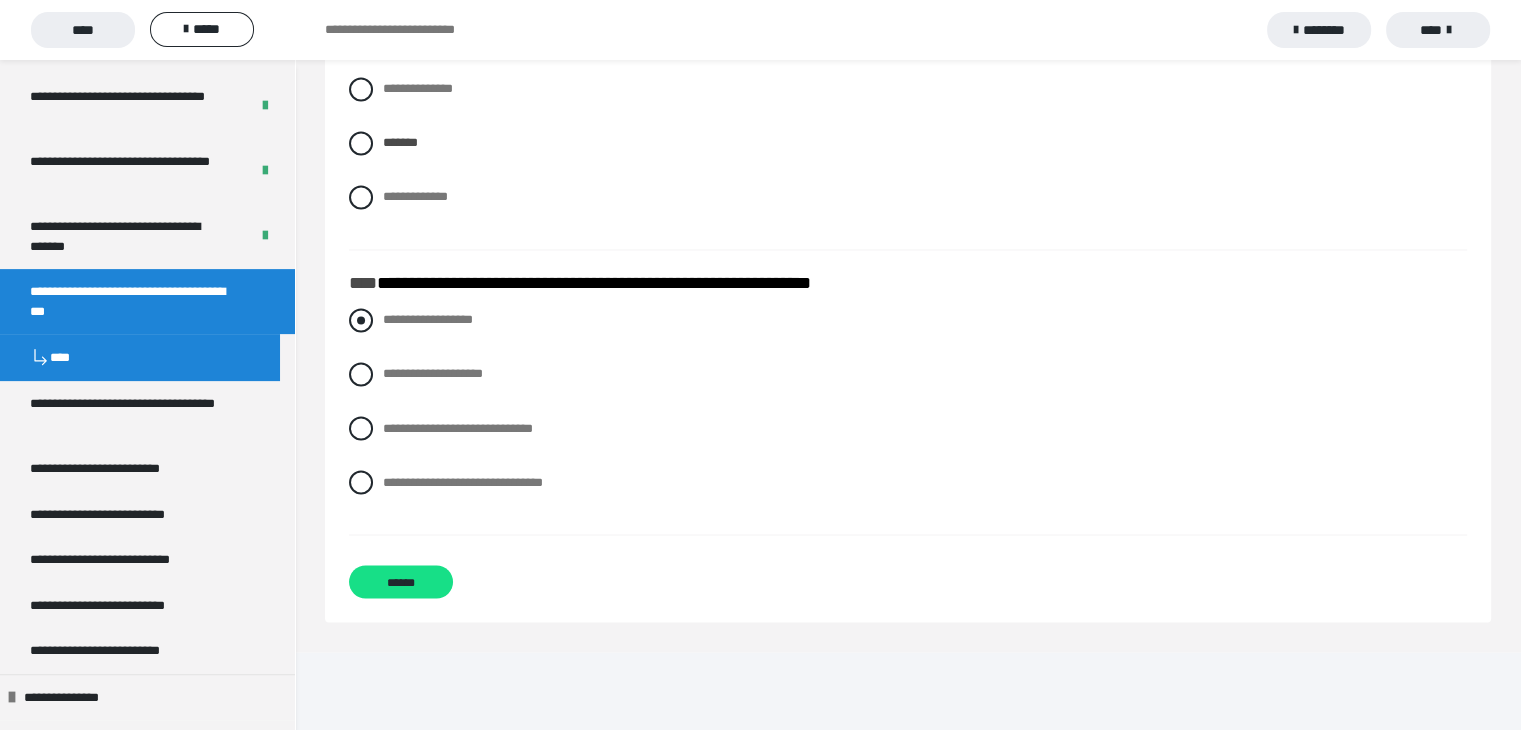 click at bounding box center [361, 320] 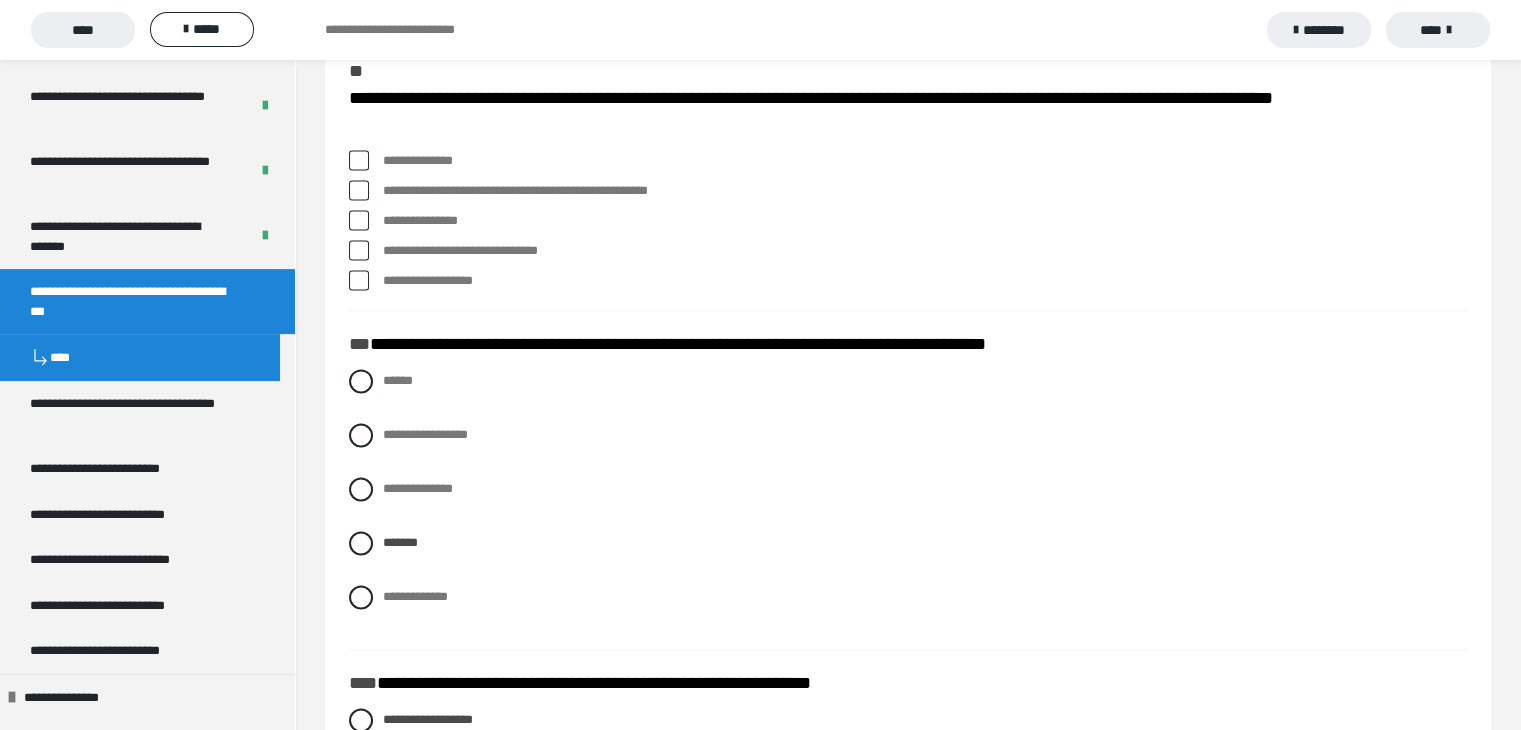 scroll, scrollTop: 2881, scrollLeft: 0, axis: vertical 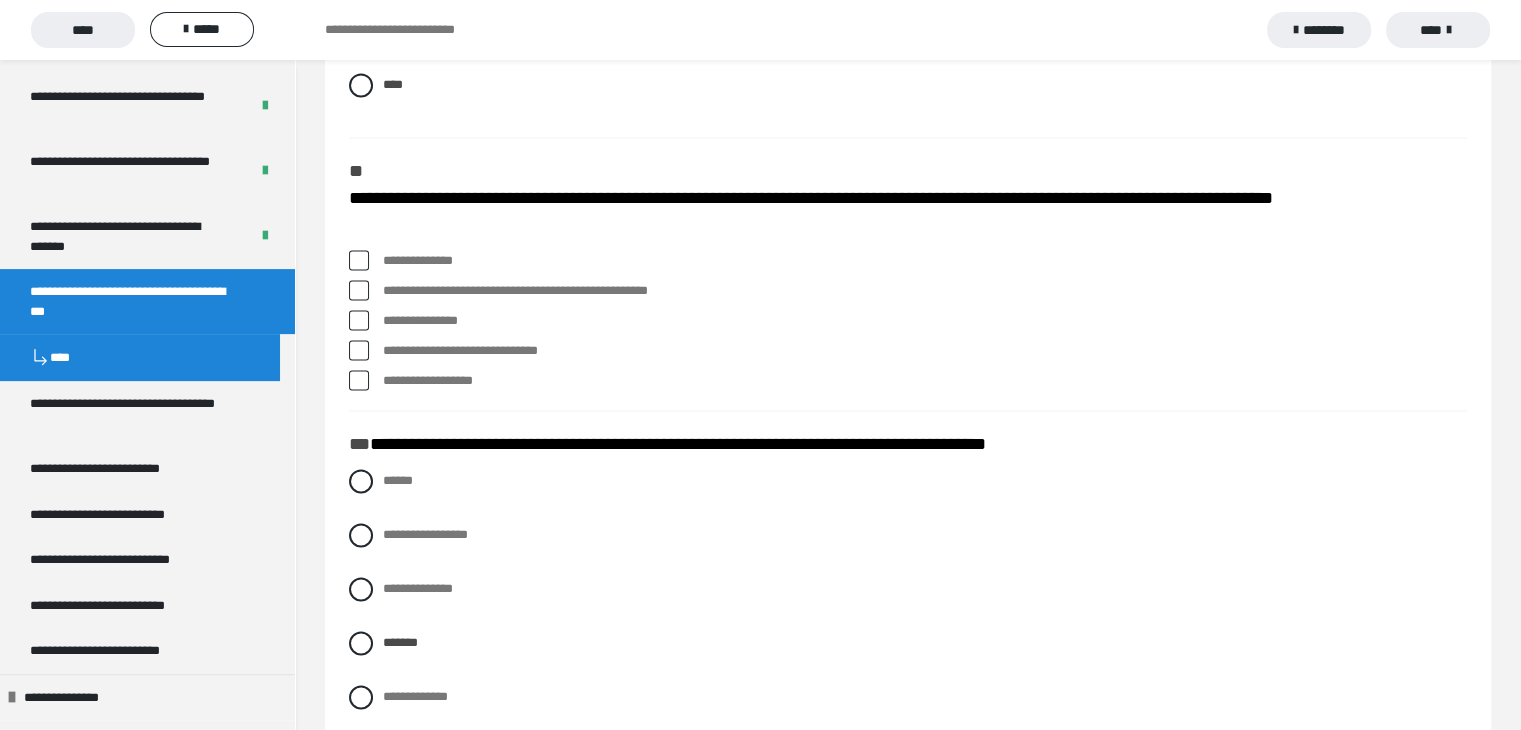 click at bounding box center (359, 350) 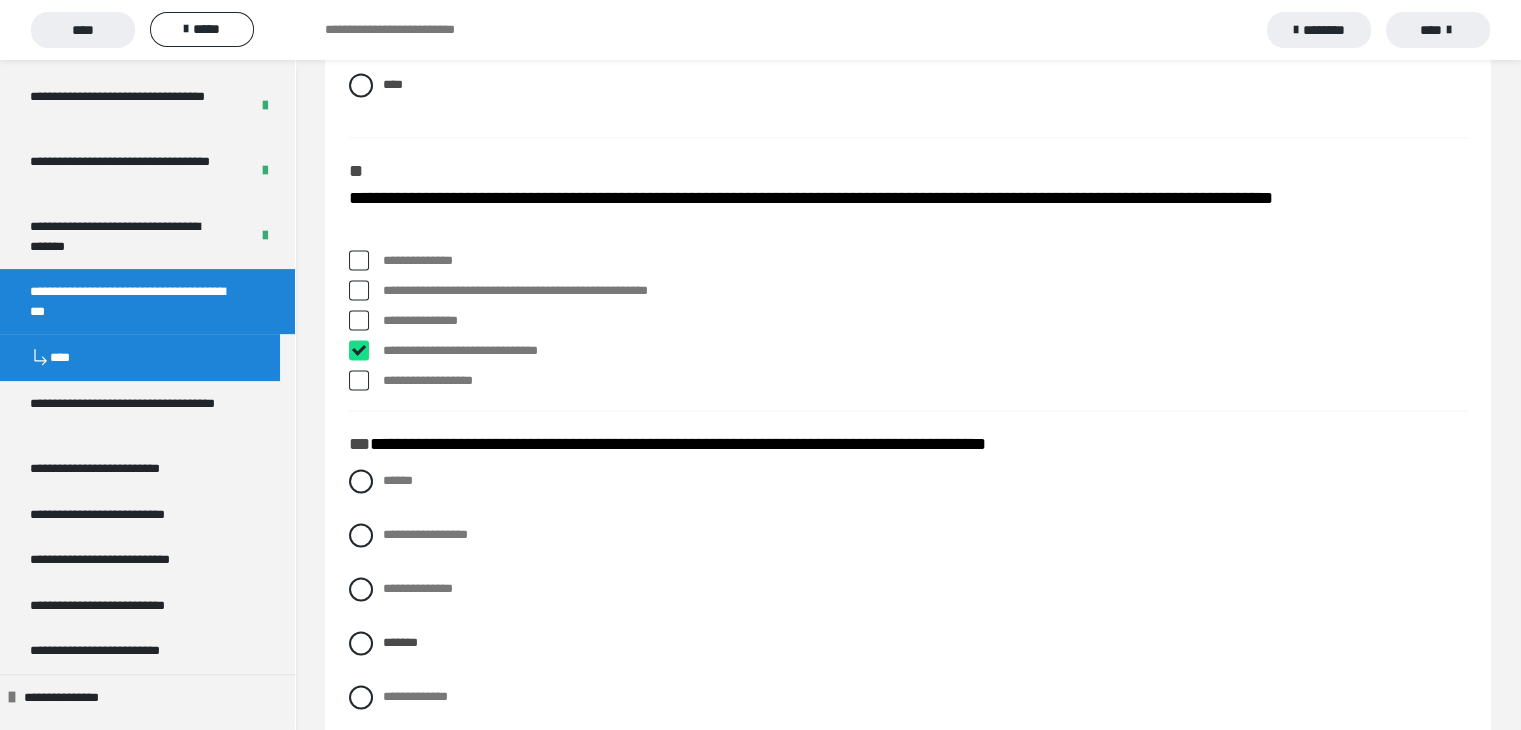 checkbox on "****" 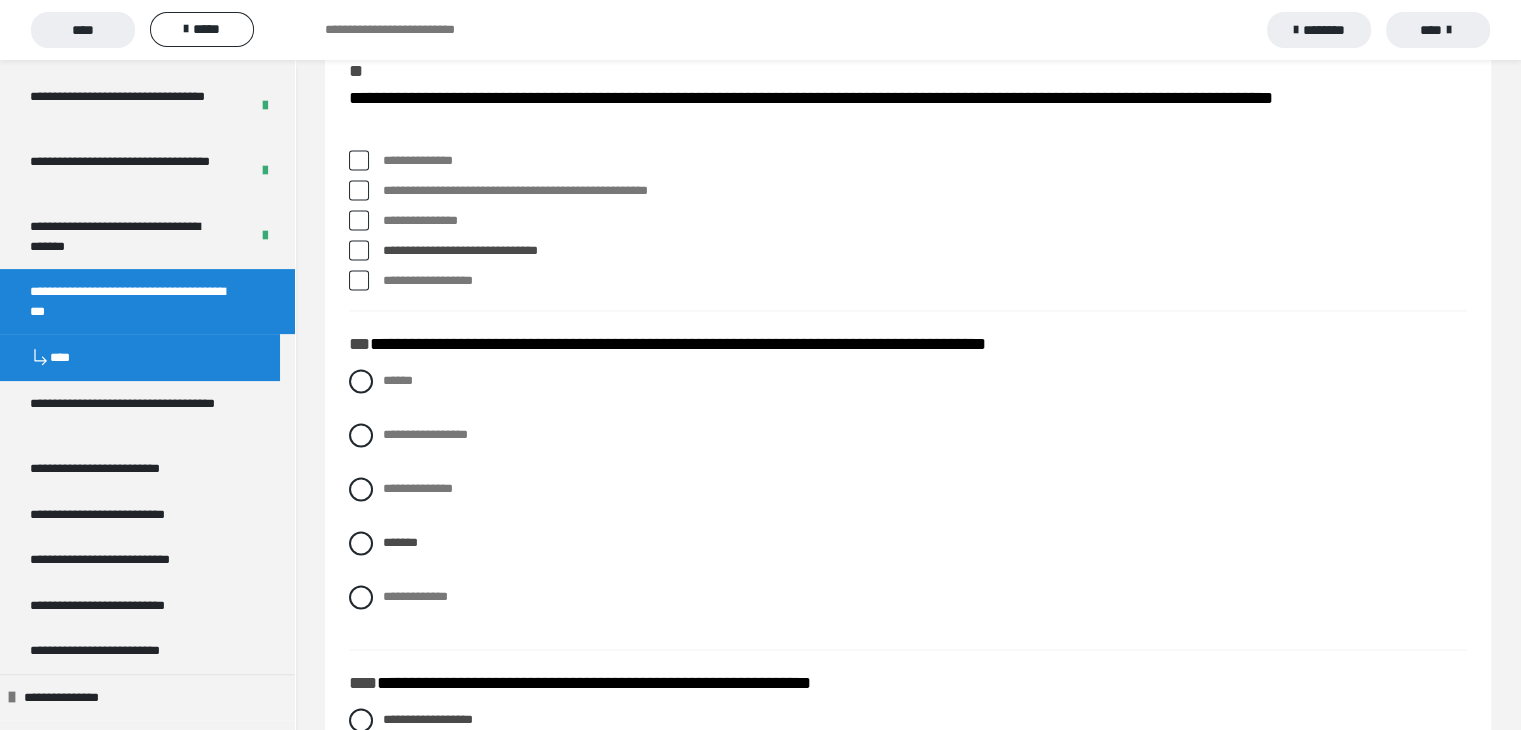 scroll, scrollTop: 3381, scrollLeft: 0, axis: vertical 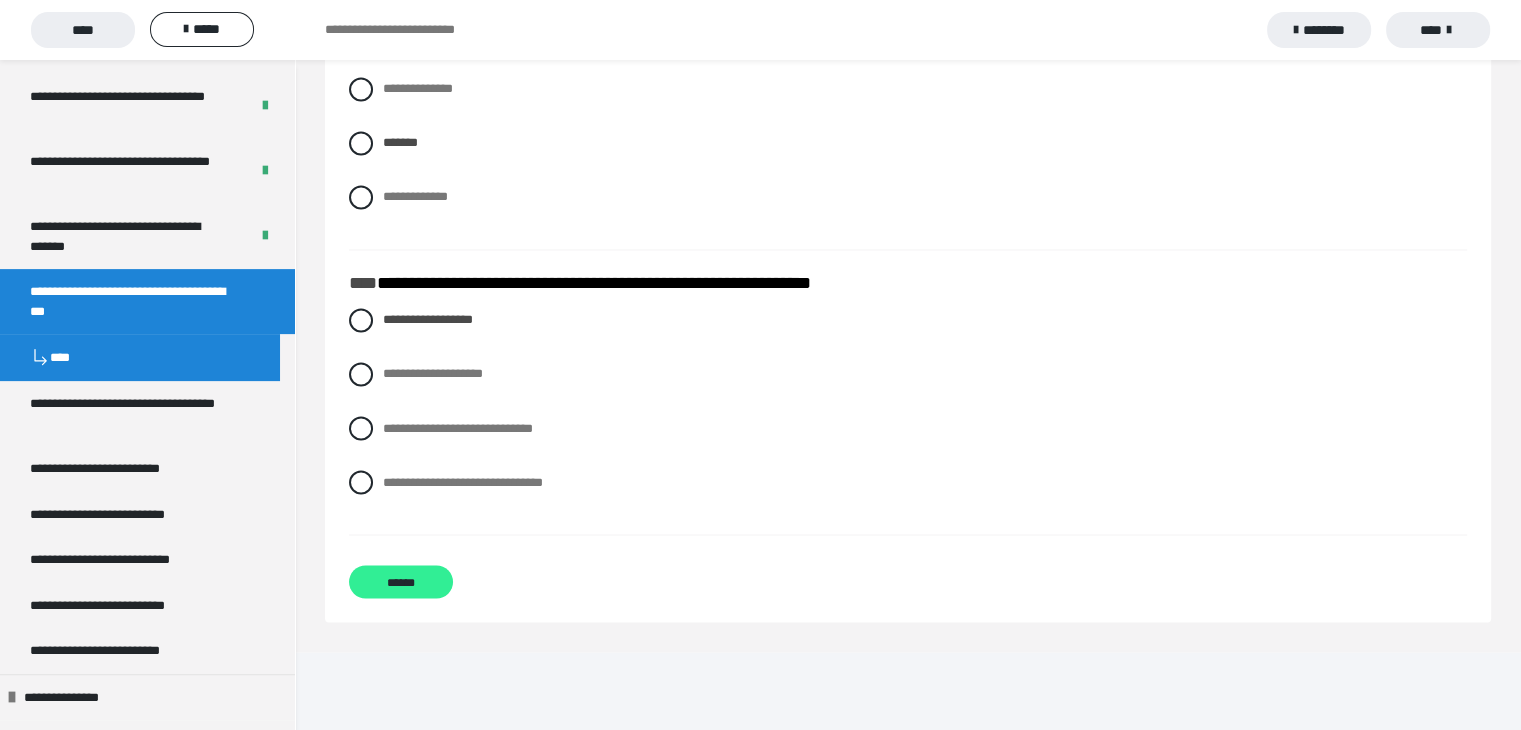 click on "******" at bounding box center (401, 581) 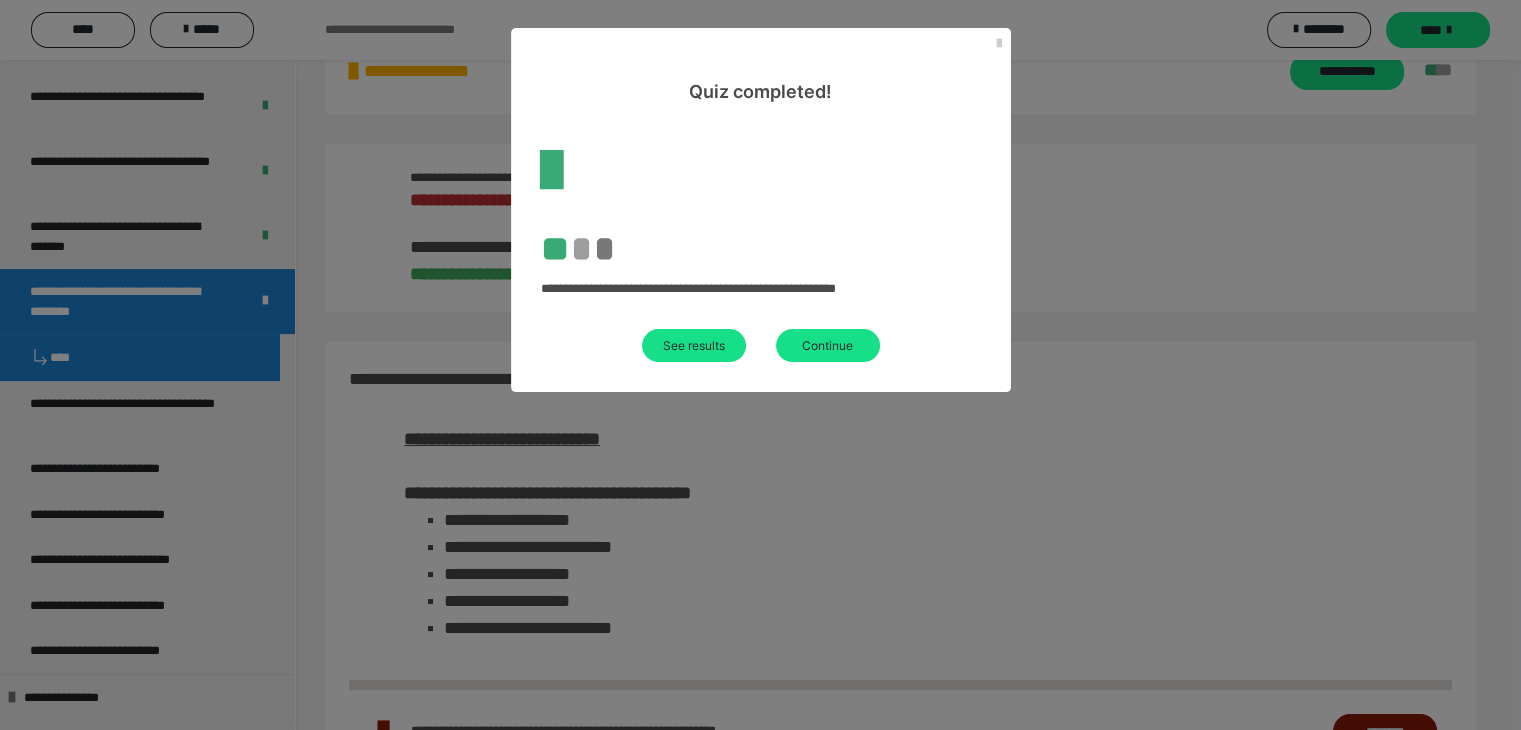 scroll, scrollTop: 768, scrollLeft: 0, axis: vertical 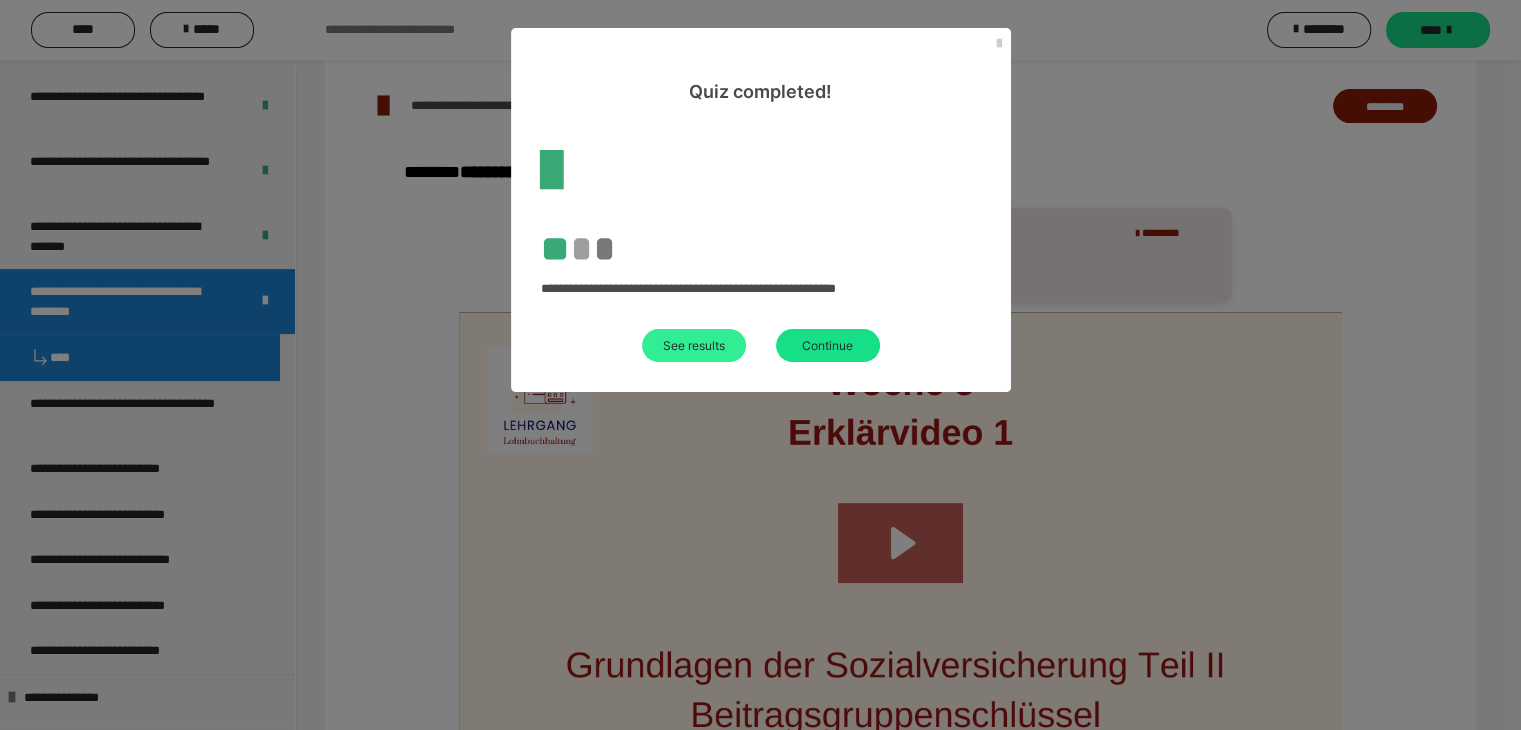 click on "See results" at bounding box center (694, 345) 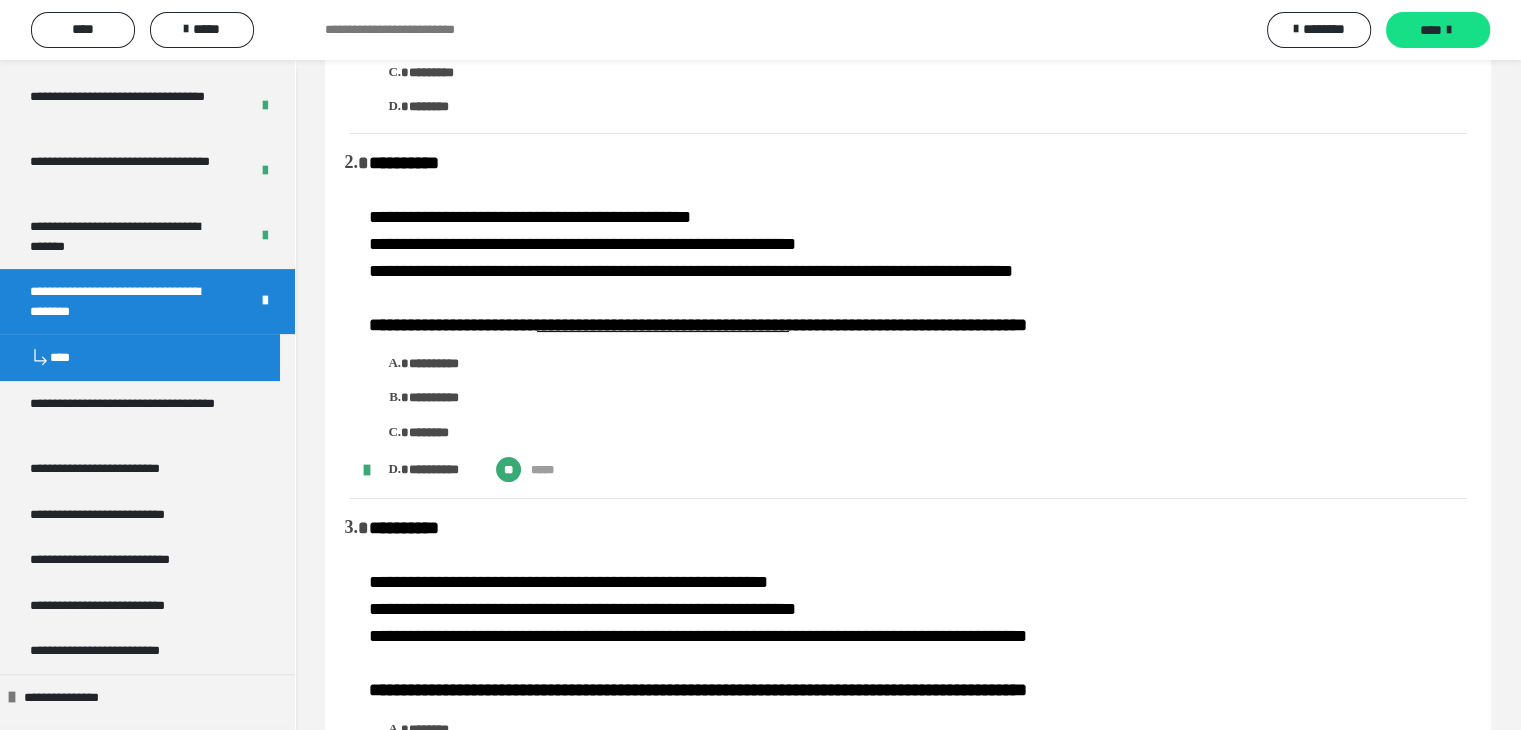 scroll, scrollTop: 0, scrollLeft: 0, axis: both 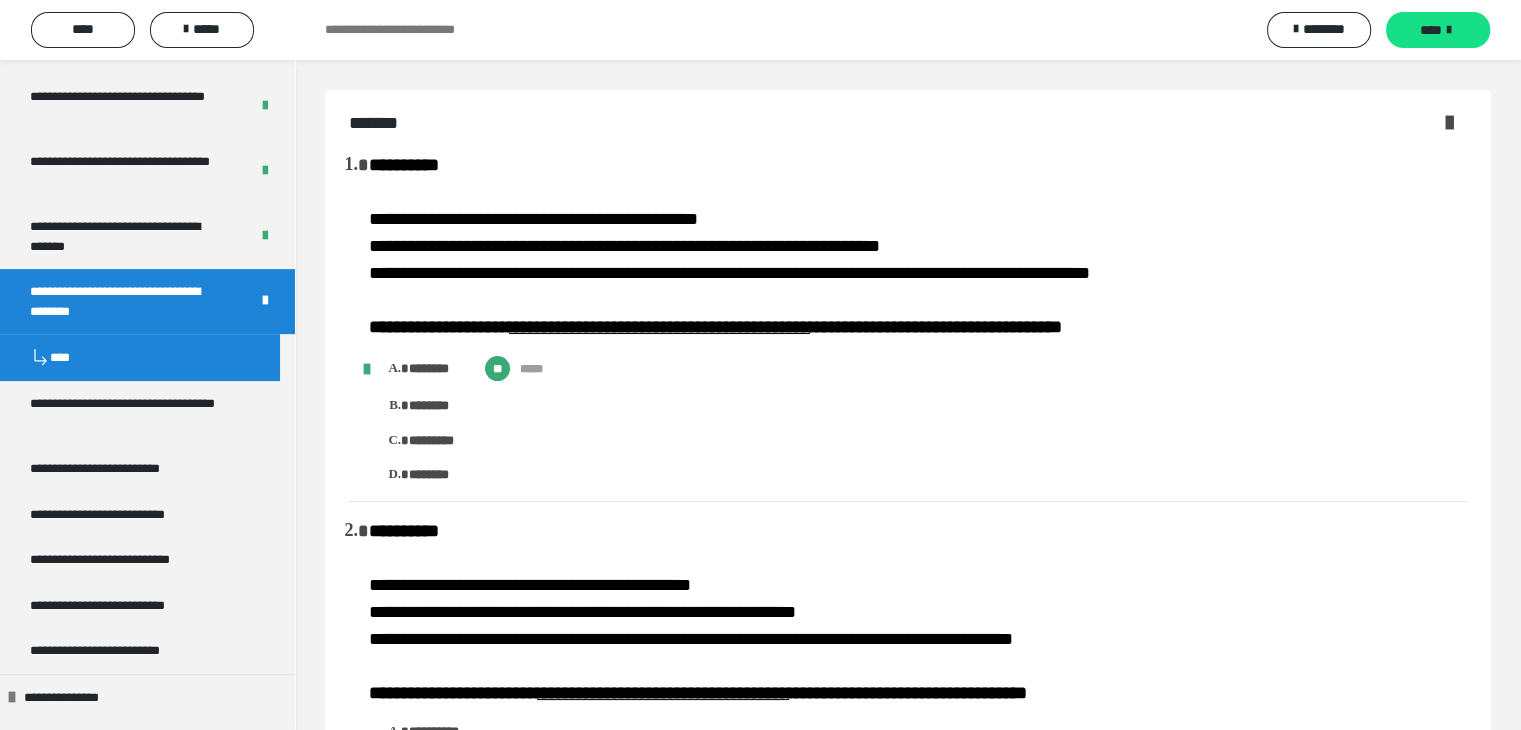 click at bounding box center (1449, 122) 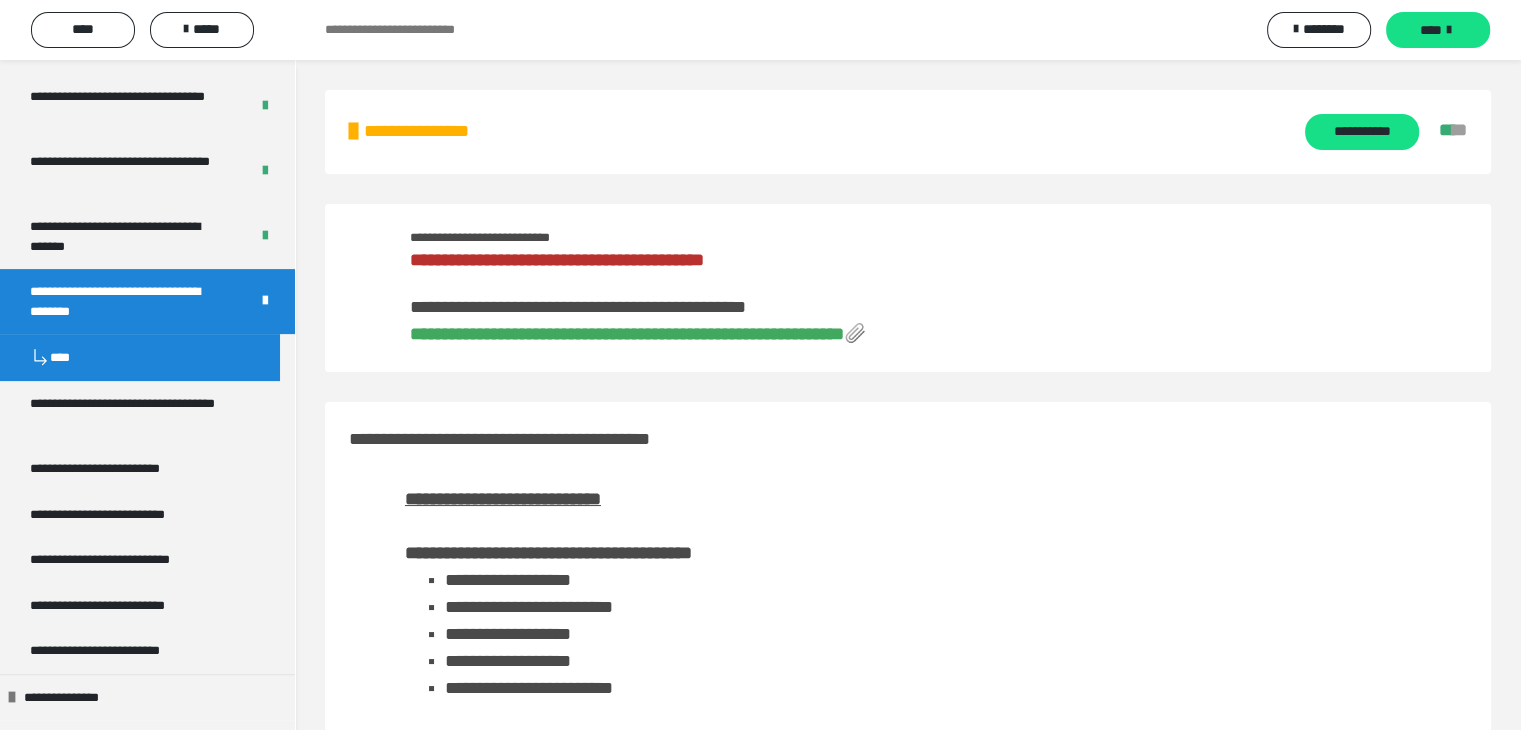 click on "**********" at bounding box center [627, 334] 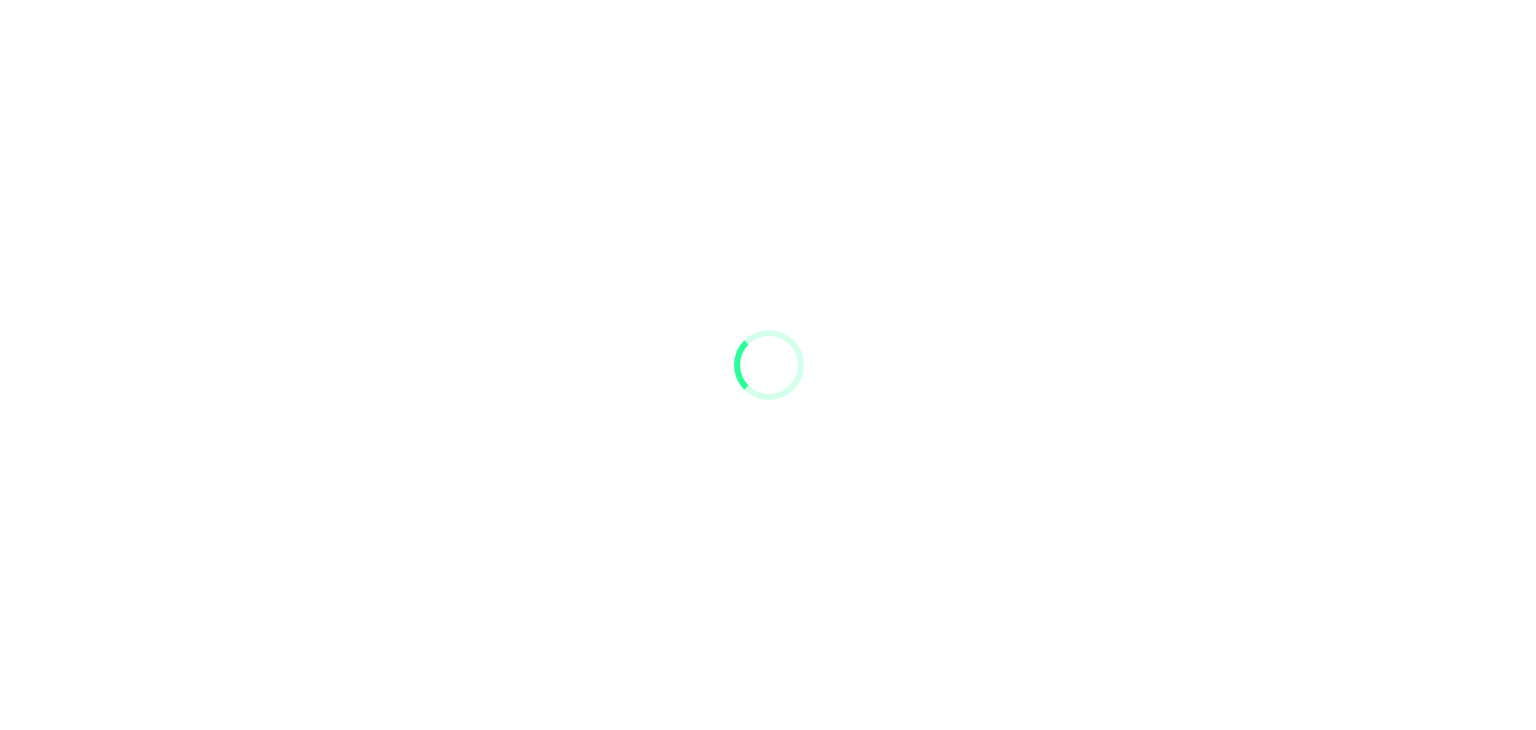 scroll, scrollTop: 0, scrollLeft: 0, axis: both 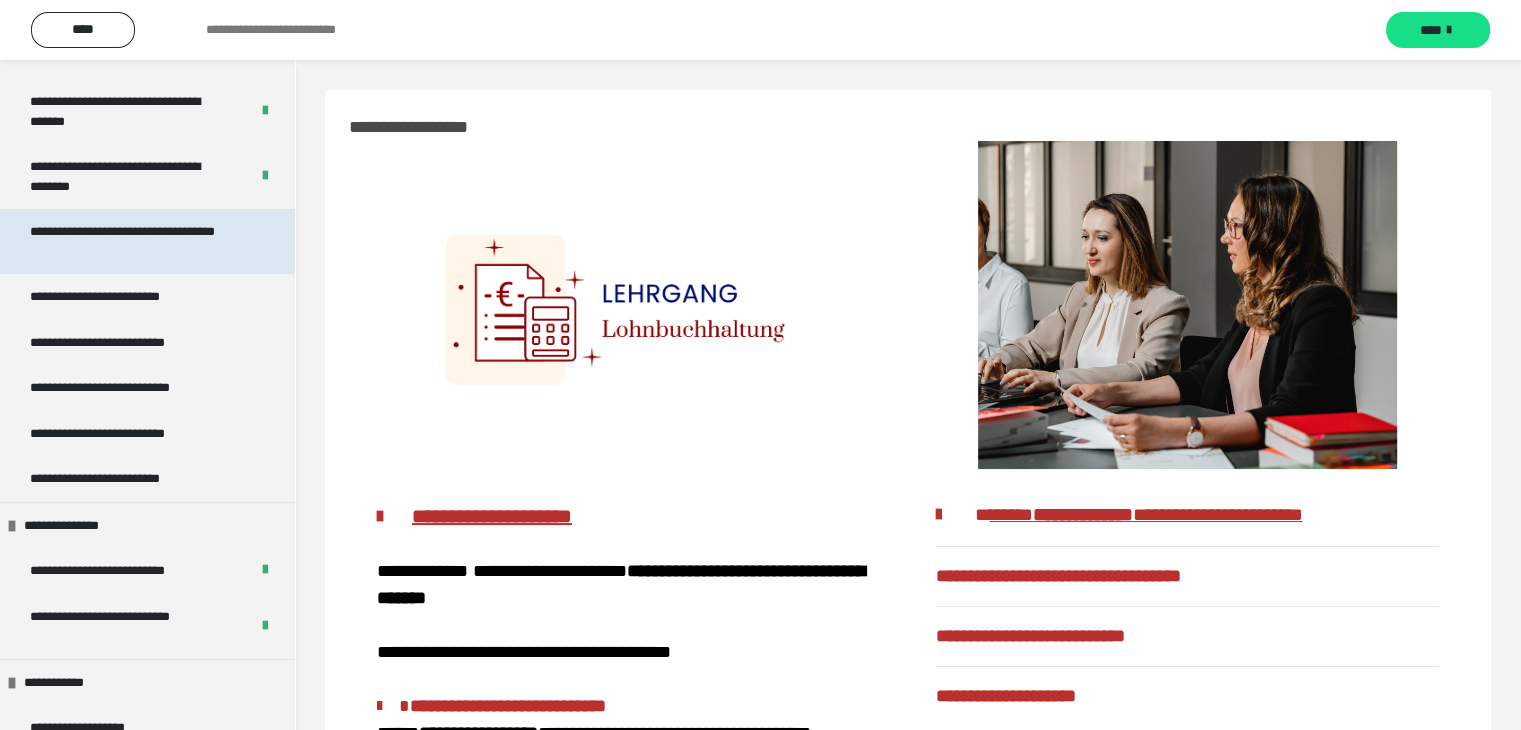 click on "**********" at bounding box center [132, 241] 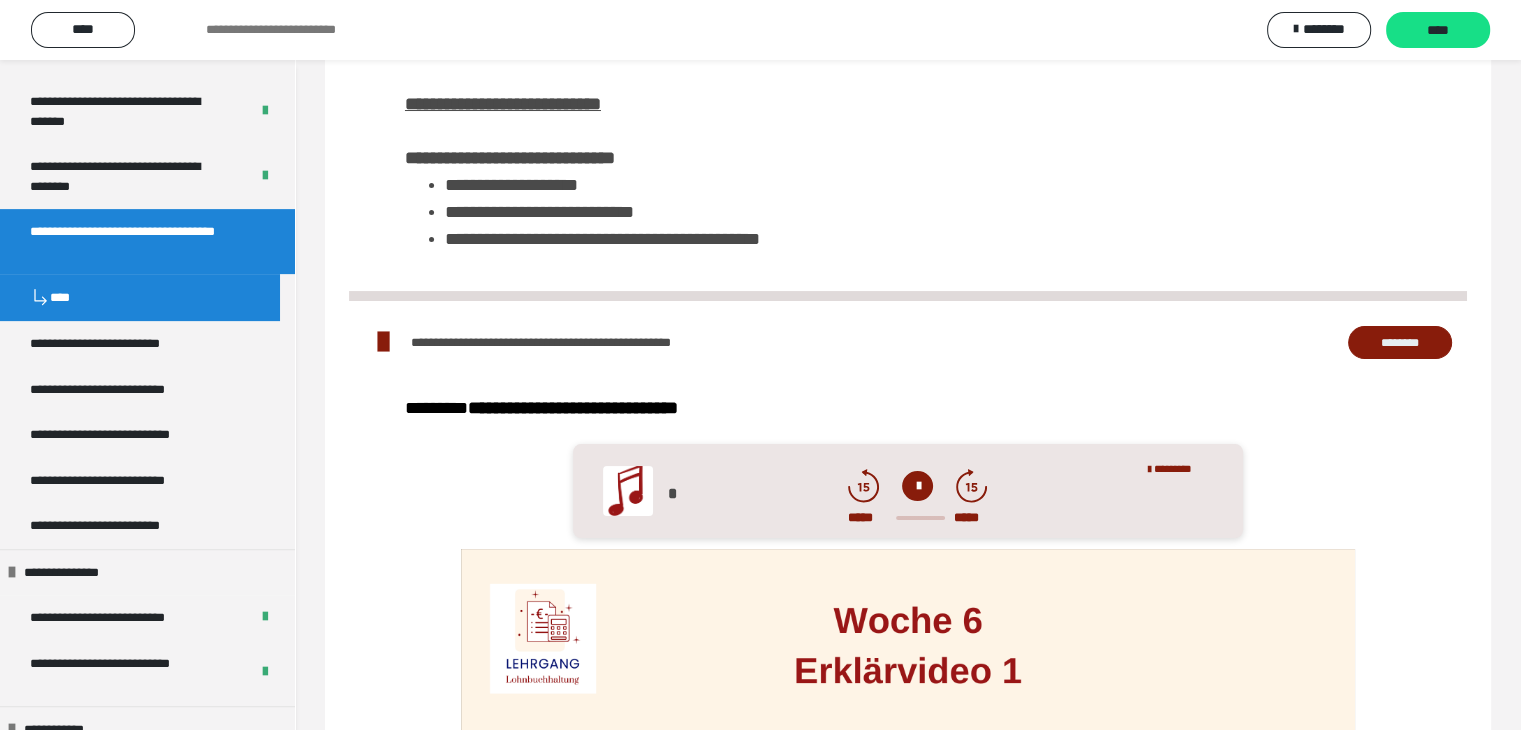 scroll, scrollTop: 0, scrollLeft: 0, axis: both 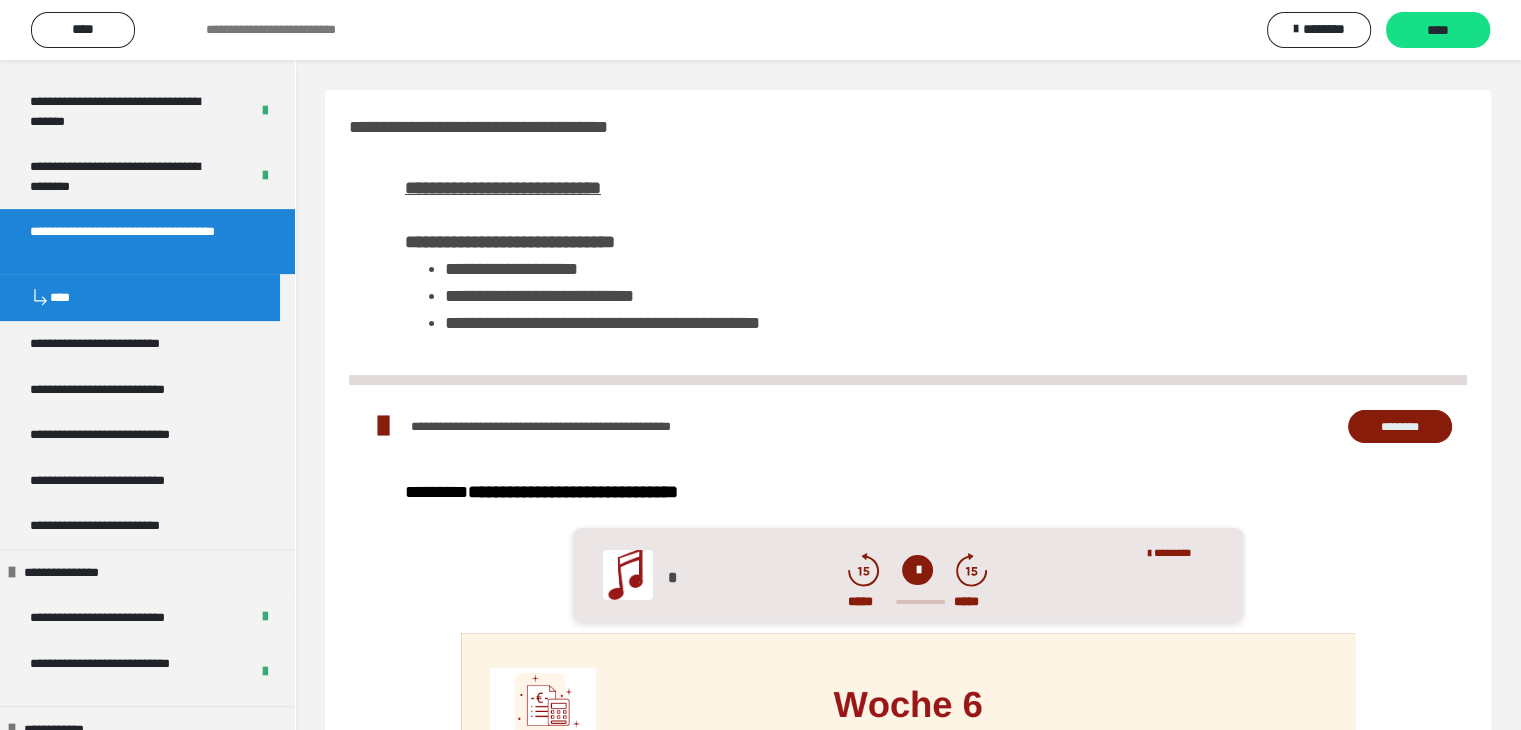 click on "********" at bounding box center (1400, 427) 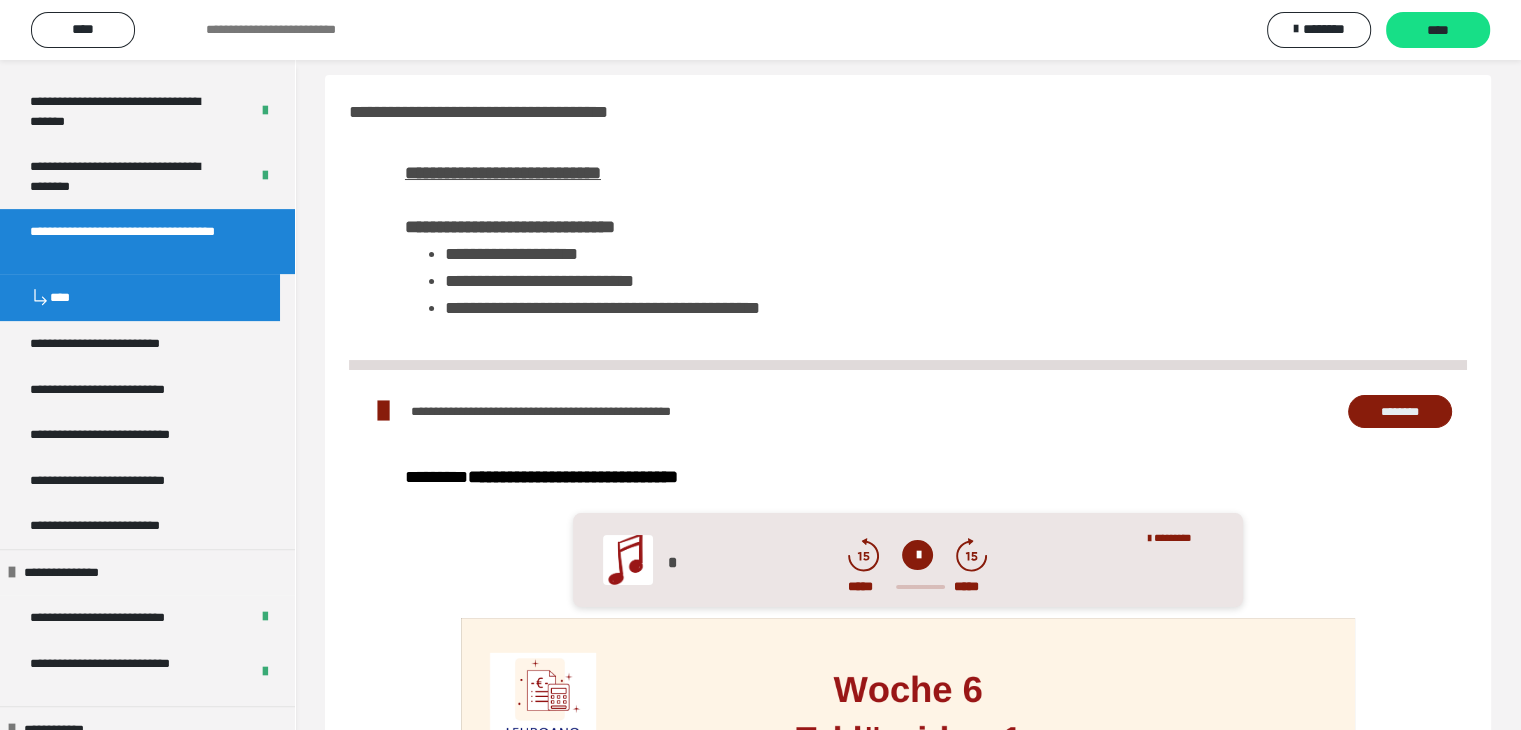 scroll, scrollTop: 0, scrollLeft: 0, axis: both 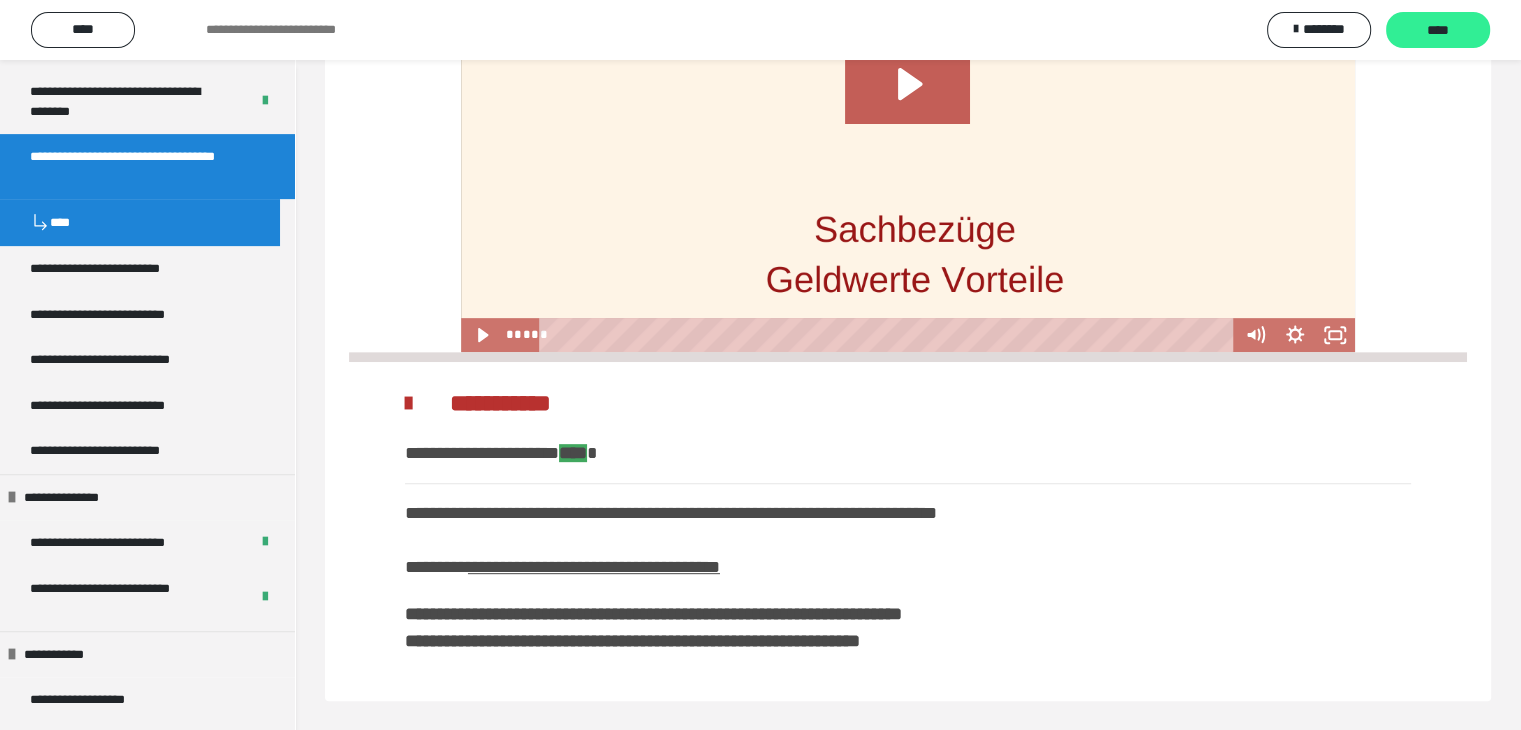 click on "****" at bounding box center (1438, 31) 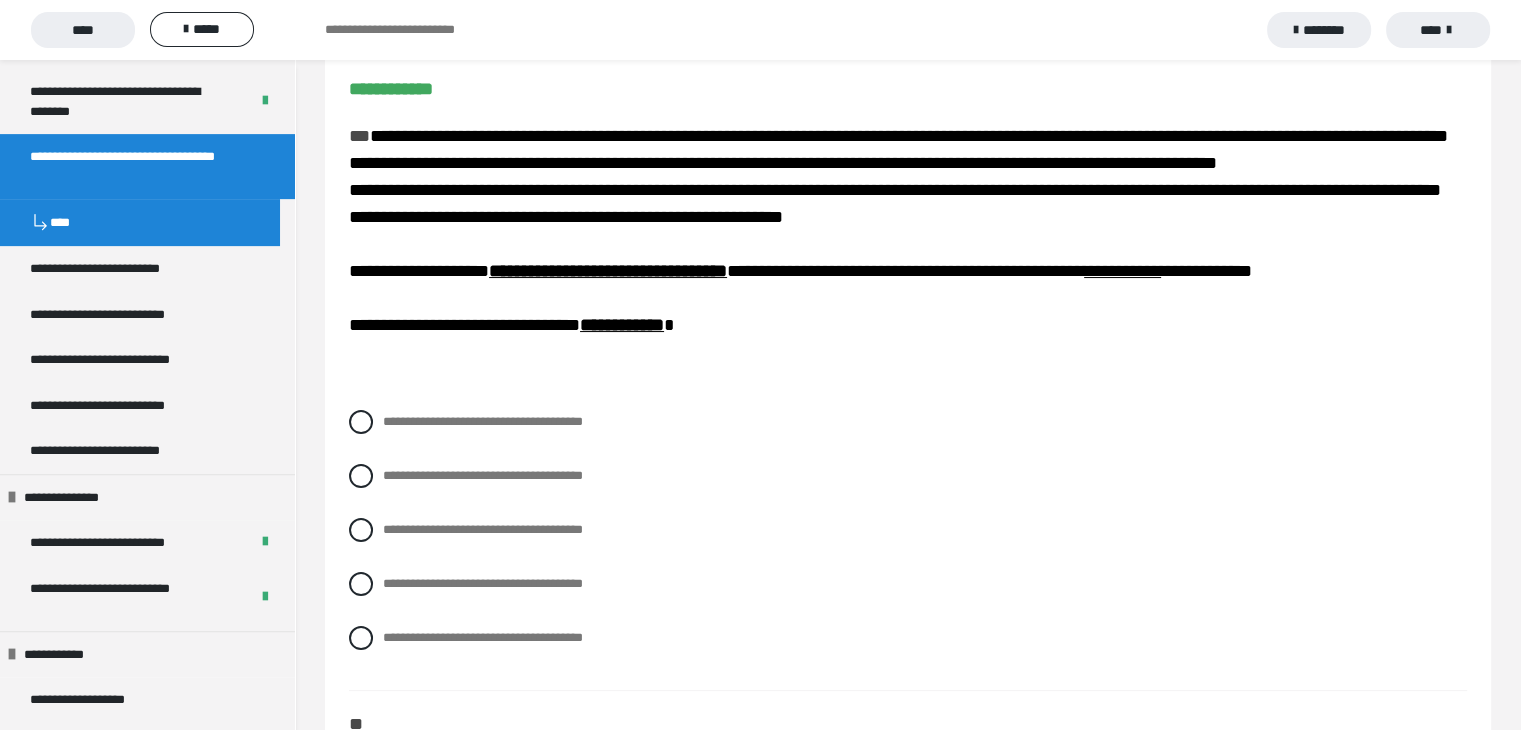 scroll, scrollTop: 200, scrollLeft: 0, axis: vertical 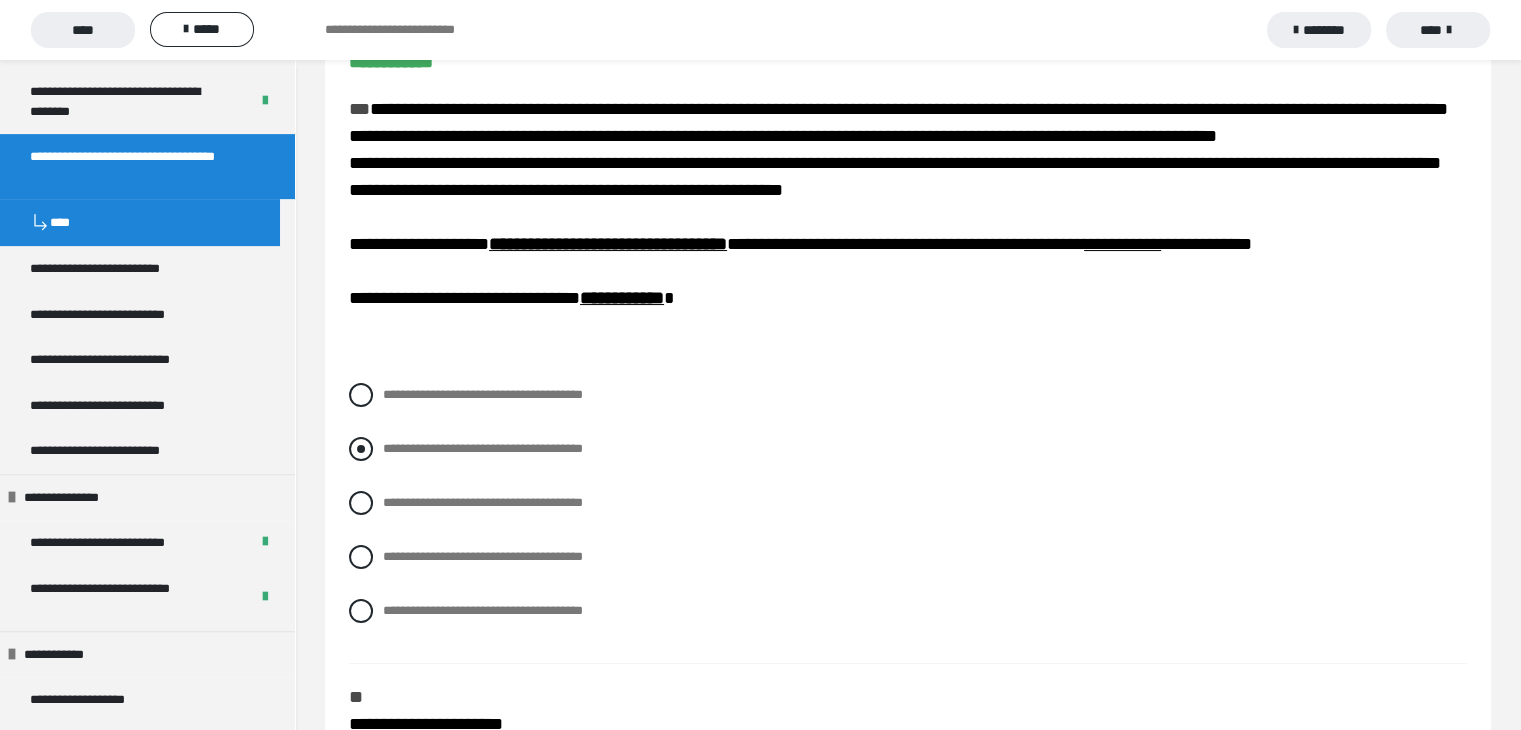click at bounding box center [361, 449] 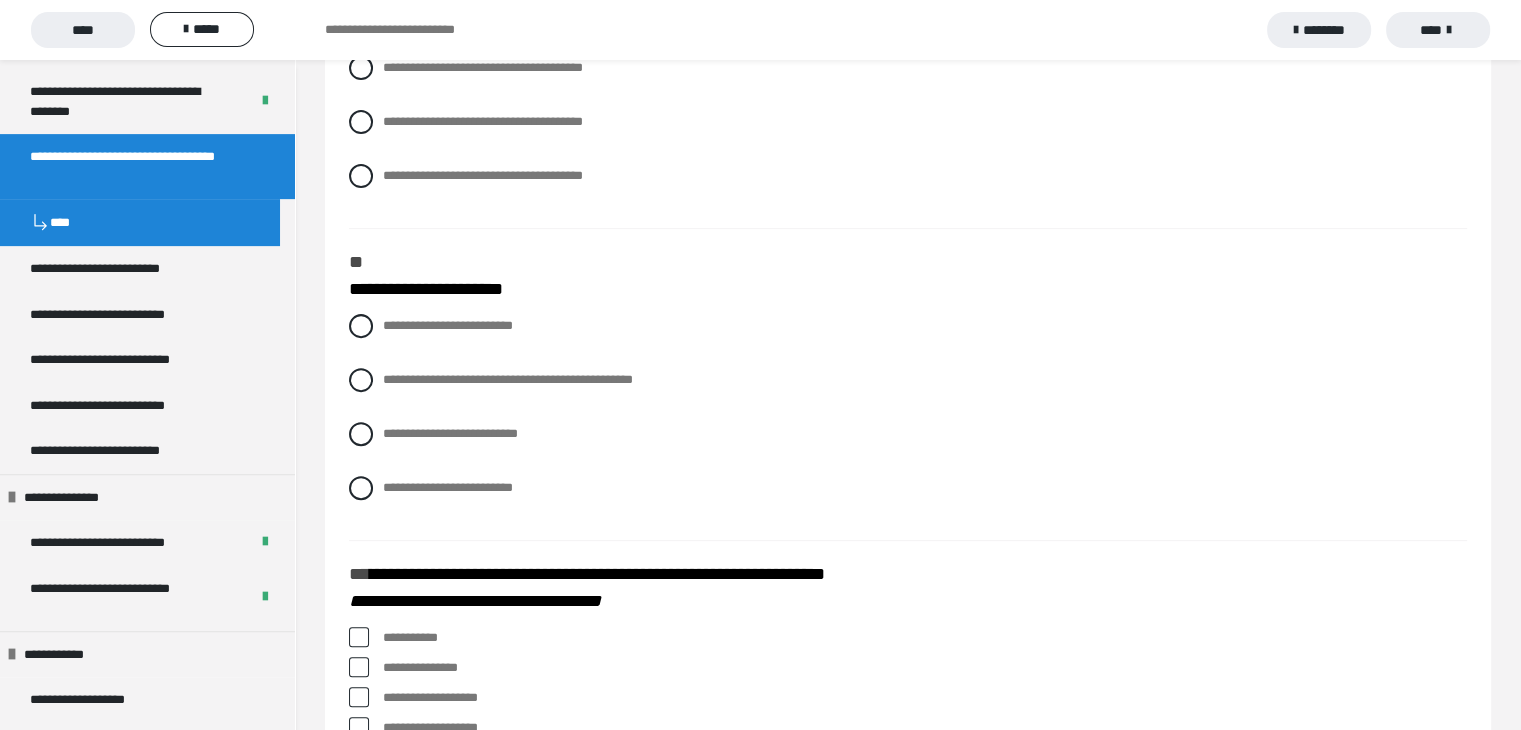 scroll, scrollTop: 600, scrollLeft: 0, axis: vertical 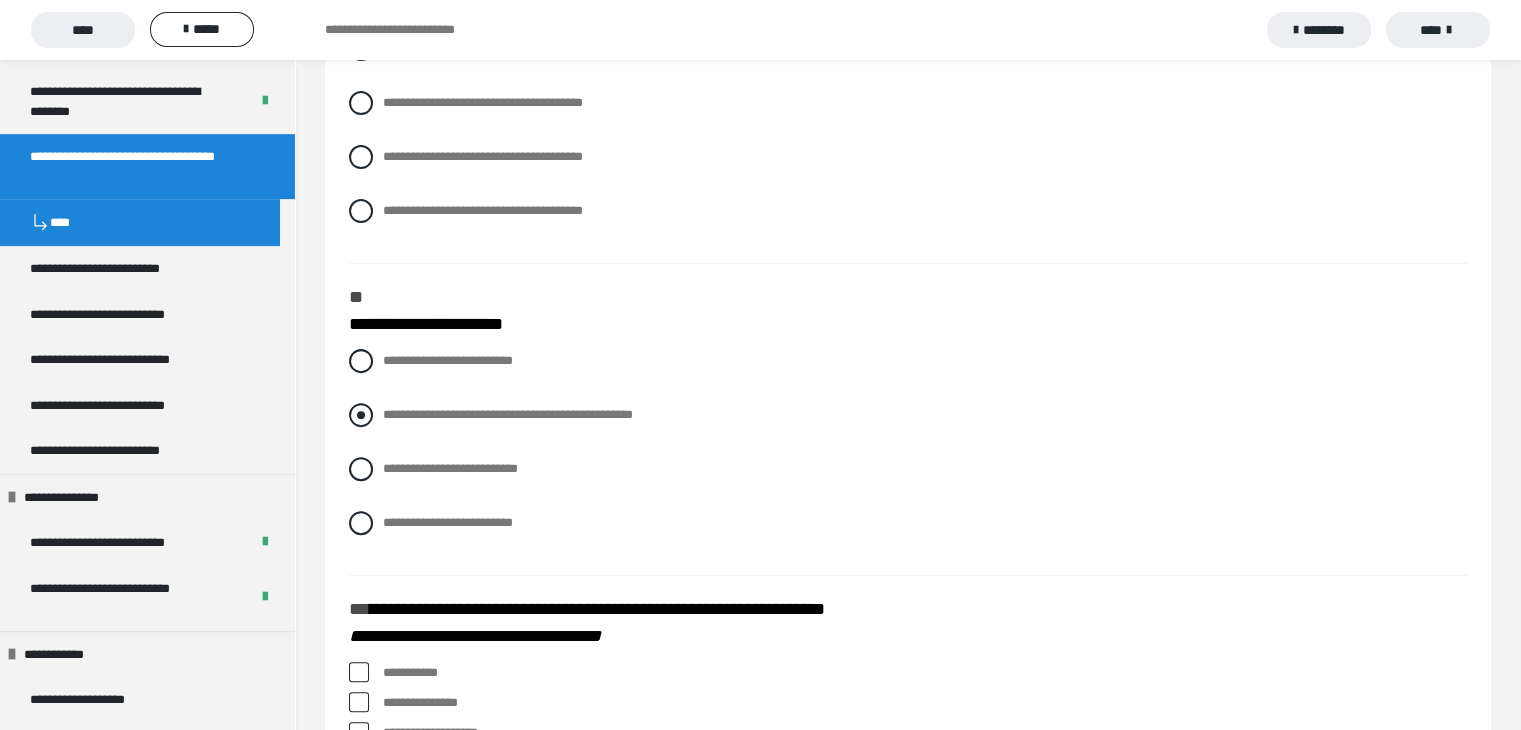 click at bounding box center [361, 415] 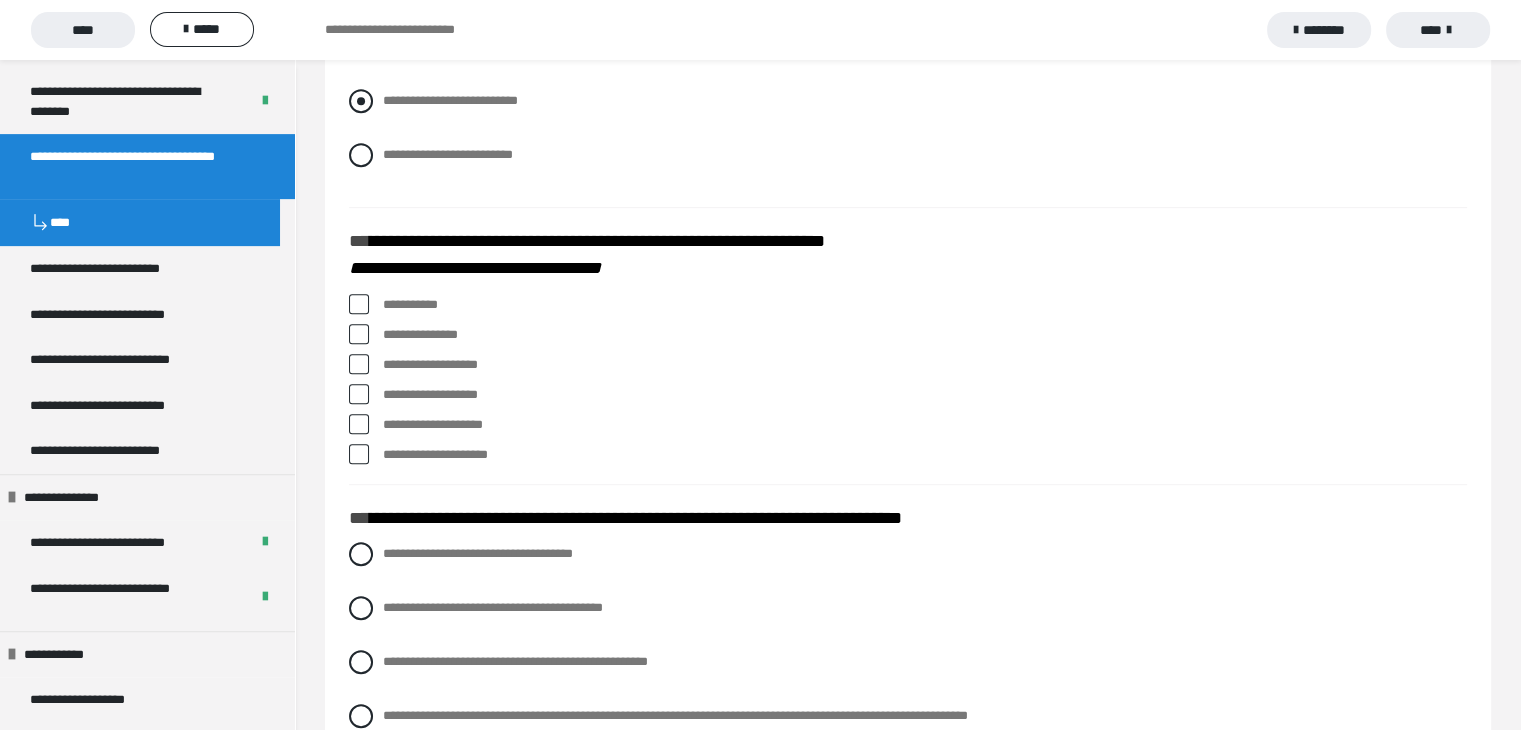 scroll, scrollTop: 1000, scrollLeft: 0, axis: vertical 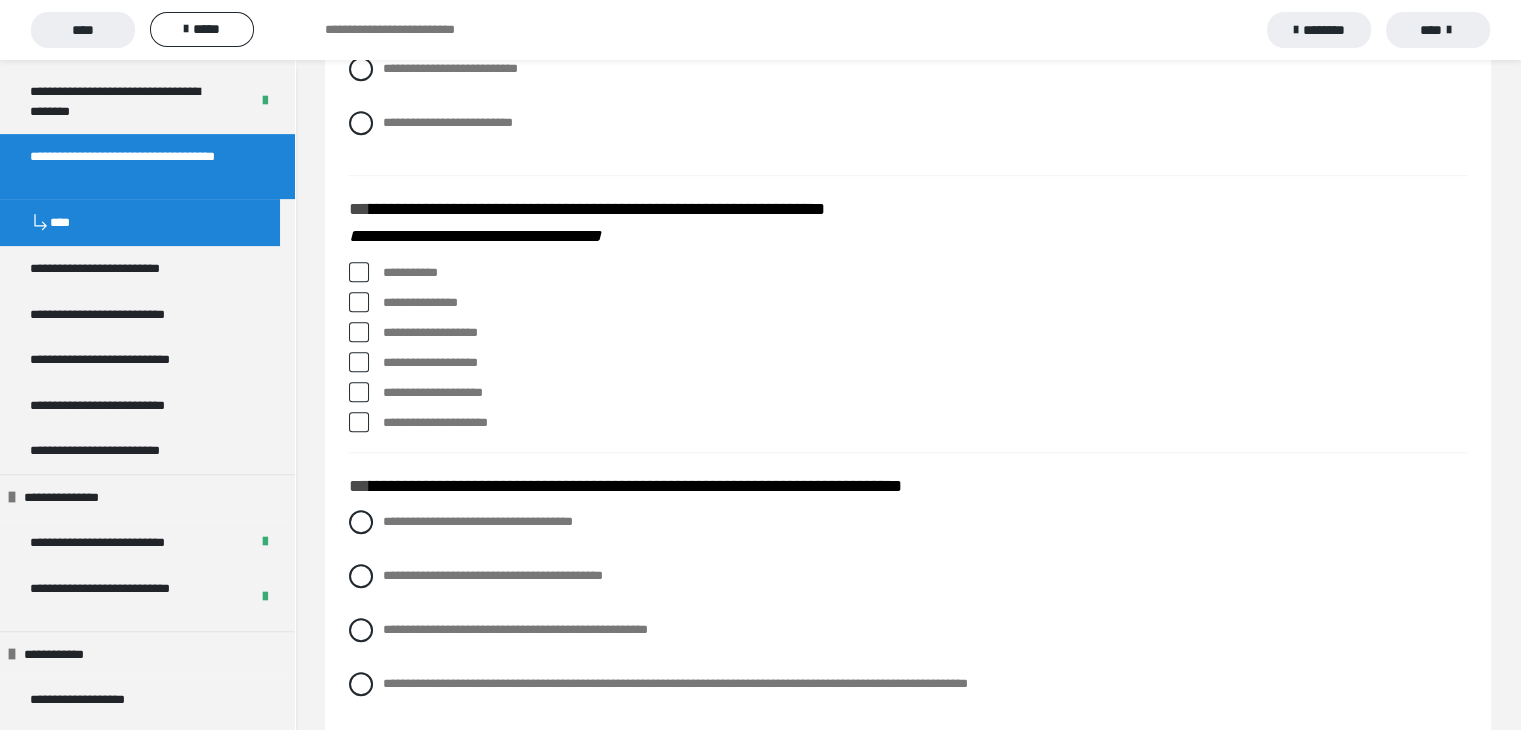 click at bounding box center [359, 332] 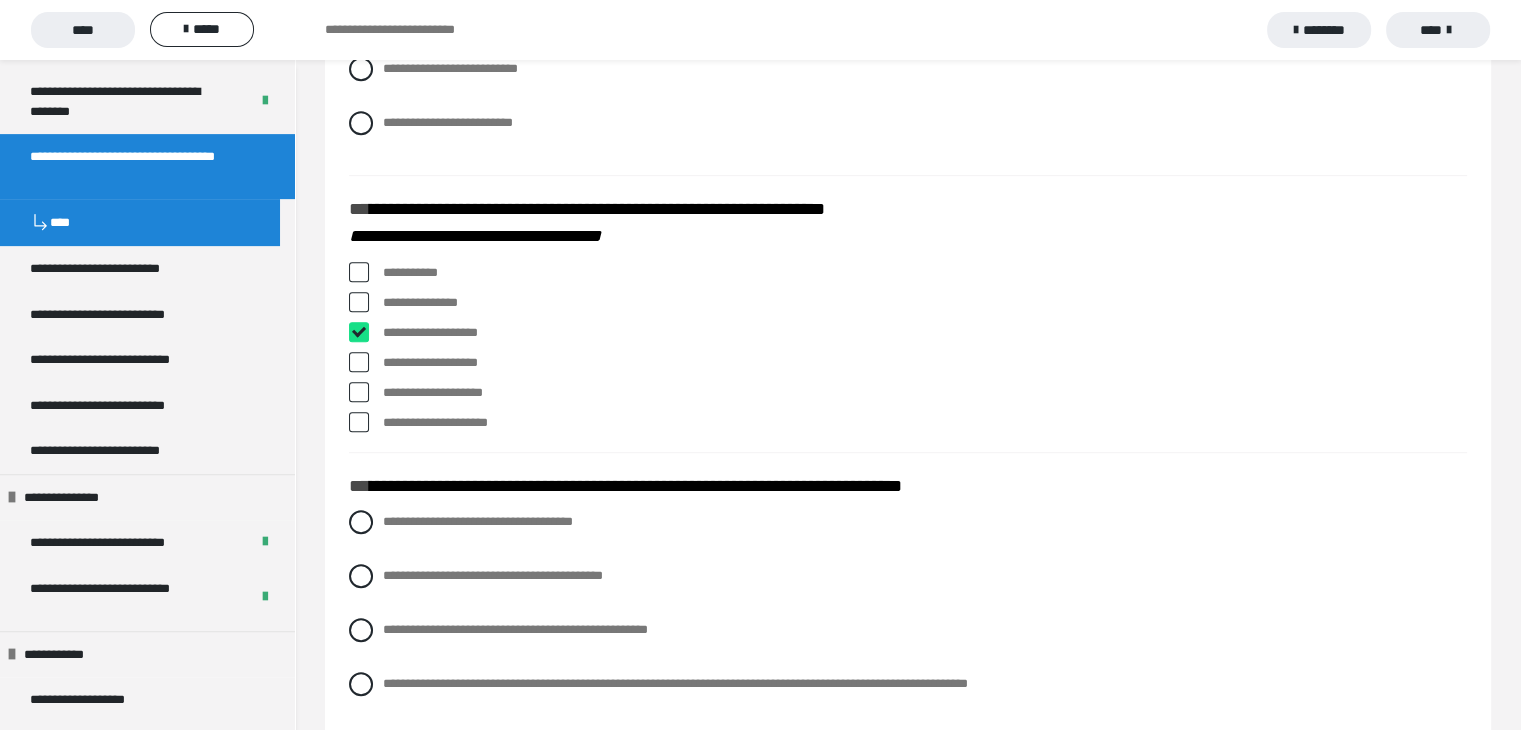 checkbox on "****" 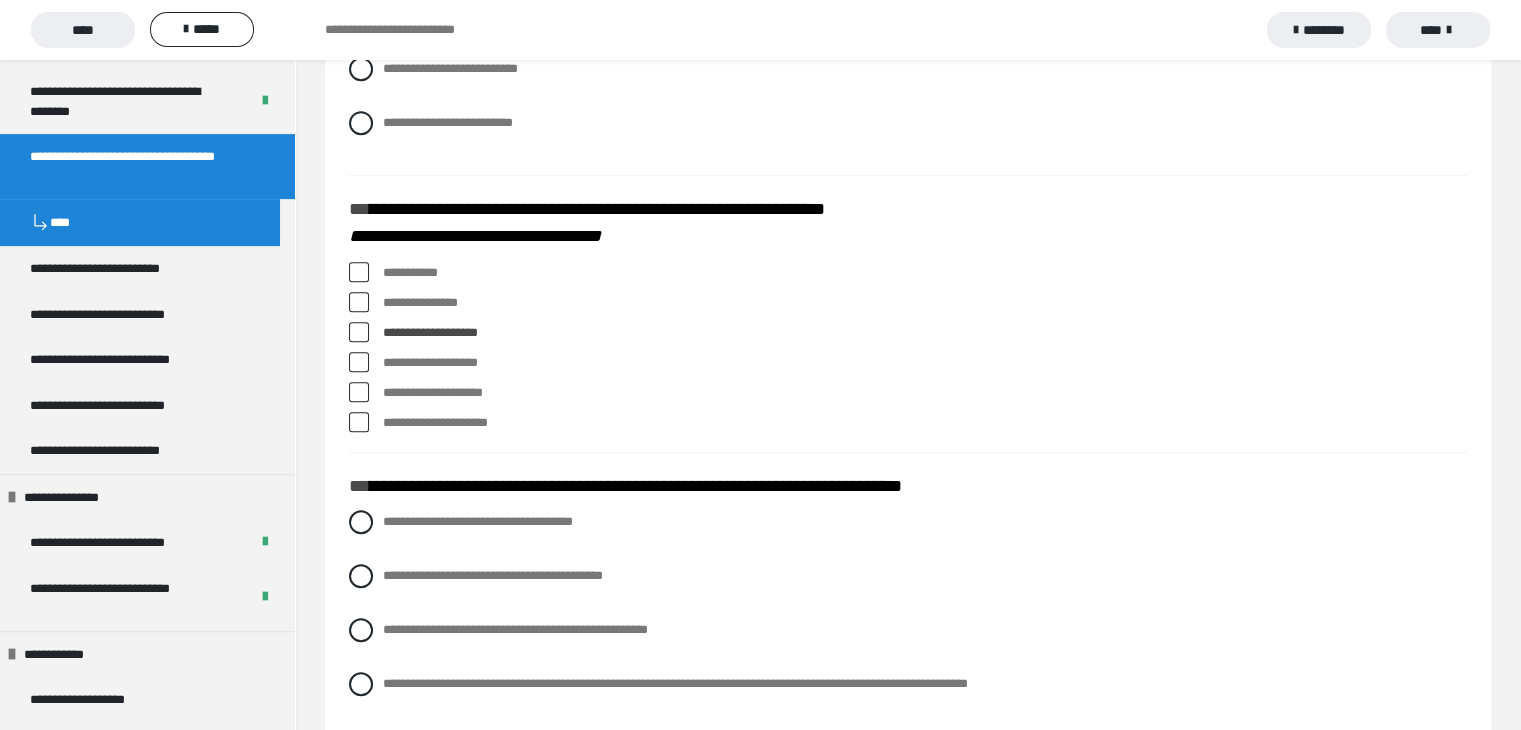 click at bounding box center [359, 422] 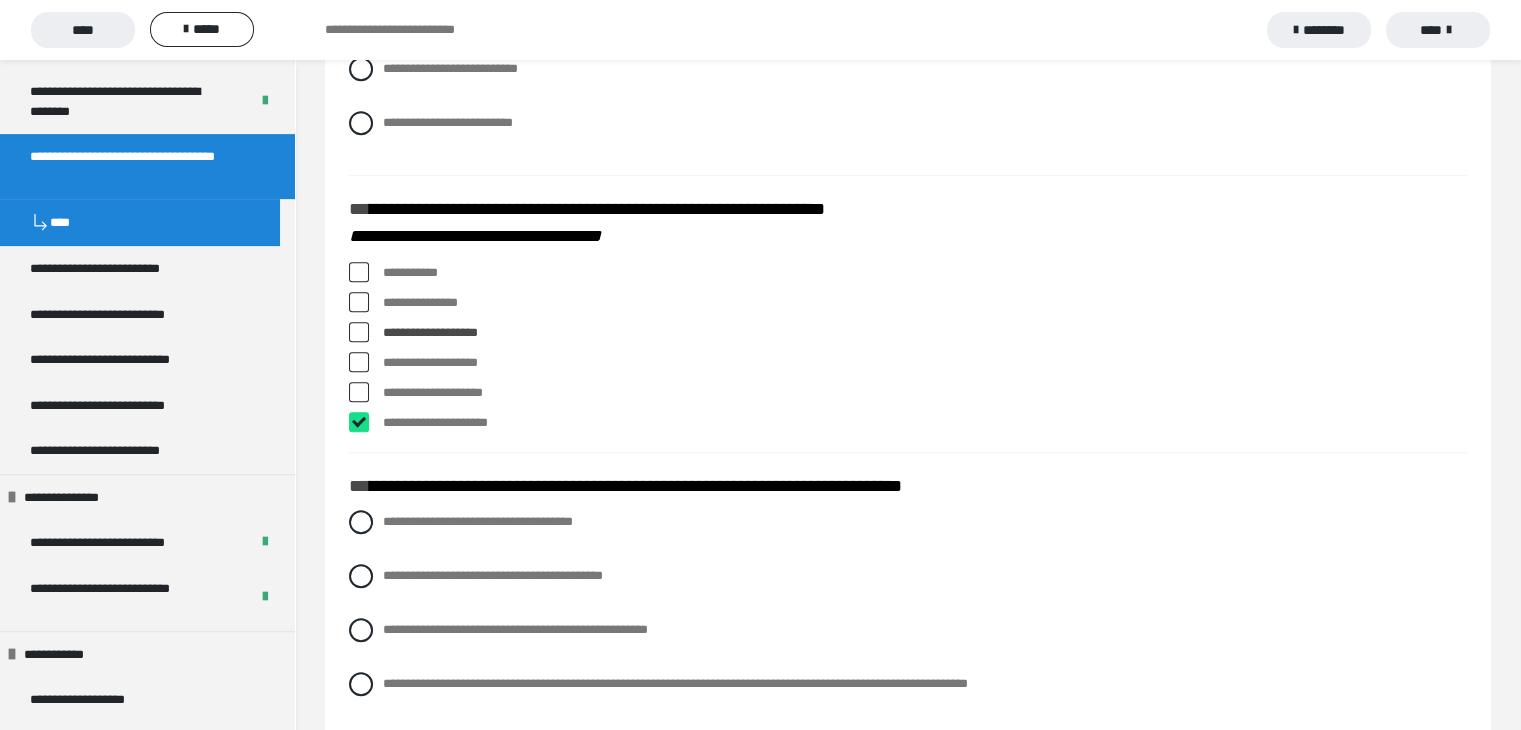 checkbox on "****" 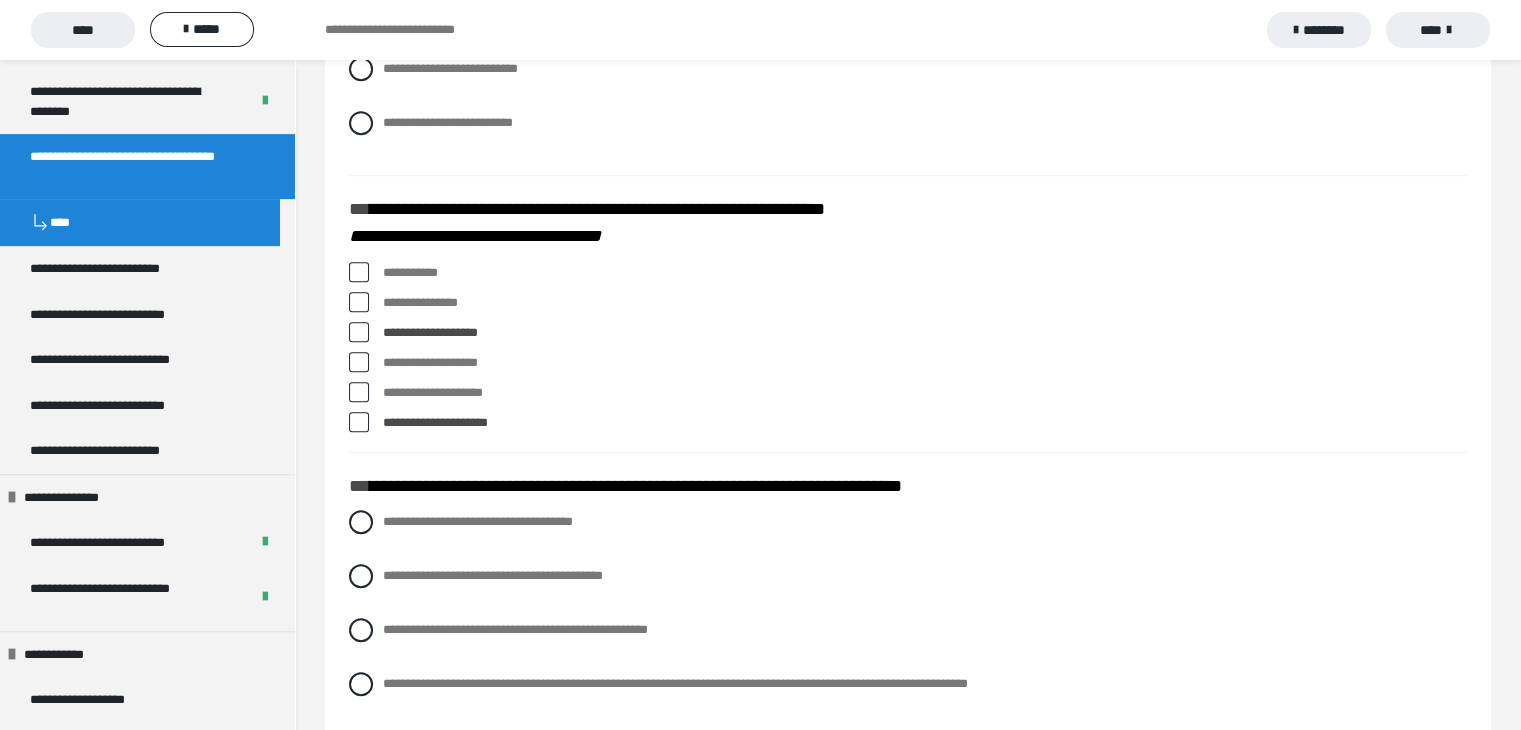 click at bounding box center [359, 362] 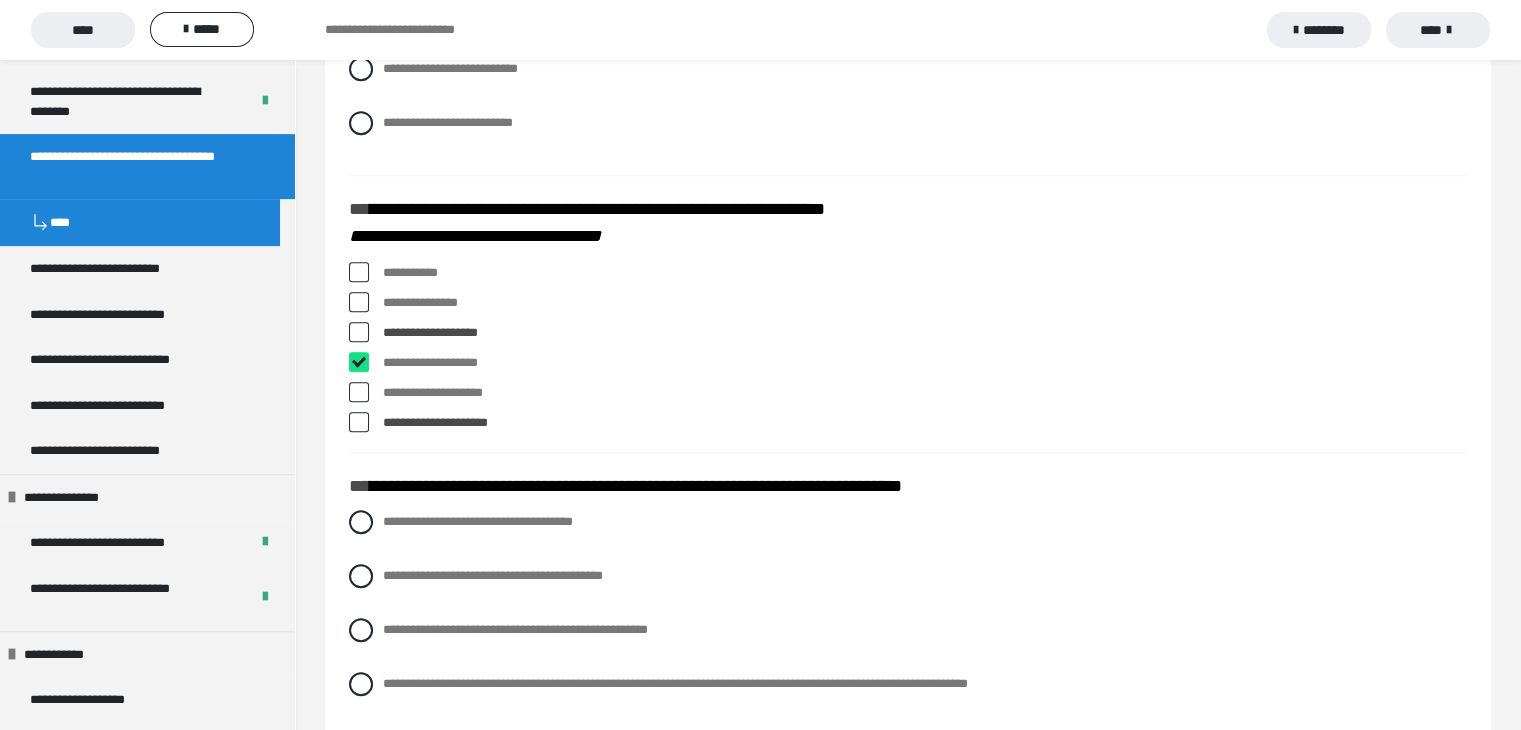 checkbox on "****" 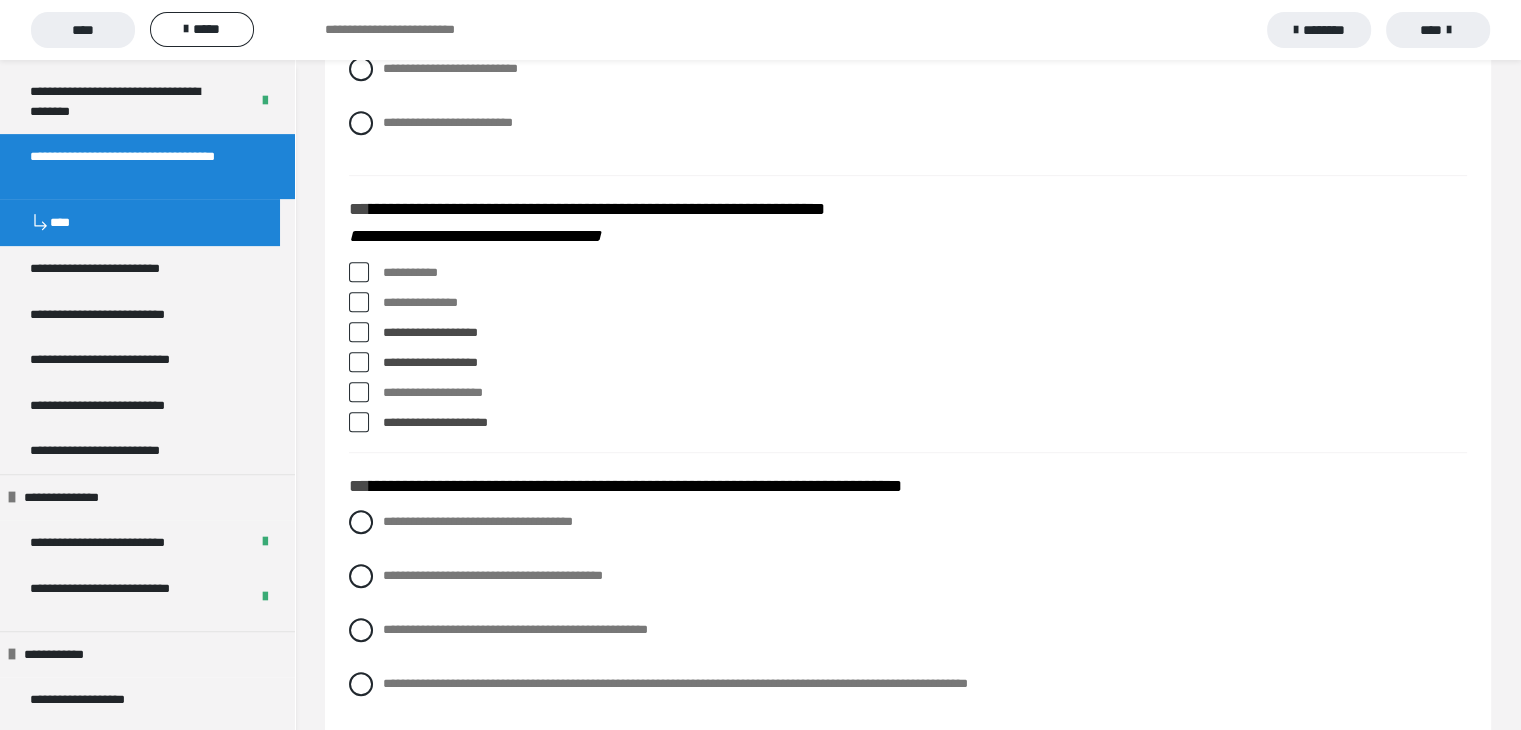 click at bounding box center (359, 332) 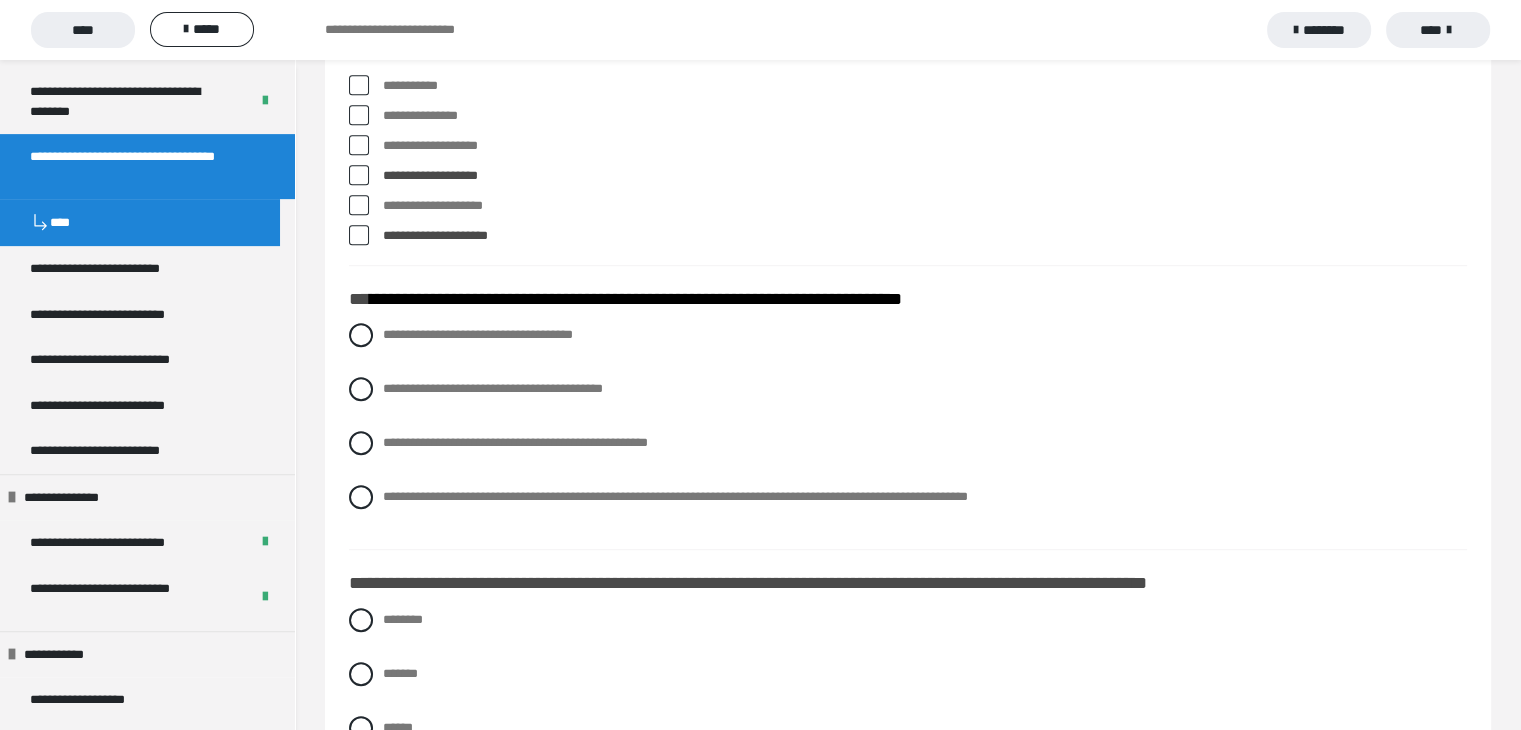 scroll, scrollTop: 1200, scrollLeft: 0, axis: vertical 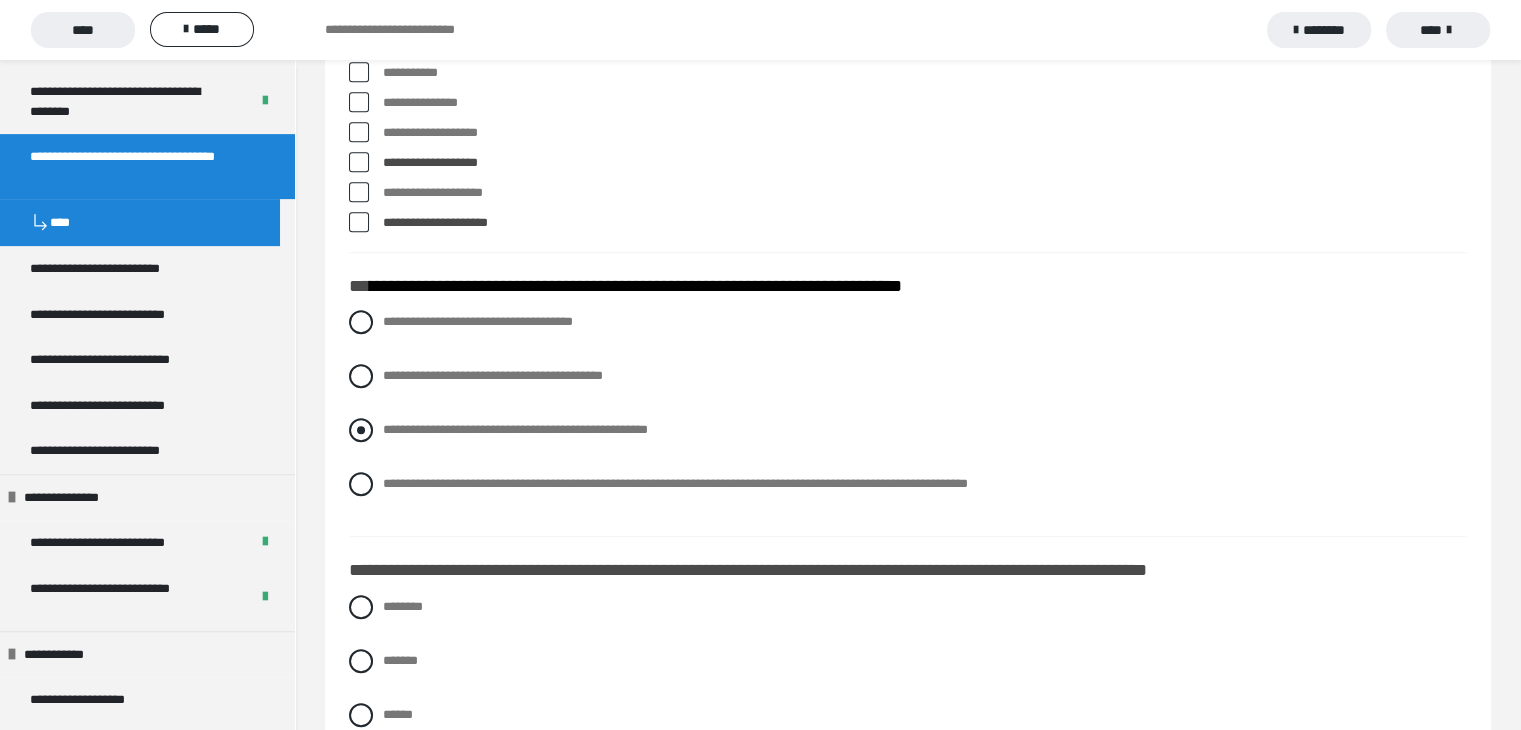 click at bounding box center [361, 430] 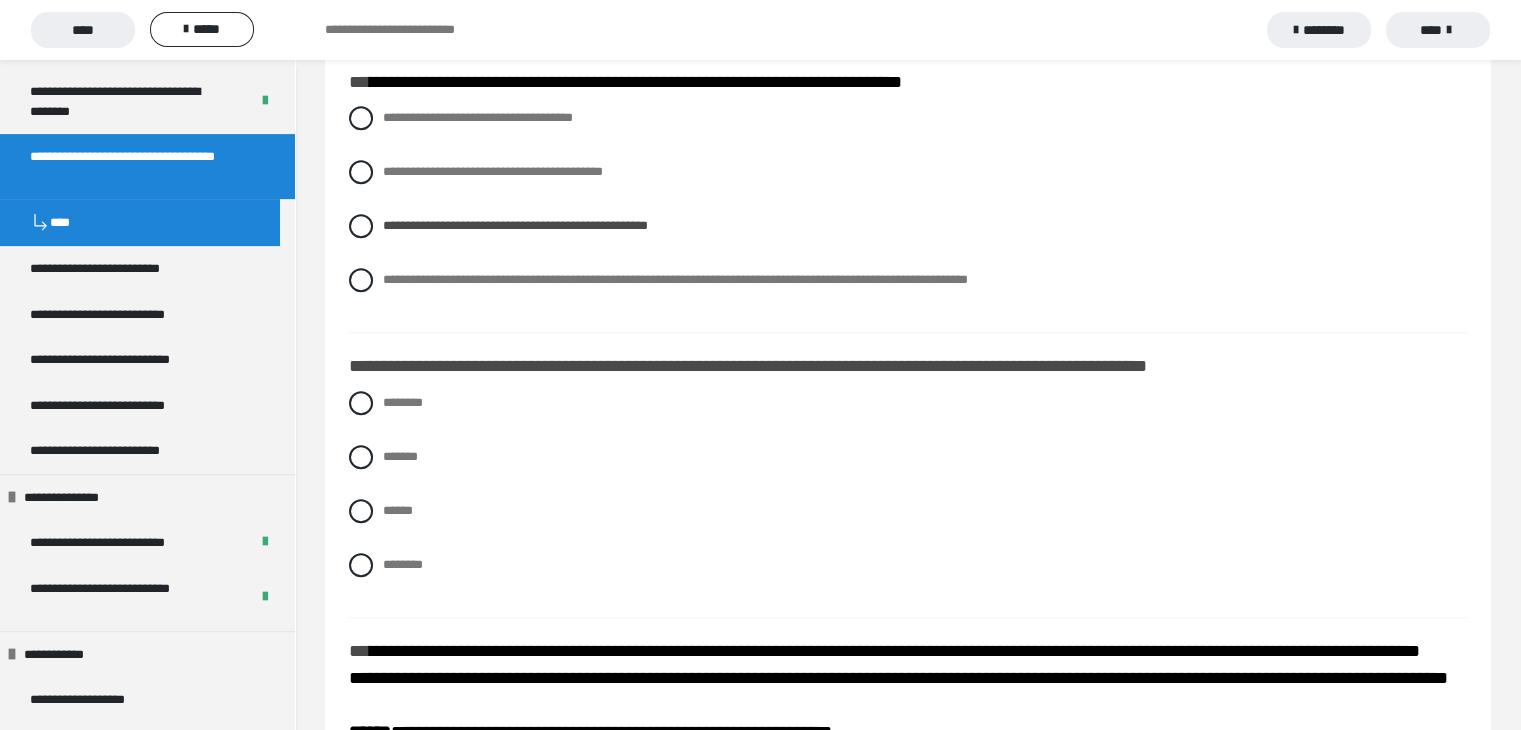 scroll, scrollTop: 1600, scrollLeft: 0, axis: vertical 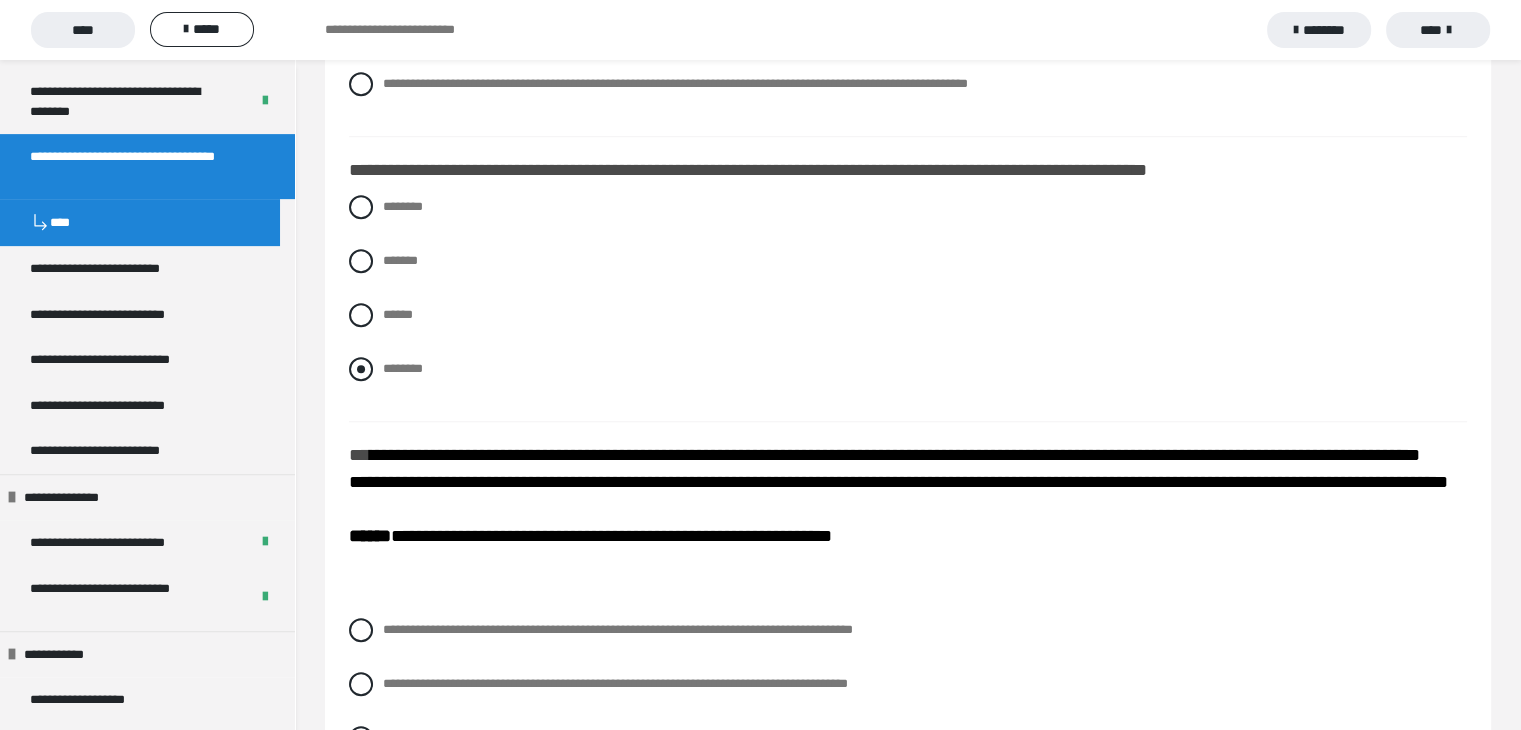 click at bounding box center (361, 369) 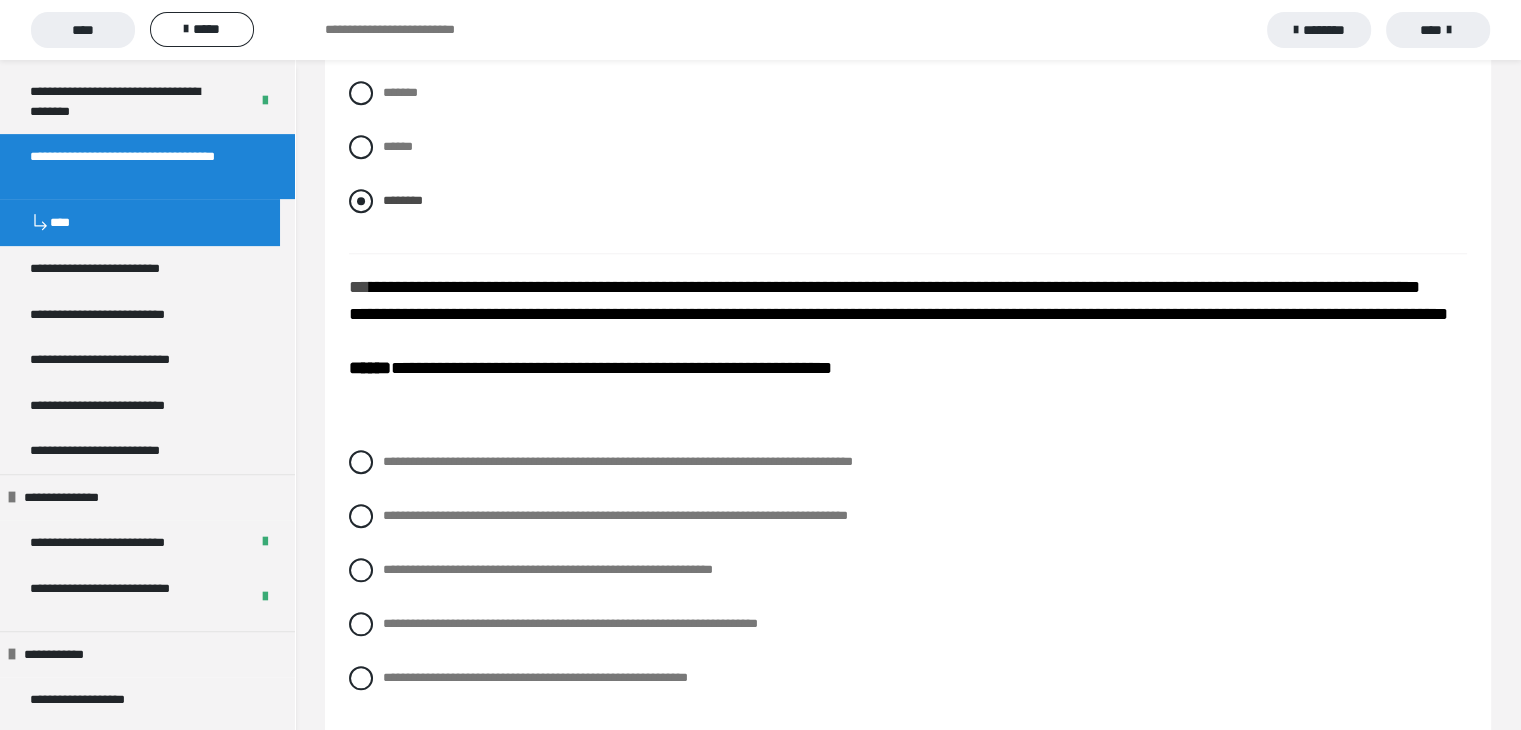 scroll, scrollTop: 1900, scrollLeft: 0, axis: vertical 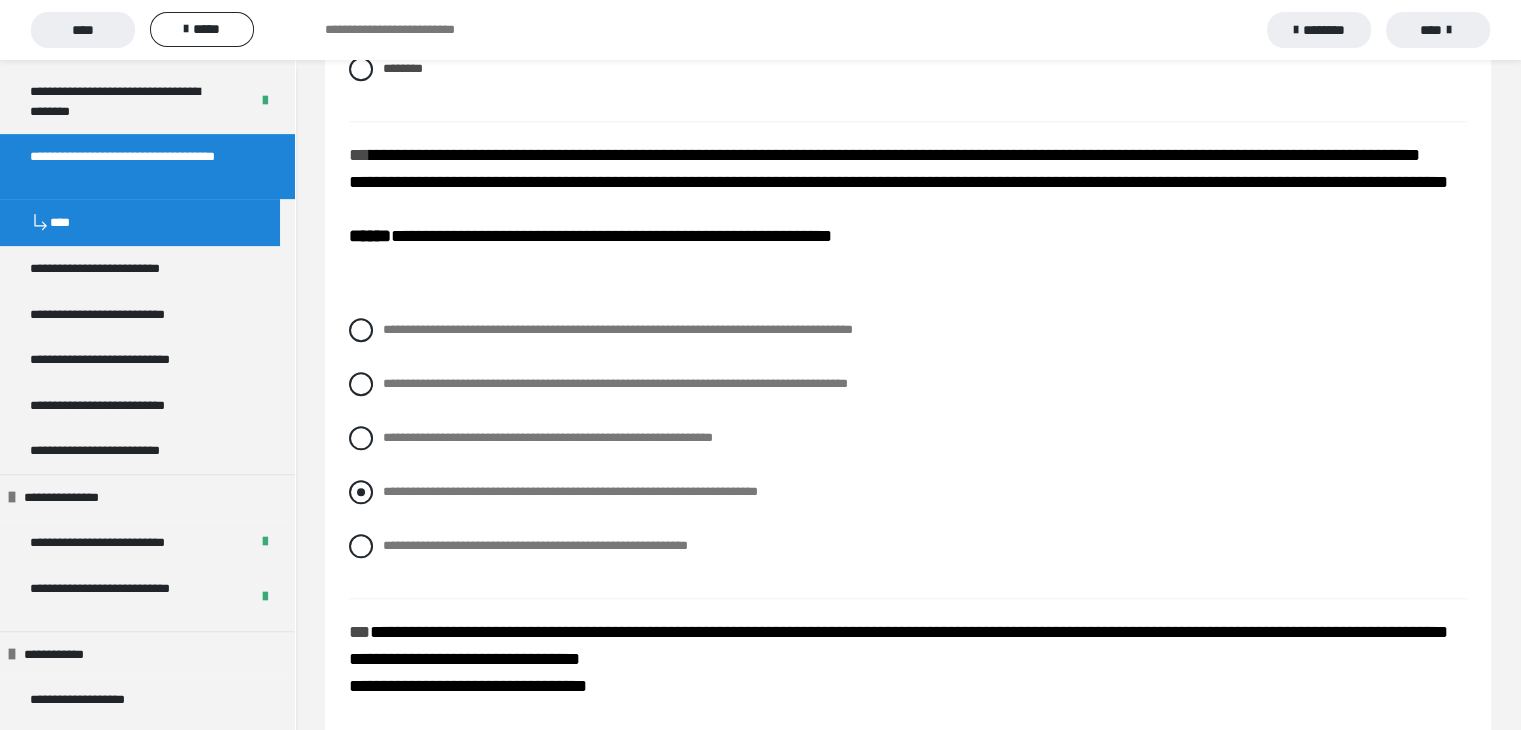 click at bounding box center [361, 492] 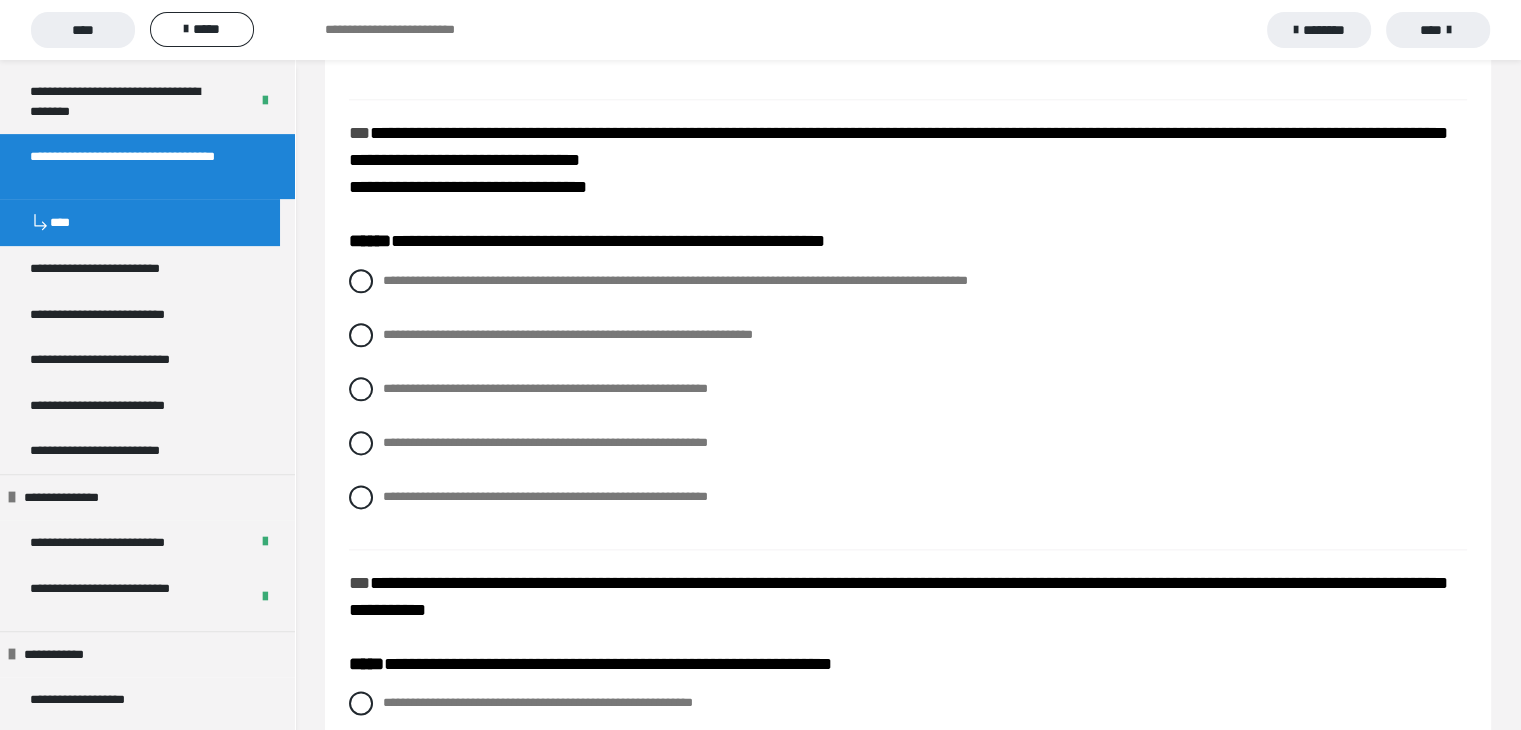 scroll, scrollTop: 2434, scrollLeft: 0, axis: vertical 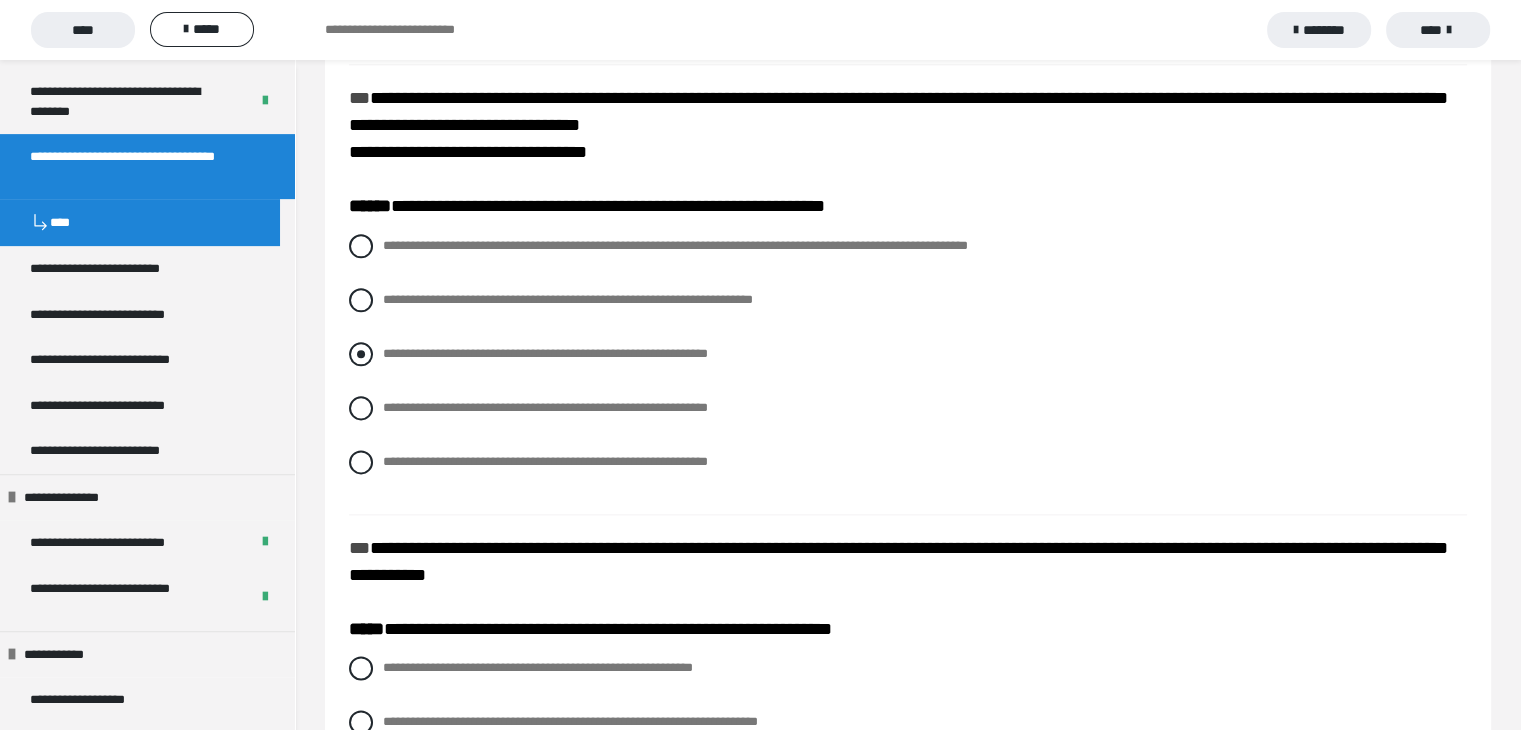 click at bounding box center [361, 354] 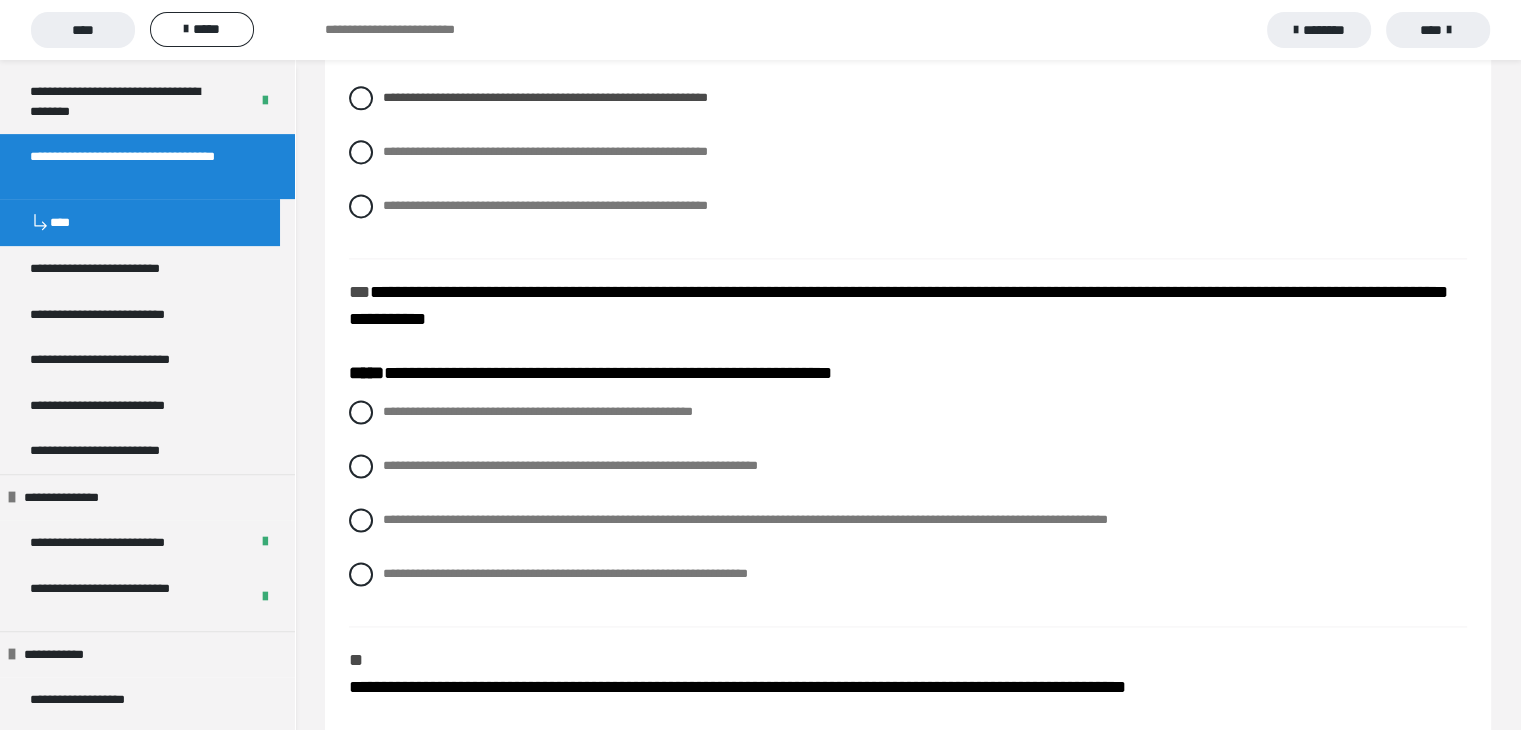 scroll, scrollTop: 2734, scrollLeft: 0, axis: vertical 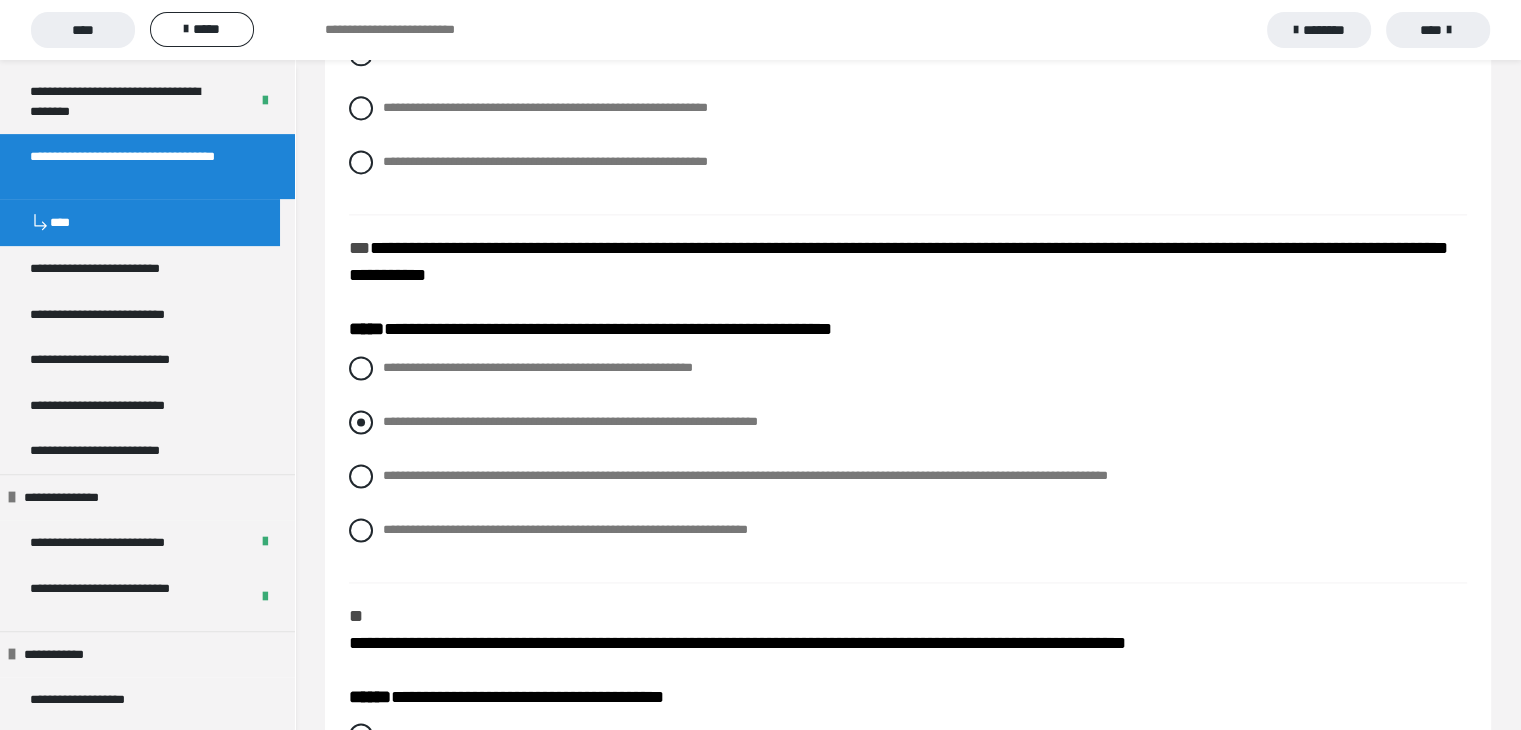 click at bounding box center [361, 422] 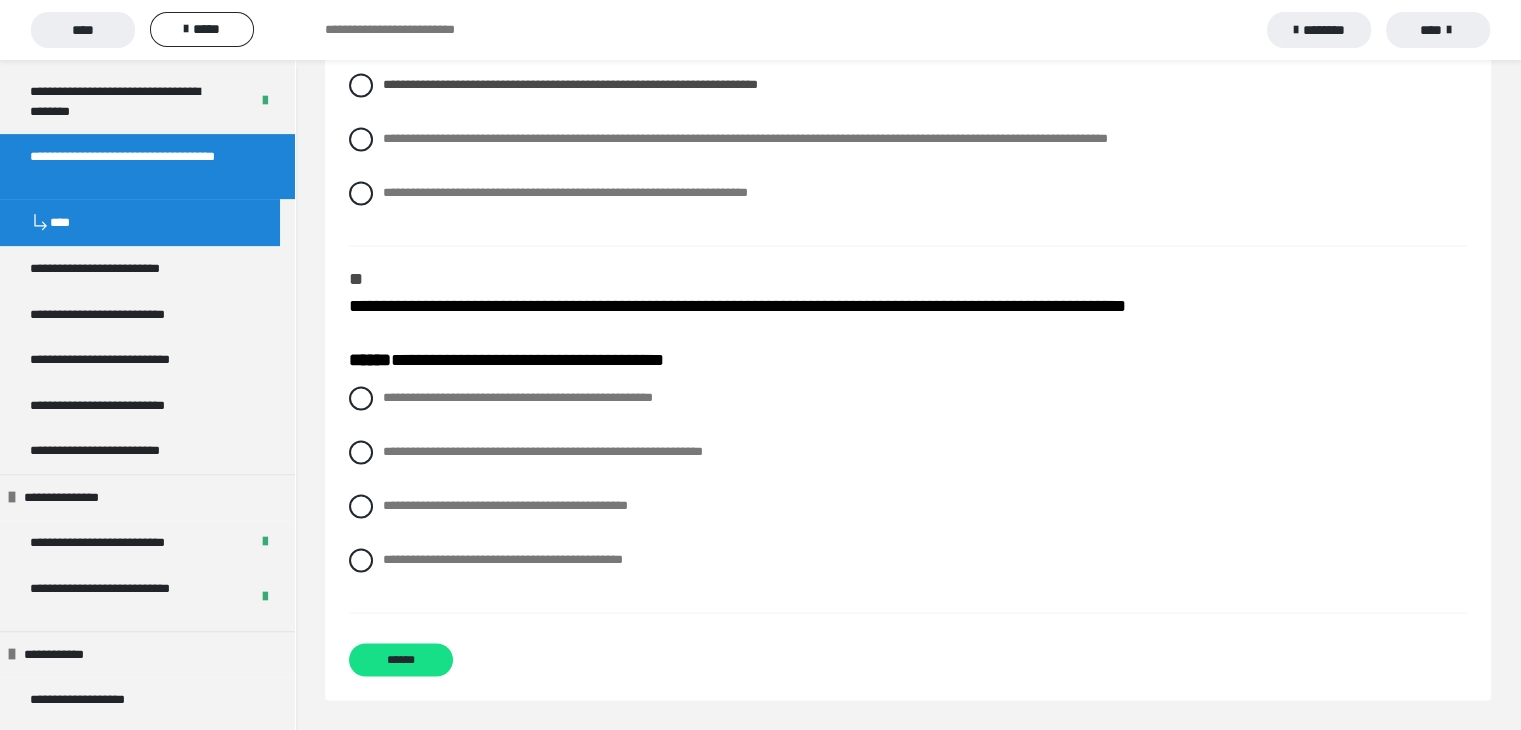 scroll, scrollTop: 3134, scrollLeft: 0, axis: vertical 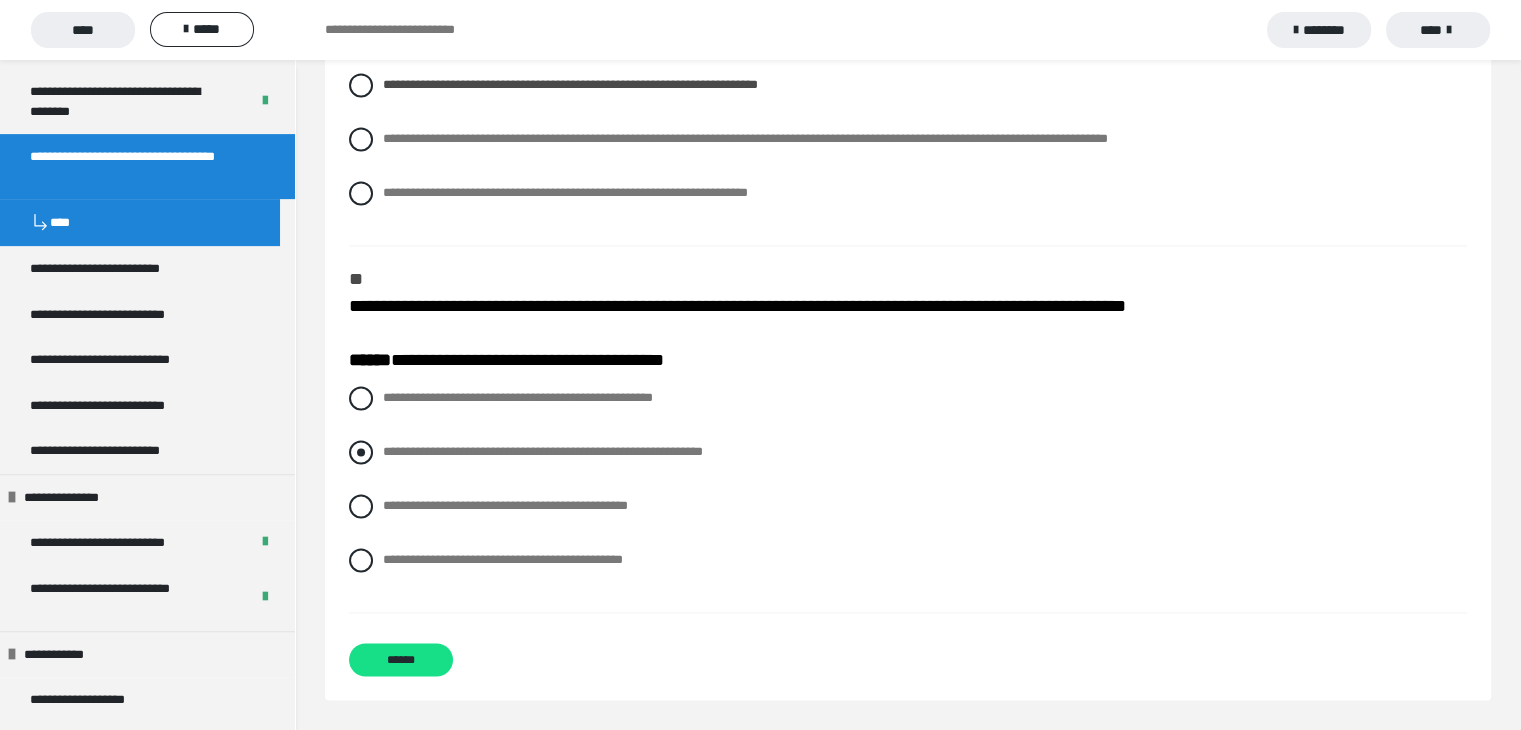 click at bounding box center (361, 452) 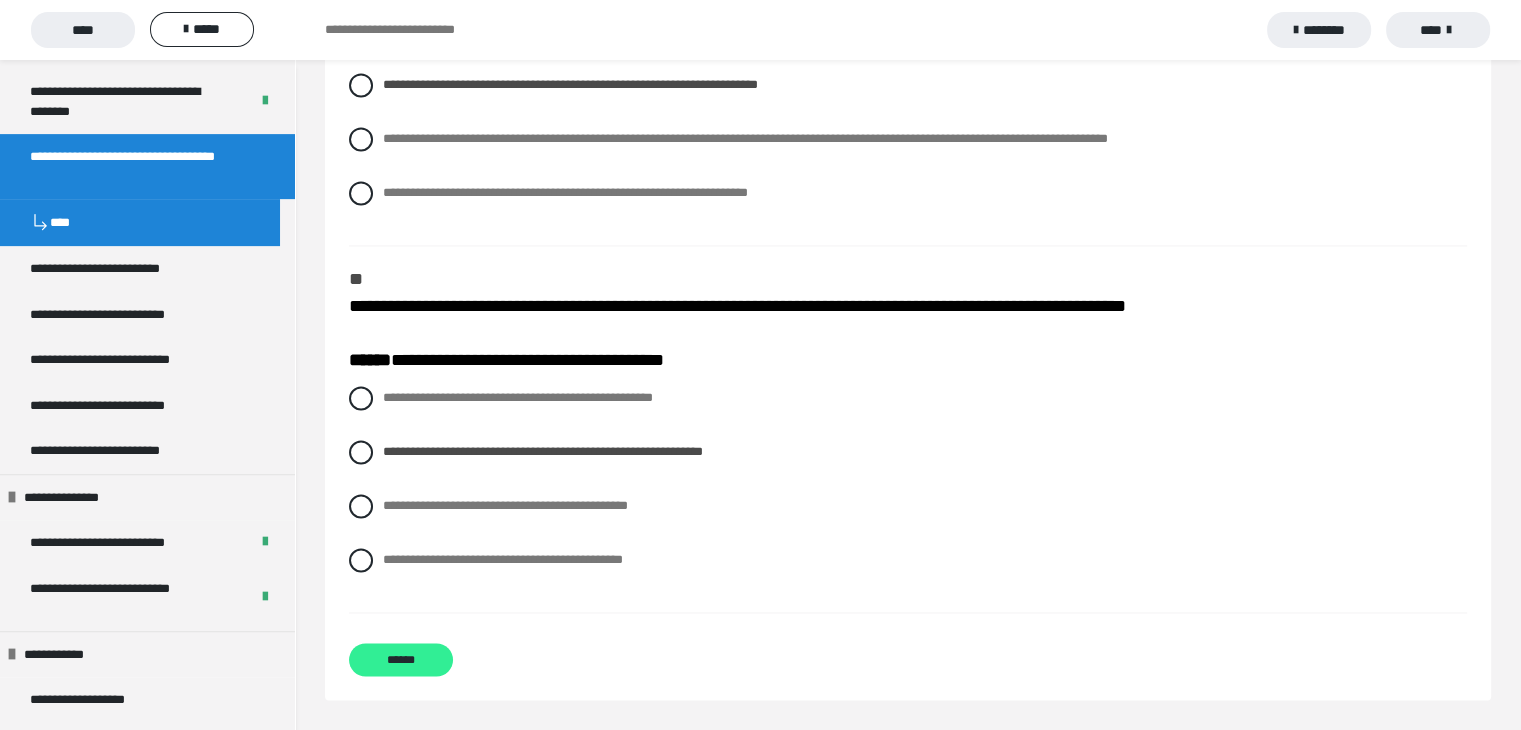 click on "******" at bounding box center (401, 659) 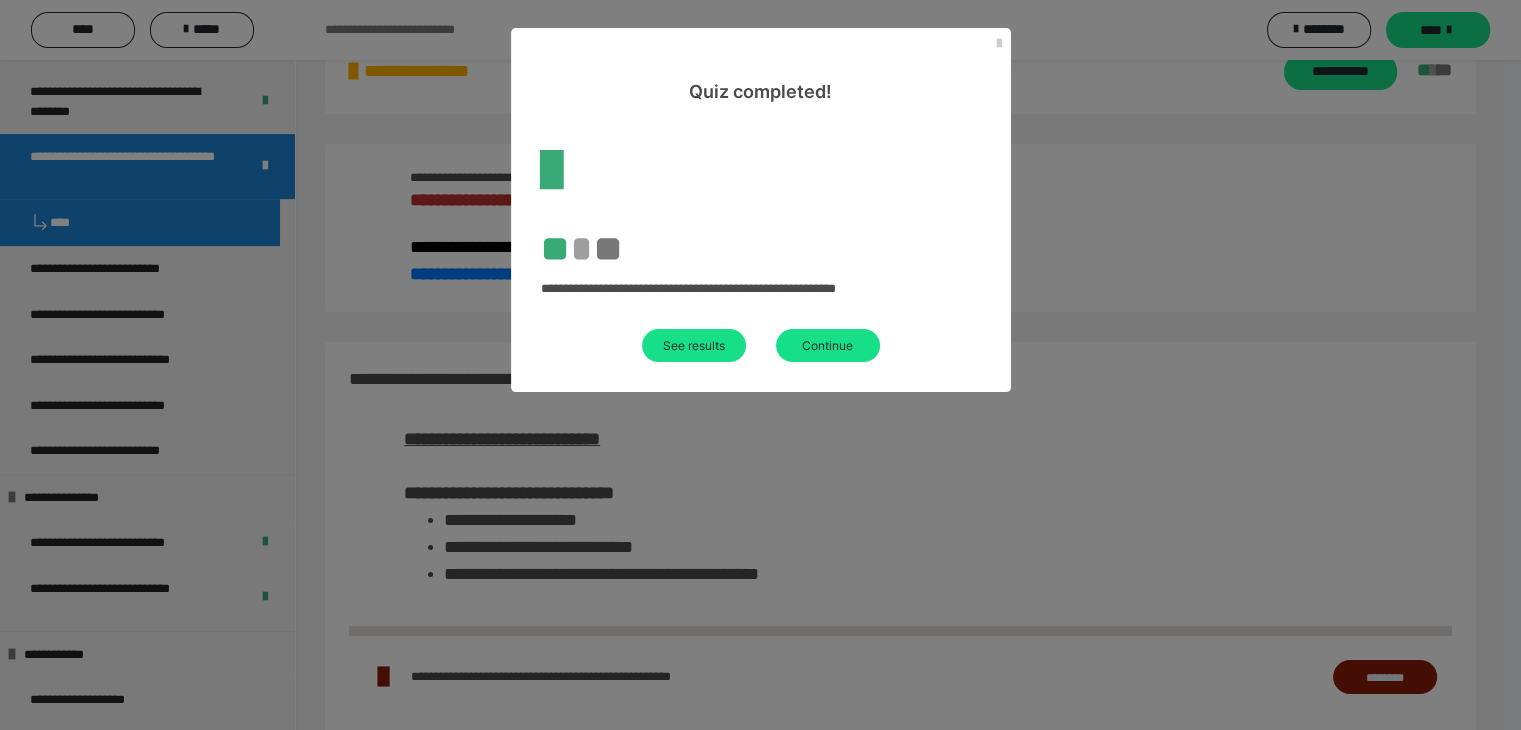 scroll, scrollTop: 611, scrollLeft: 0, axis: vertical 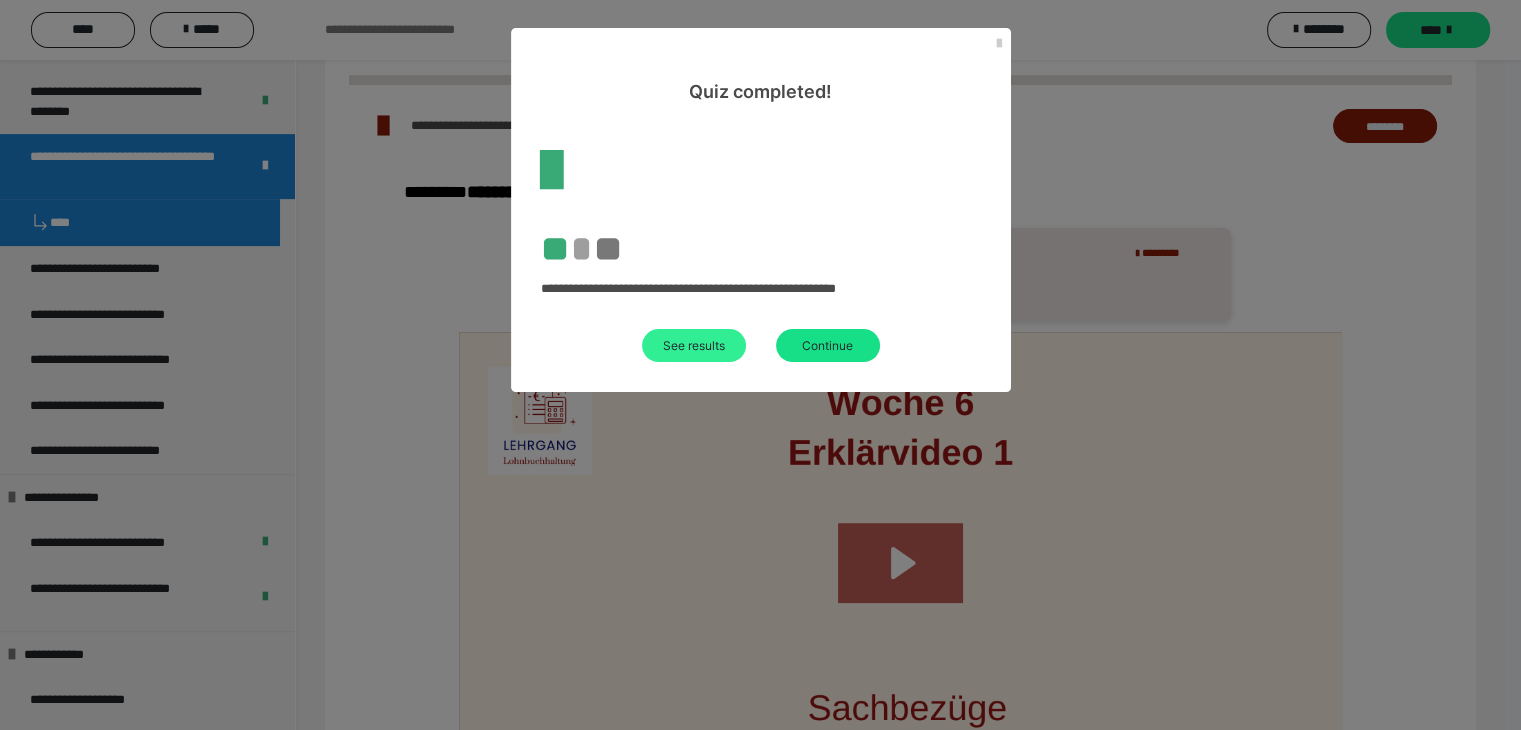 click on "See results" at bounding box center [694, 345] 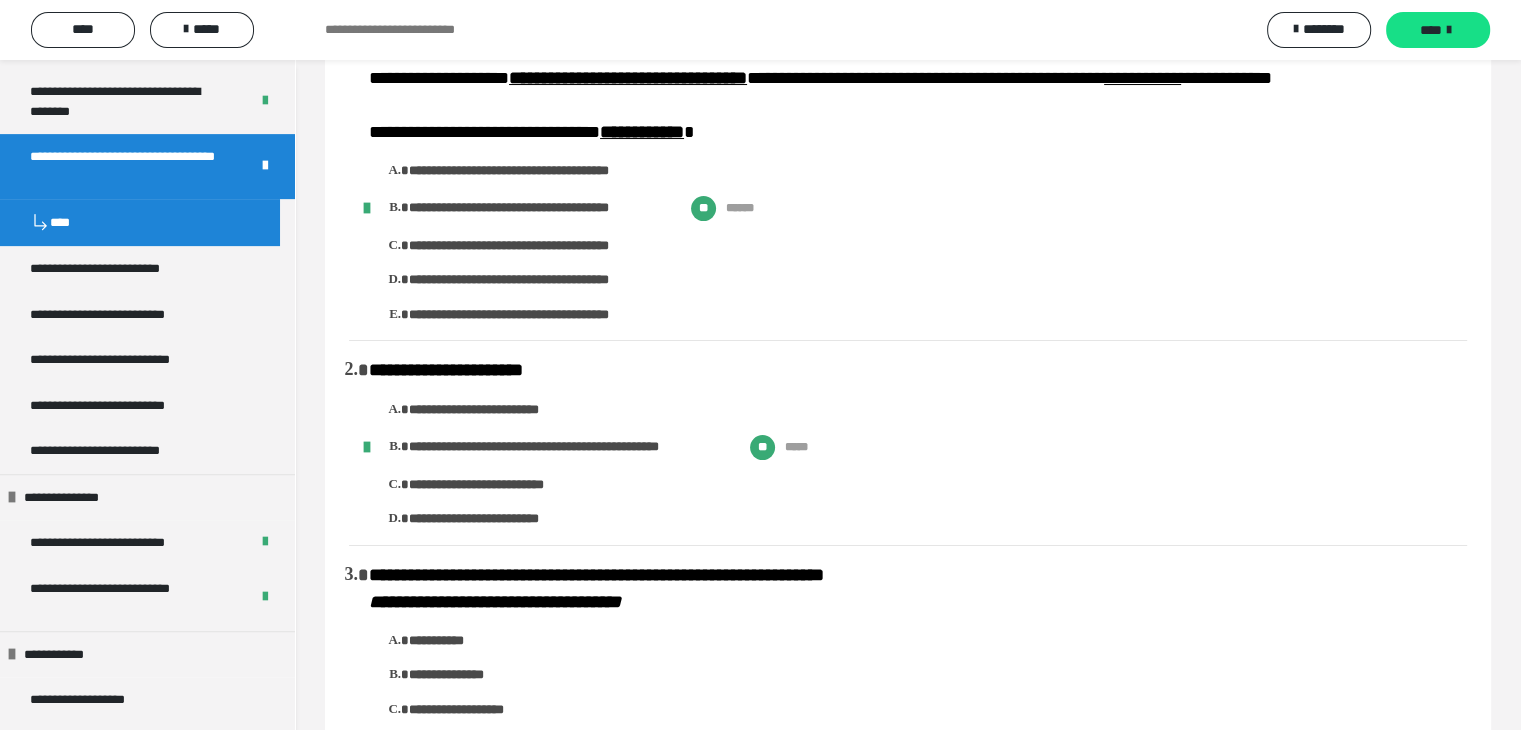scroll, scrollTop: 0, scrollLeft: 0, axis: both 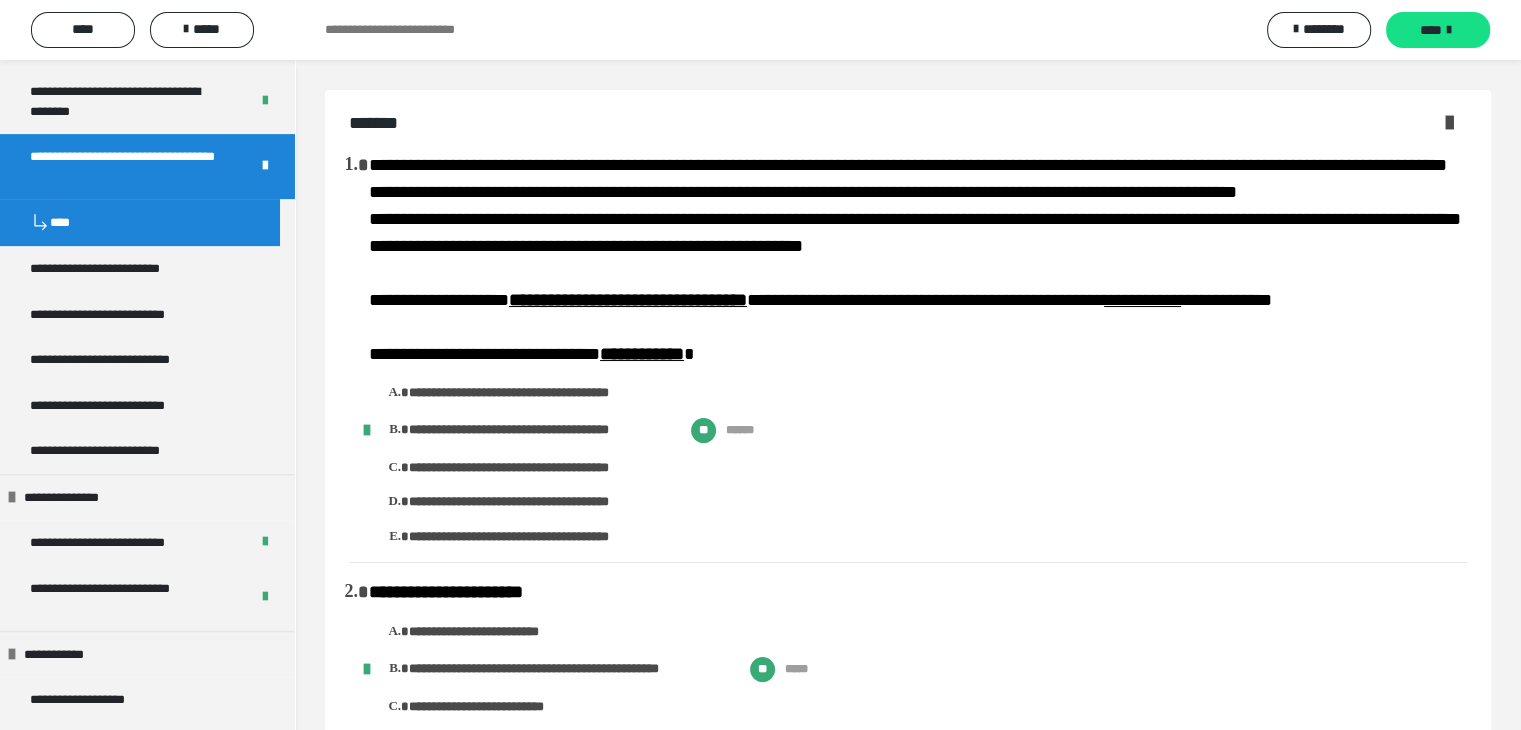 click at bounding box center [1449, 122] 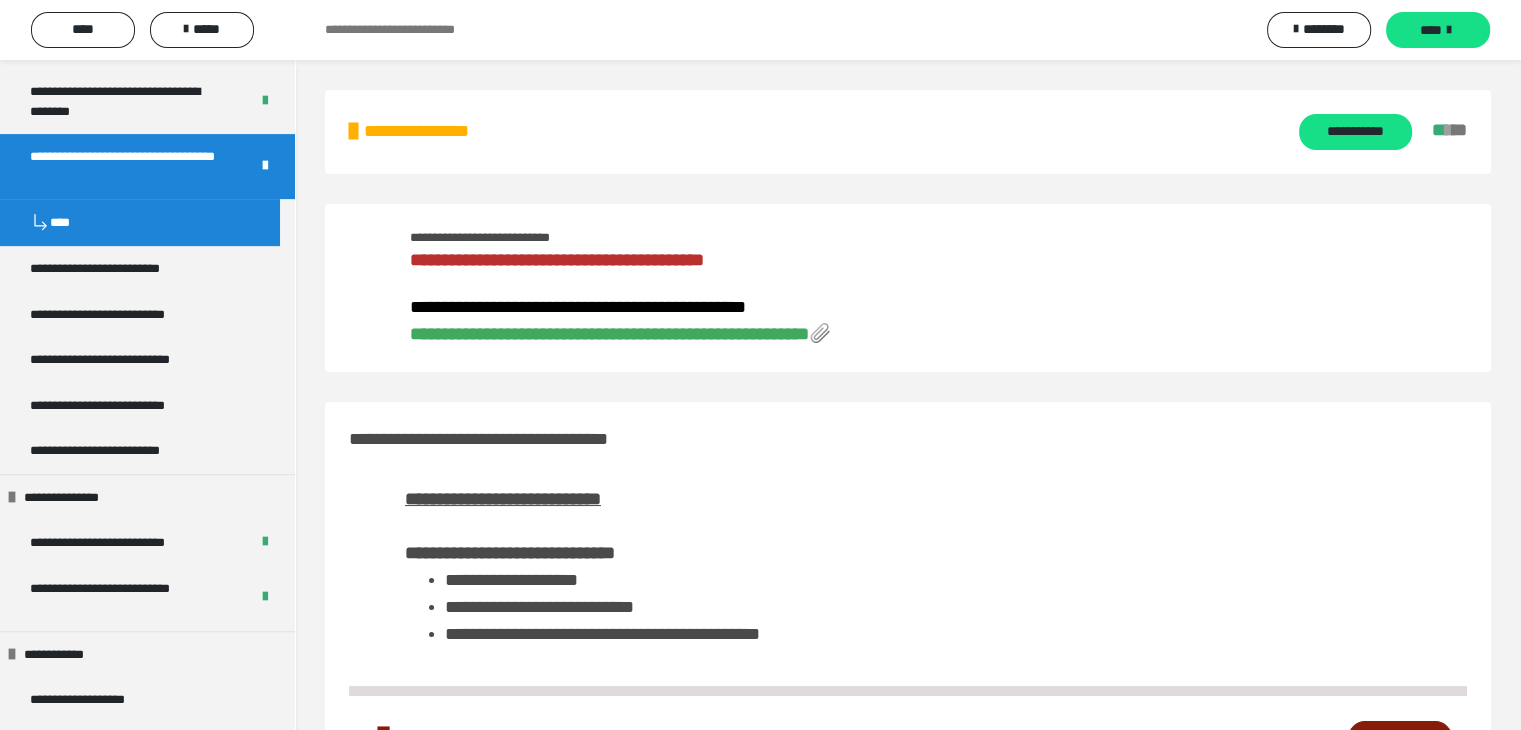 click on "**********" at bounding box center [609, 334] 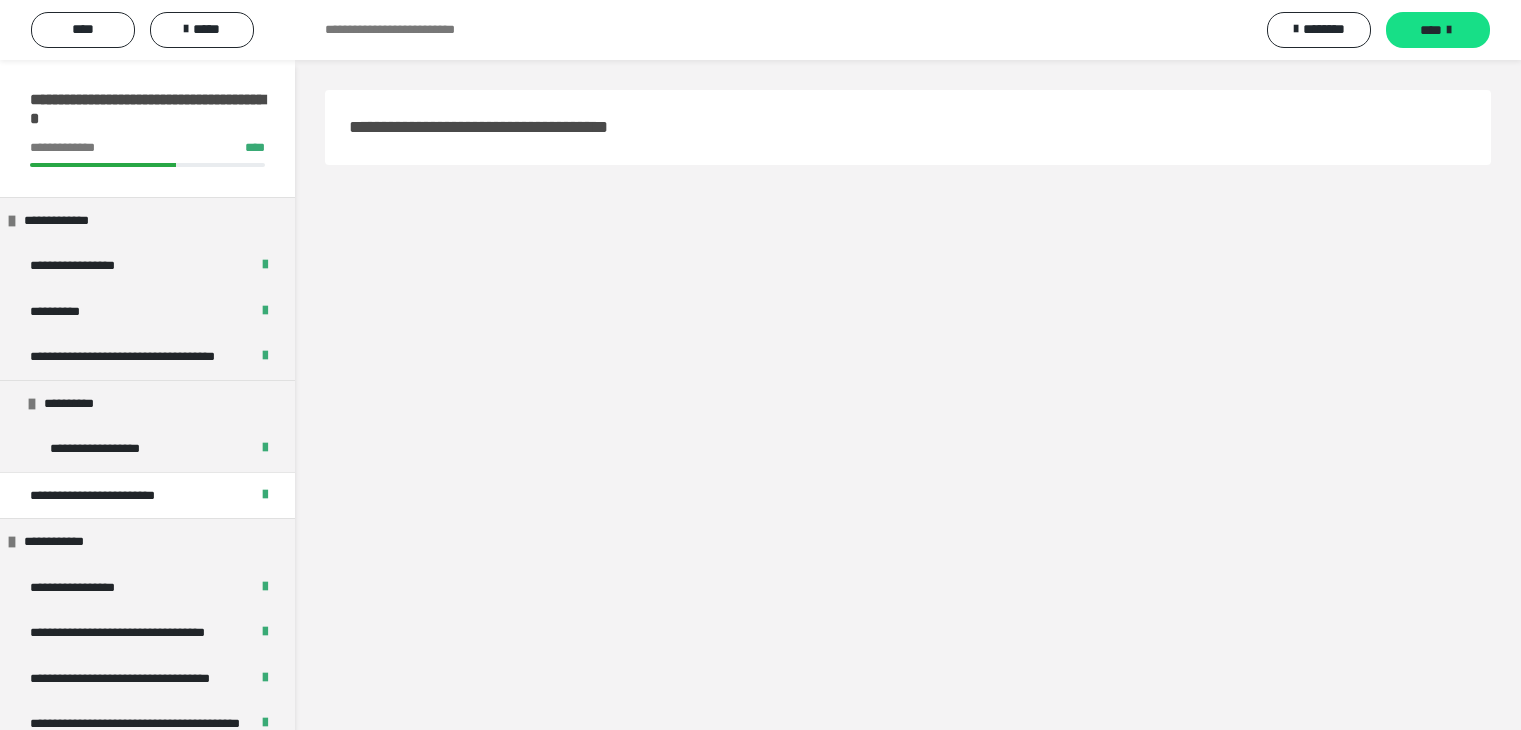 scroll, scrollTop: 0, scrollLeft: 0, axis: both 